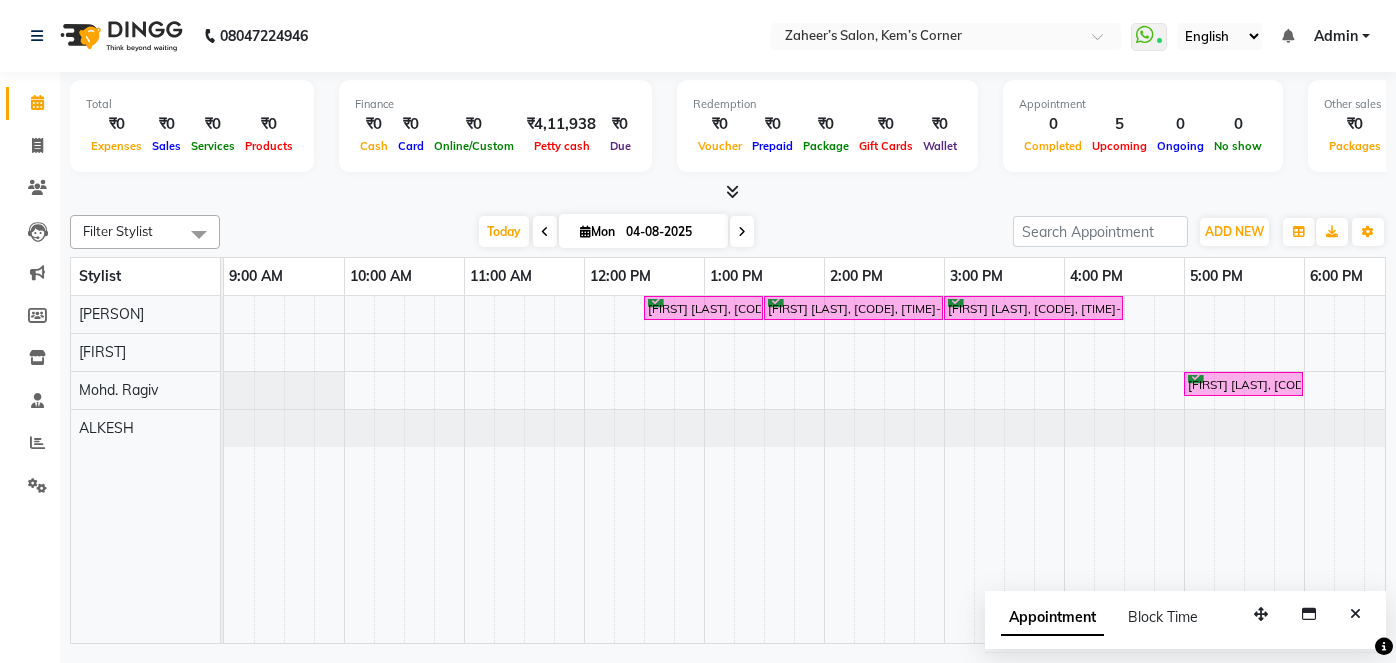 scroll, scrollTop: 0, scrollLeft: 0, axis: both 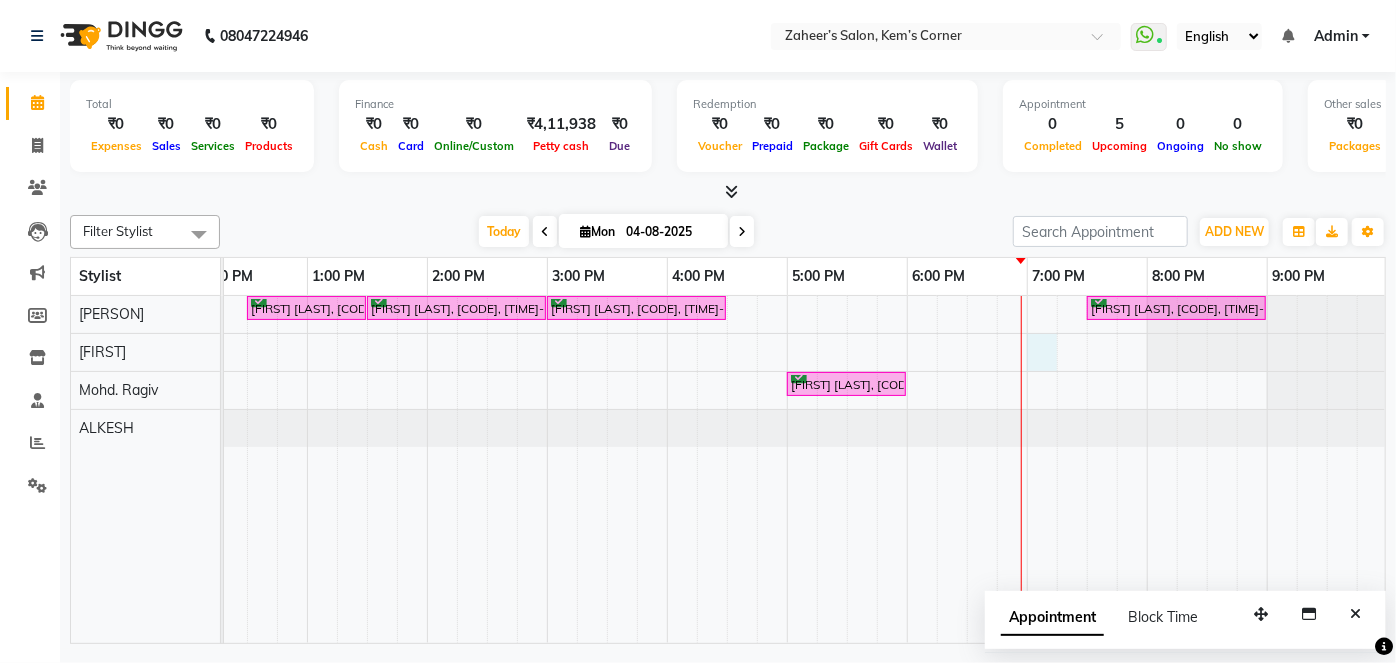 click on "[FIRST] [LAST], [CODE], [TIME]-[TIME], [SERVICE]  with ([PERSON])     [FIRST] [LAST], [CODE], [TIME]-[TIME], [SERVICE]     [FIRST] [LAST], [CODE], [TIME]-[TIME], [SERVICE] - [BRAND]  - [SERVICE]     [FIRST] [LAST], [CODE], [TIME]-[TIME], [BRAND] experience [PERSON]     [FIRST] [LAST], [CODE], [TIME]-[TIME], [SERVICE] - [SERVICE]" at bounding box center (607, 469) 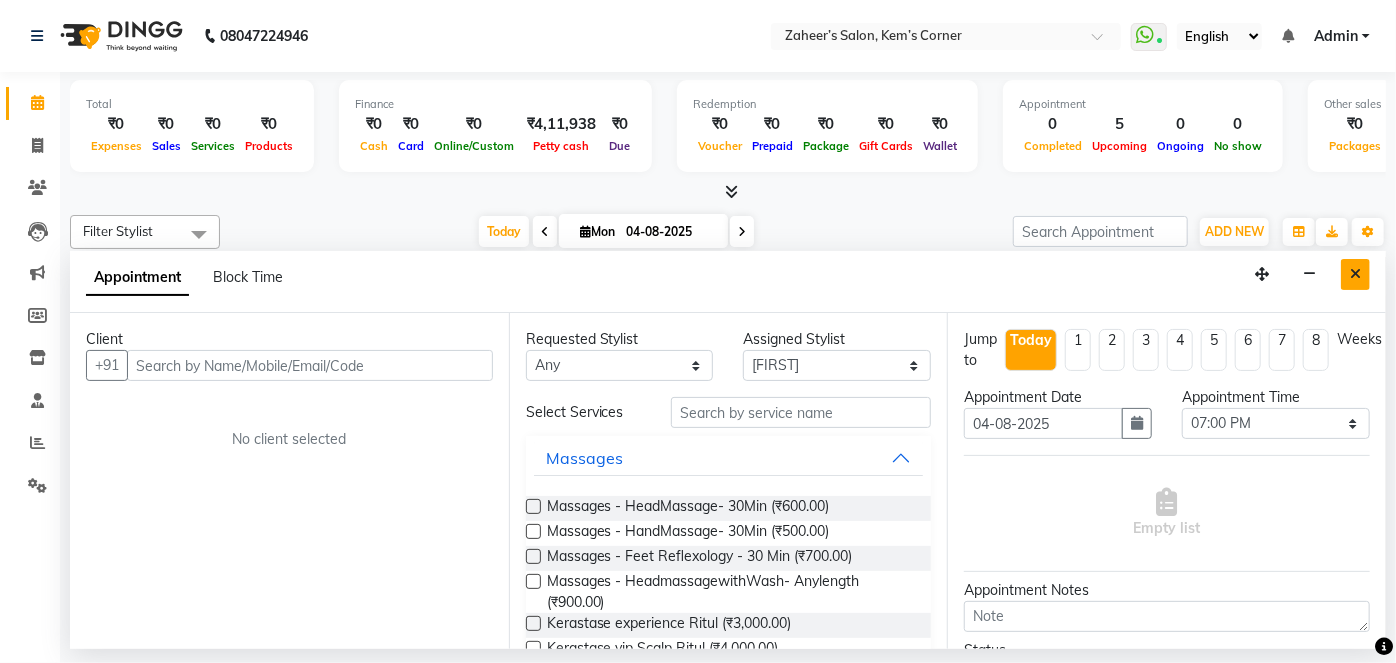 click at bounding box center [1355, 274] 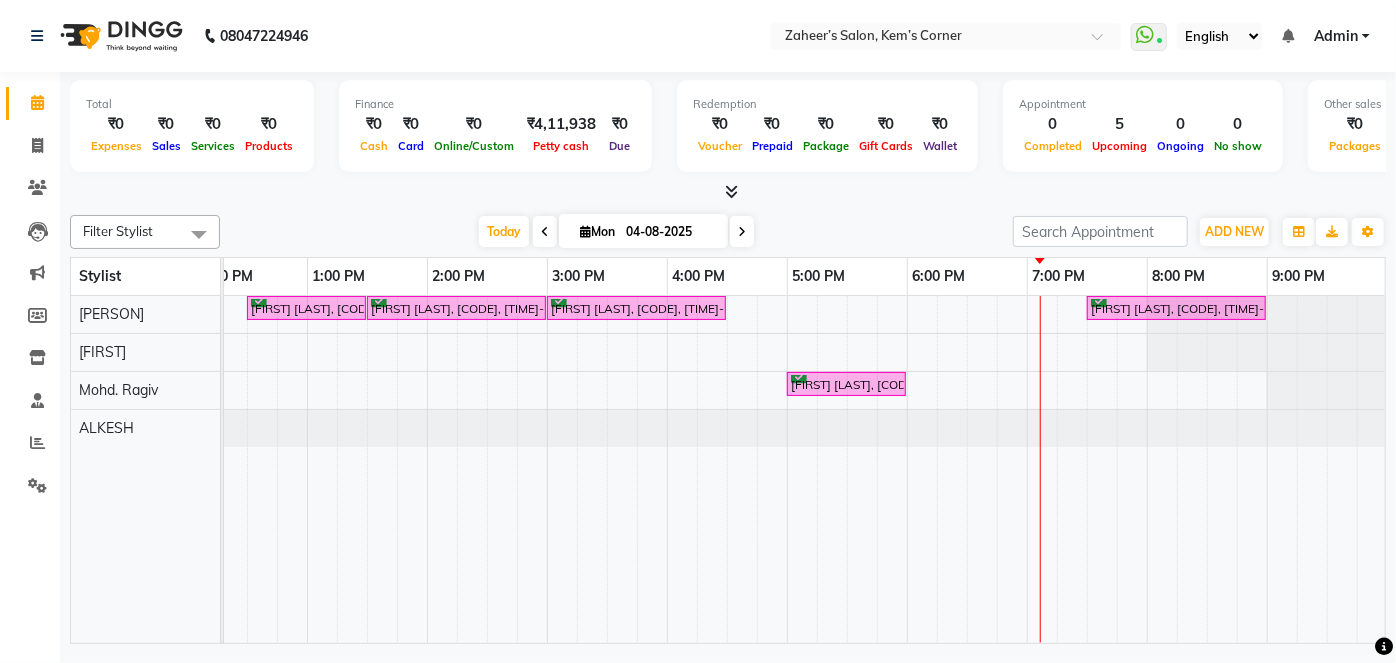drag, startPoint x: 739, startPoint y: 226, endPoint x: 752, endPoint y: 224, distance: 13.152946 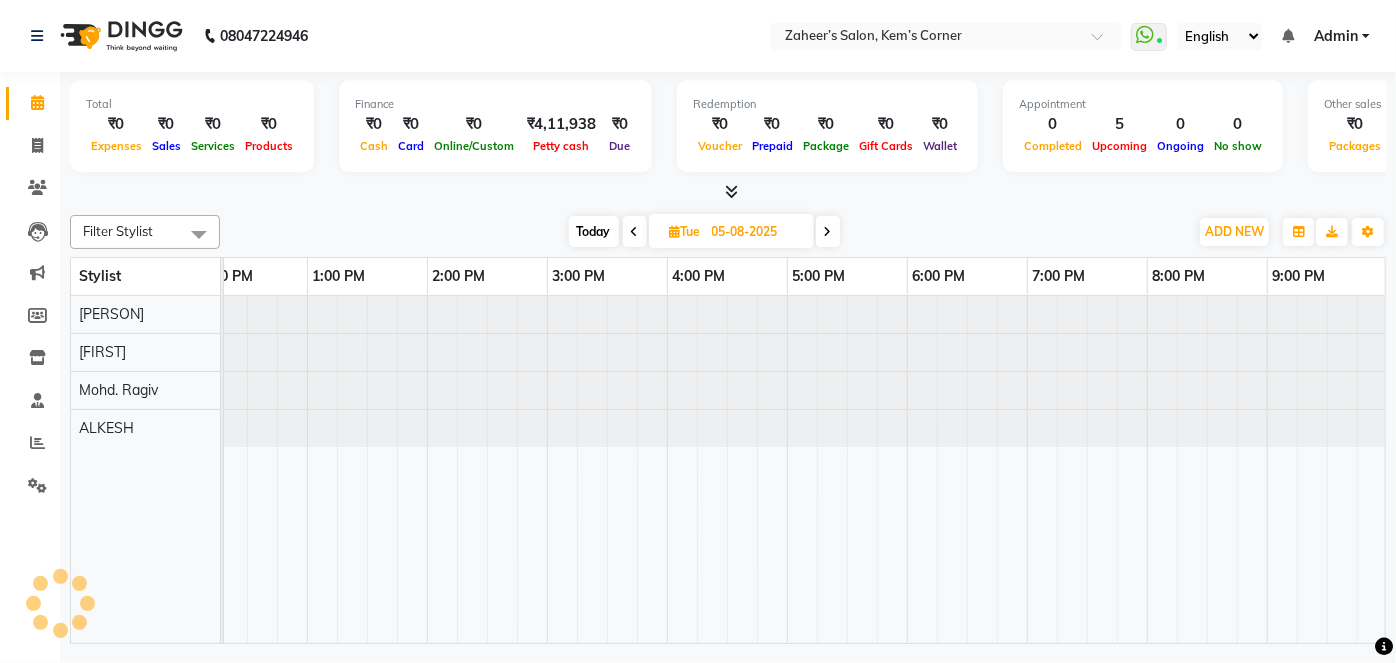 scroll, scrollTop: 0, scrollLeft: 0, axis: both 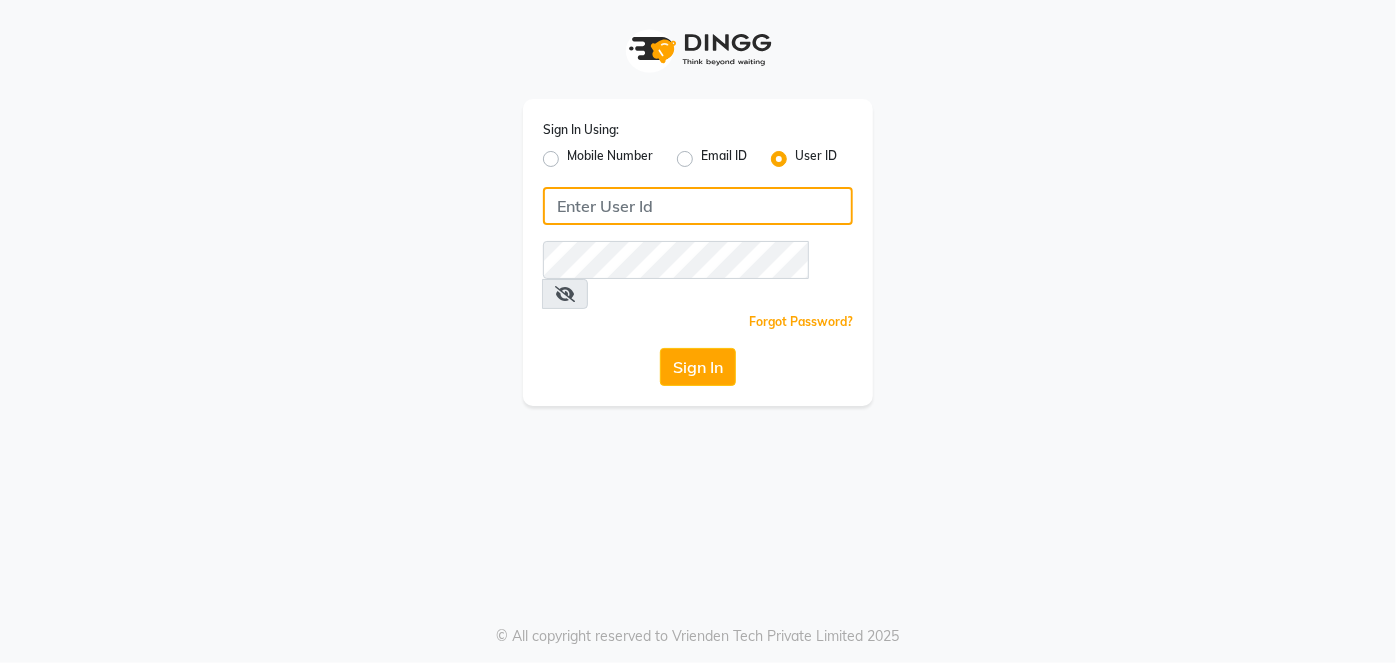 click 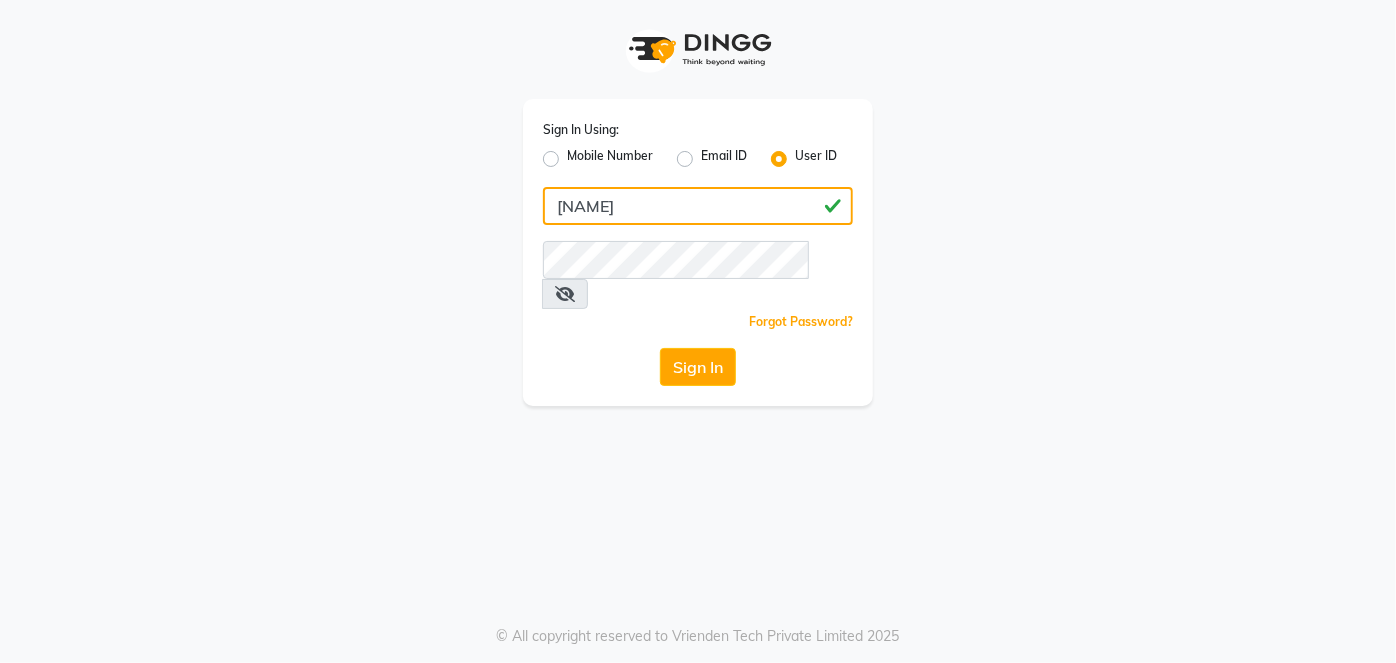 type on "[NAME]" 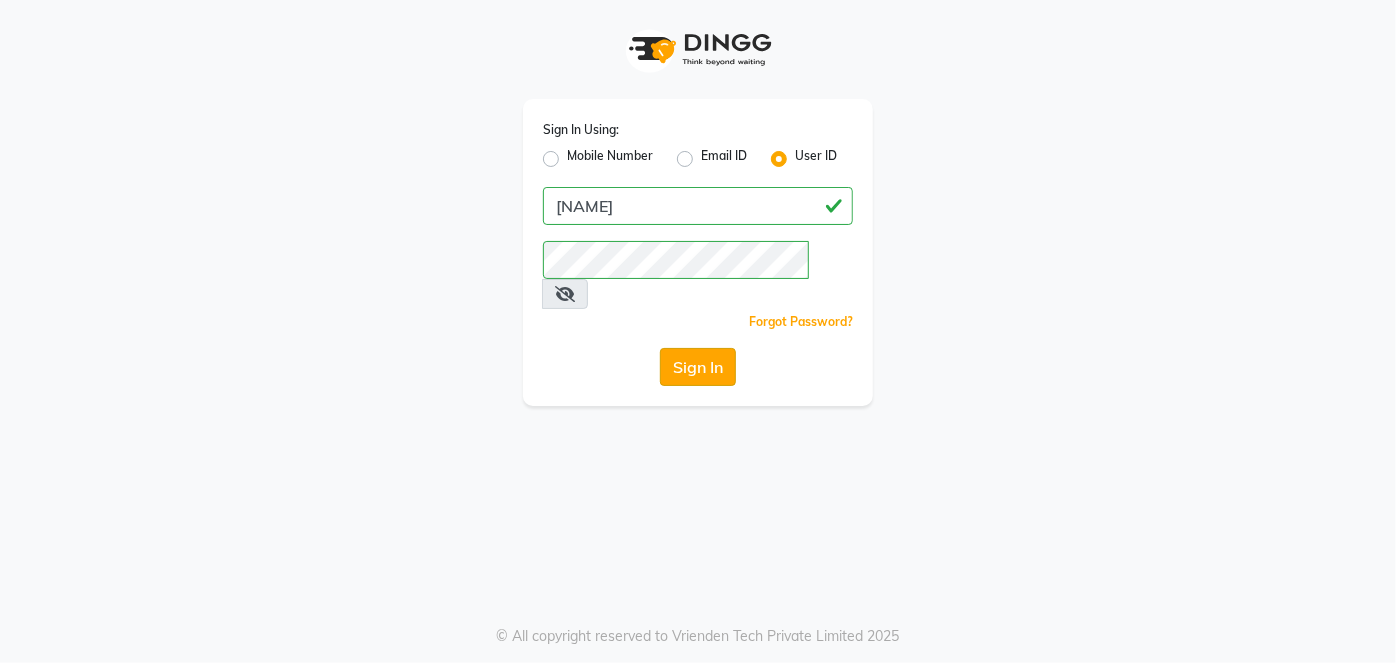 click on "Sign In" 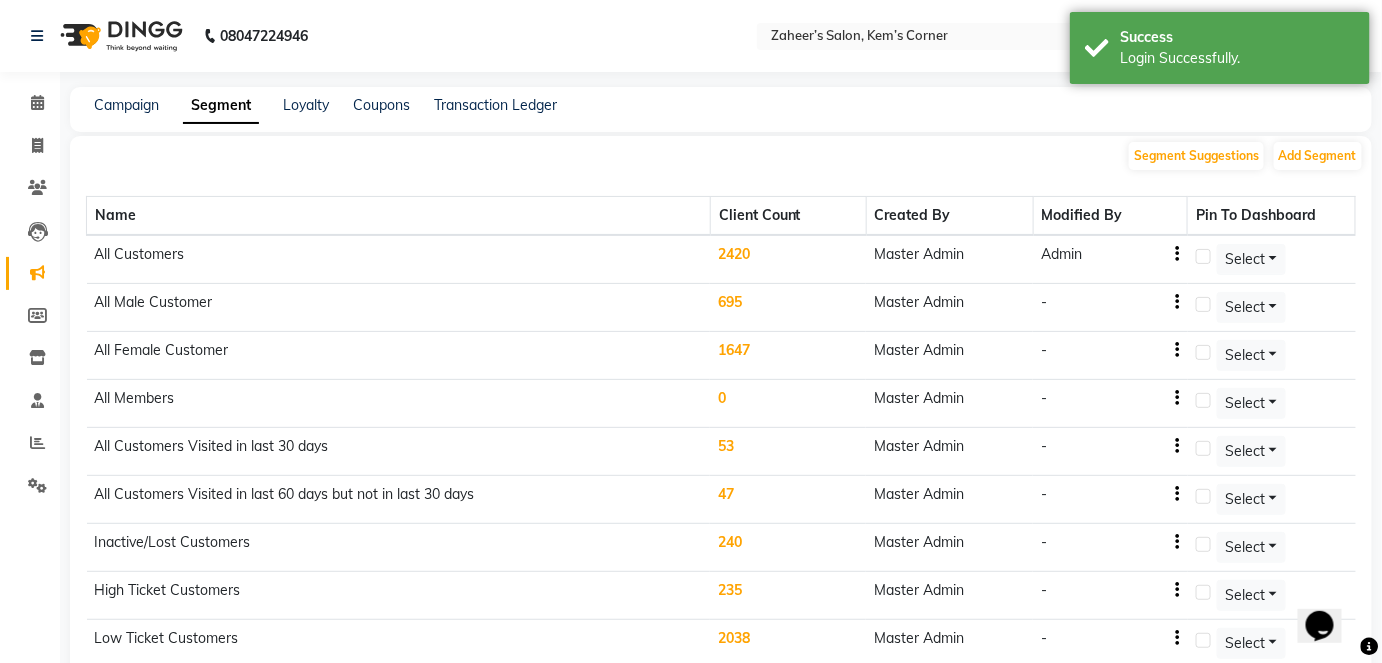 scroll, scrollTop: 0, scrollLeft: 0, axis: both 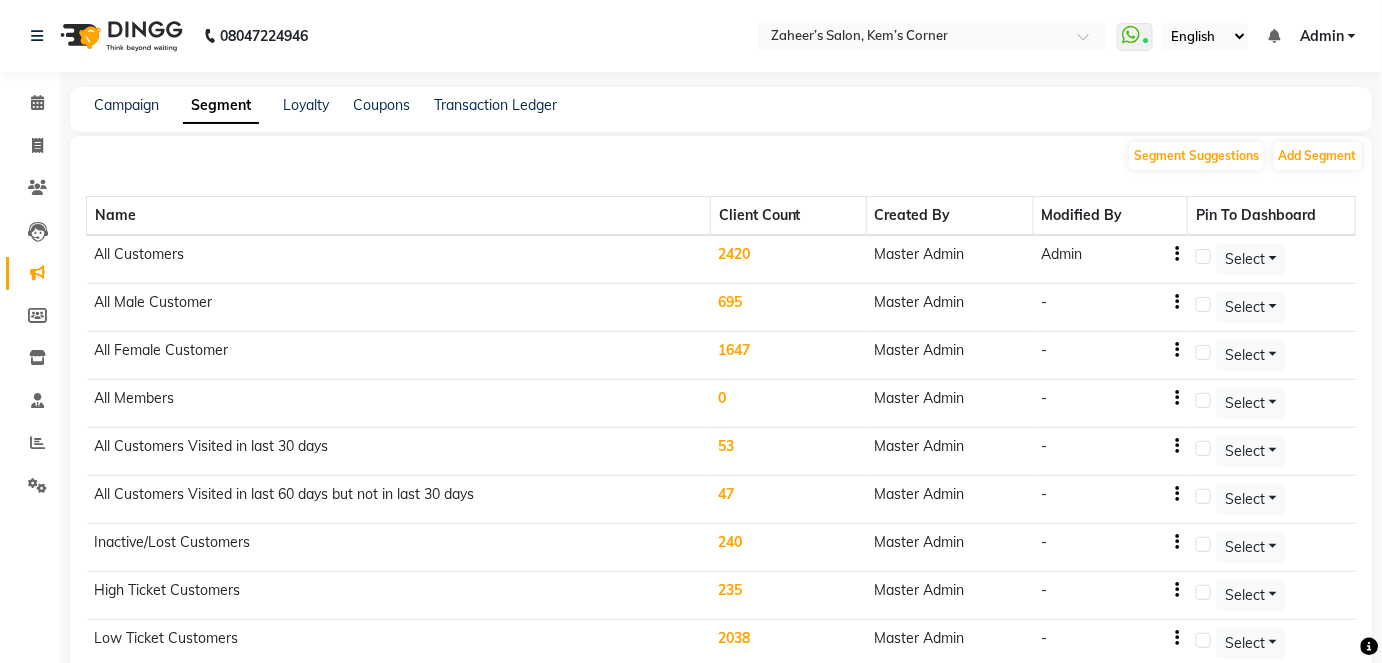 click on "Campaign Segment Loyalty Coupons Transaction Ledger" 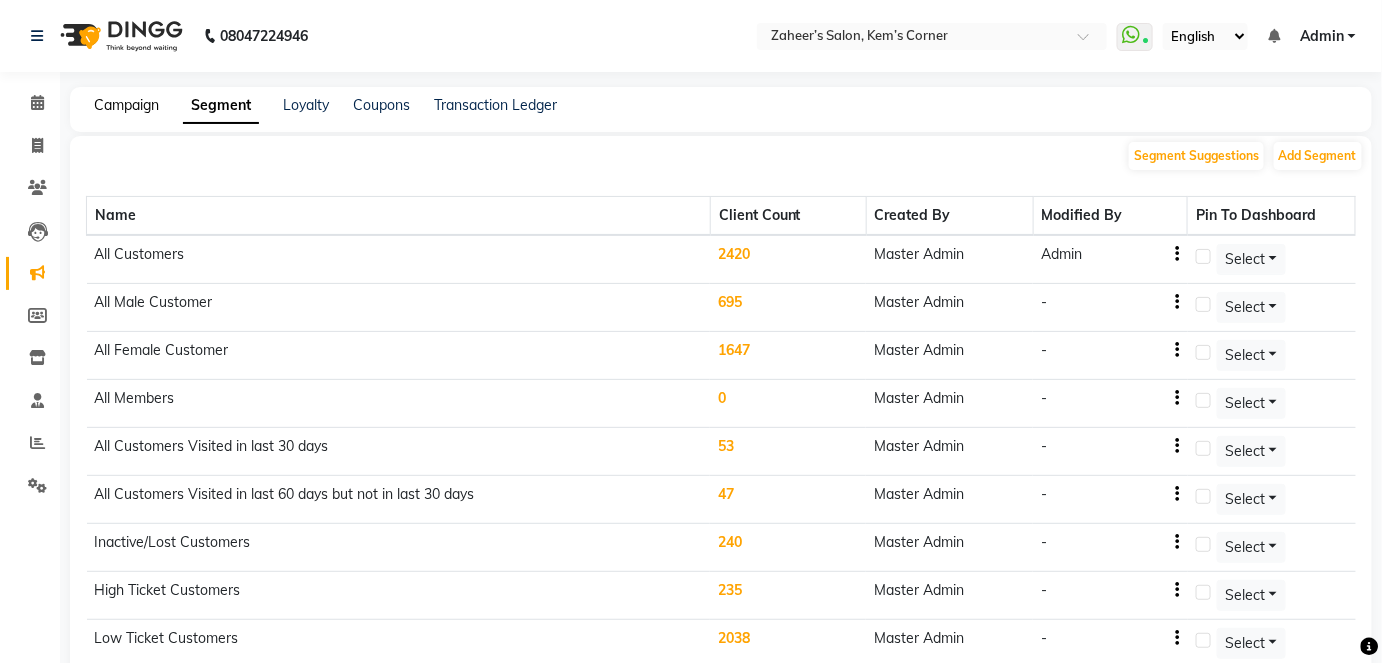 click on "Campaign" 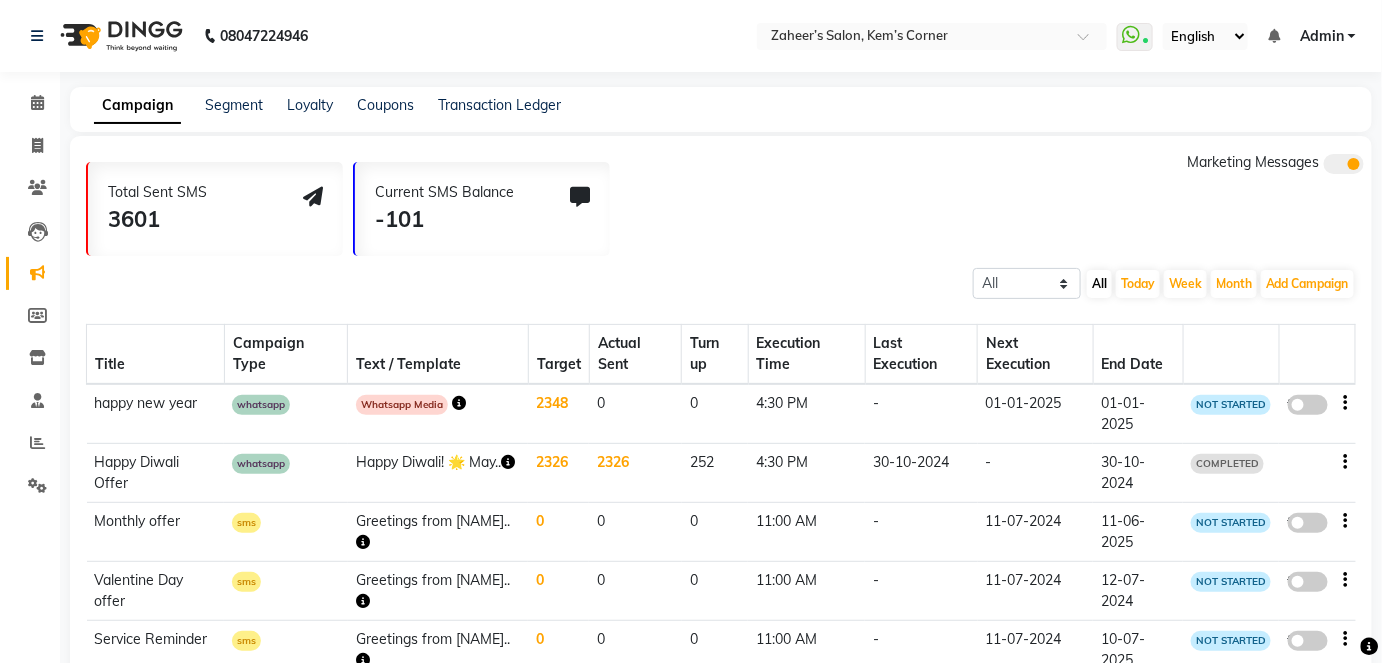 click on "Campaign Segment Loyalty Coupons Transaction Ledger" 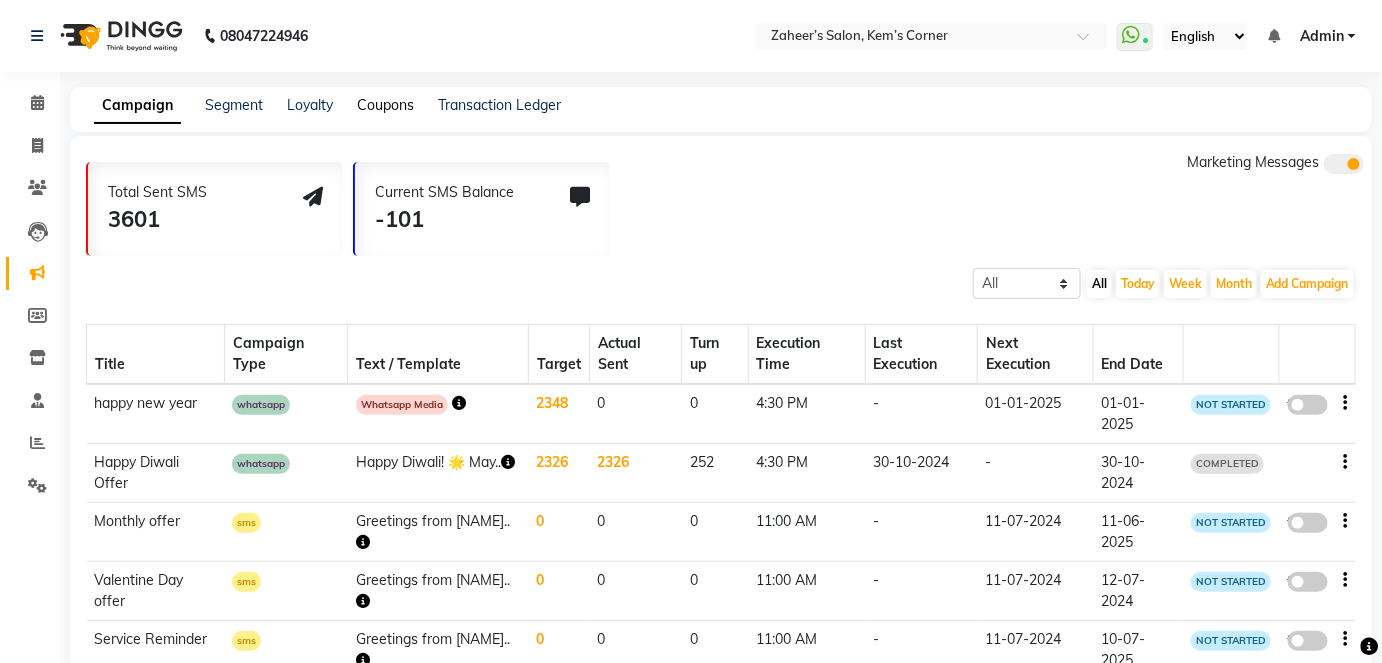click on "Coupons" 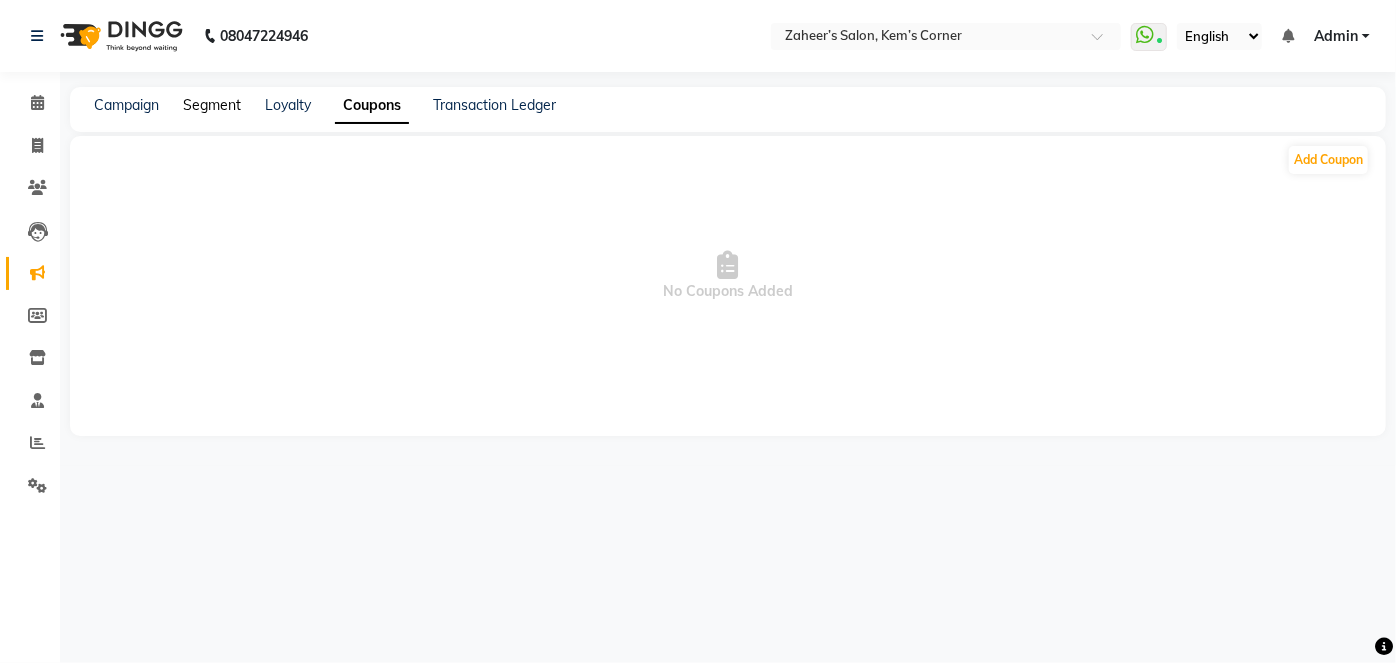 click on "Segment" 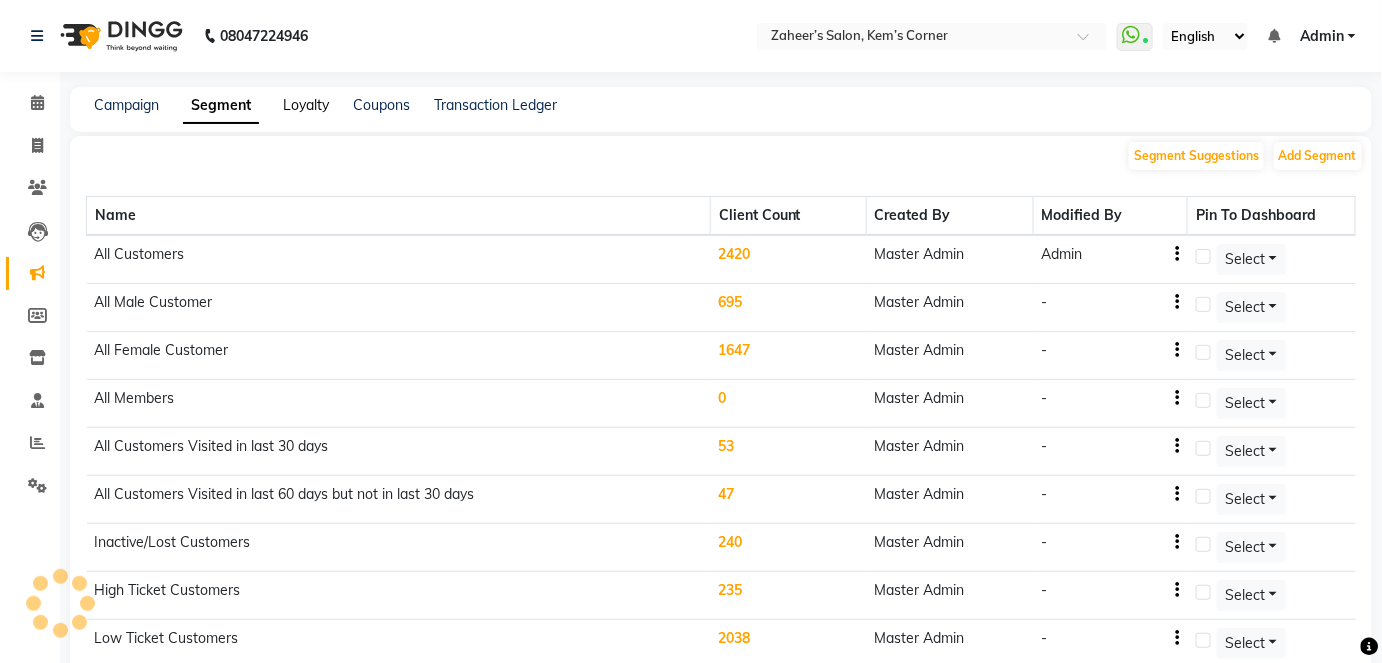 click on "Loyalty" 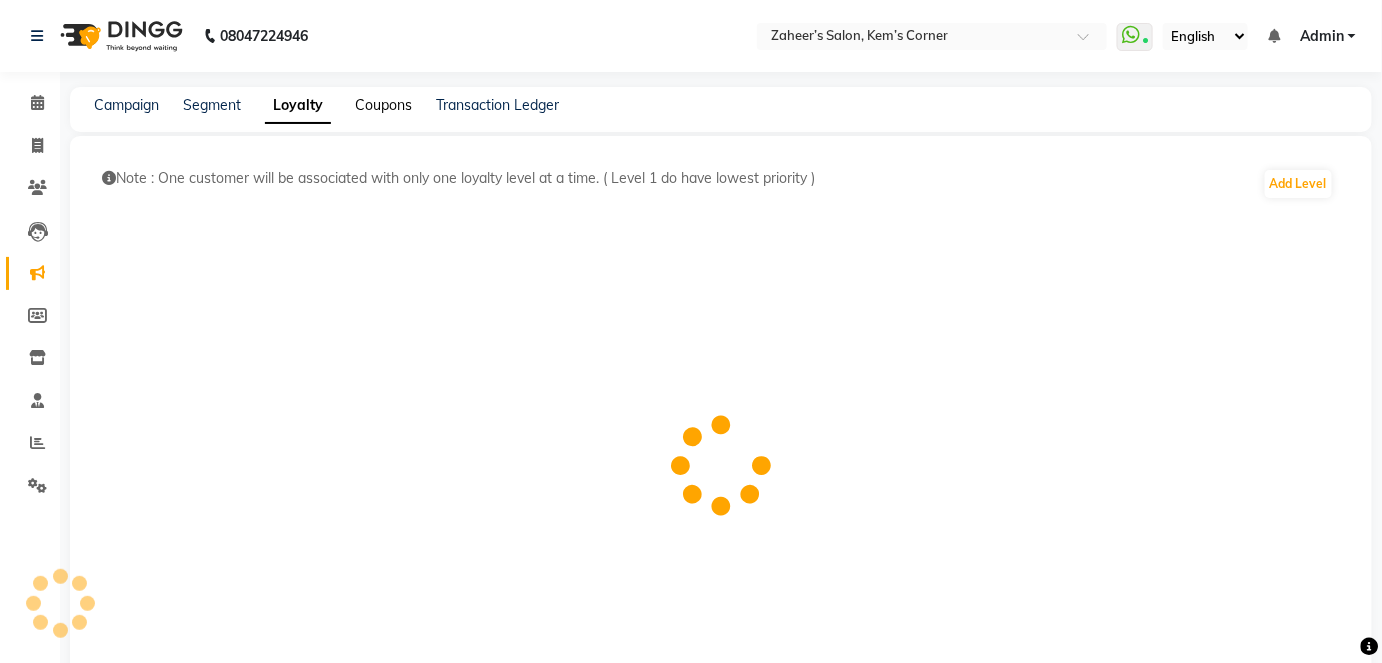 click on "Coupons" 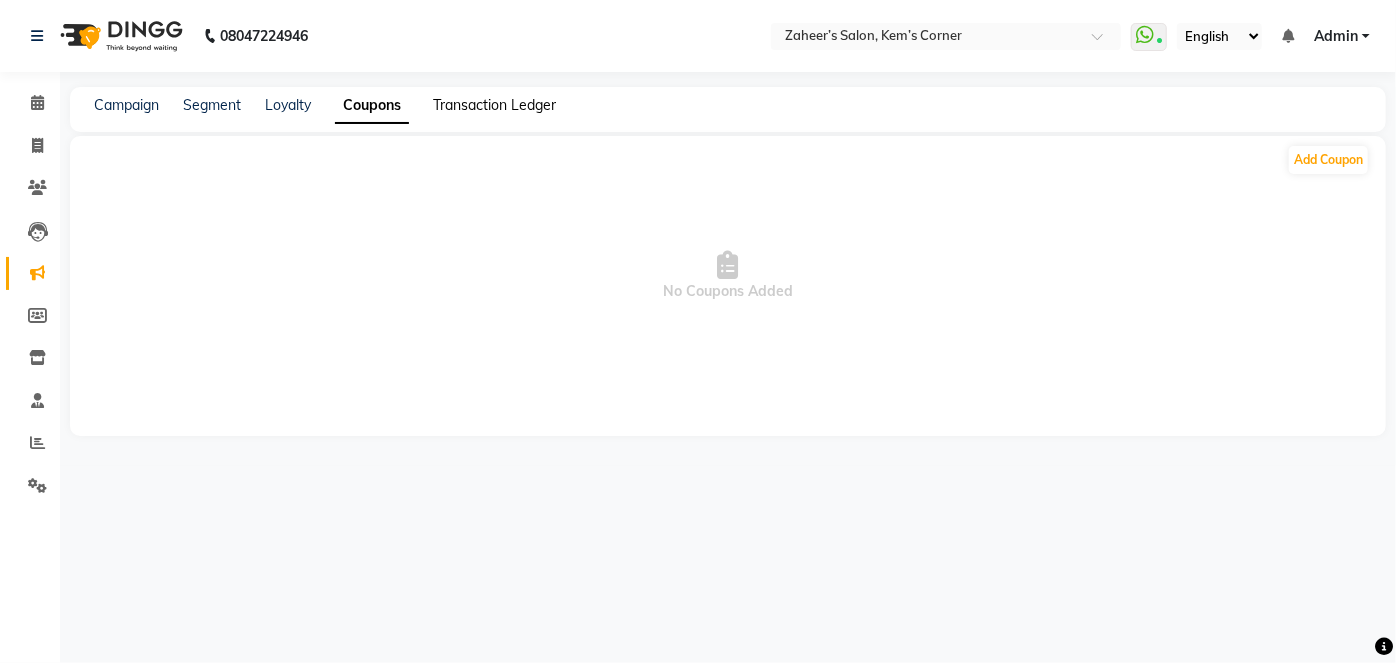 click on "Transaction Ledger" 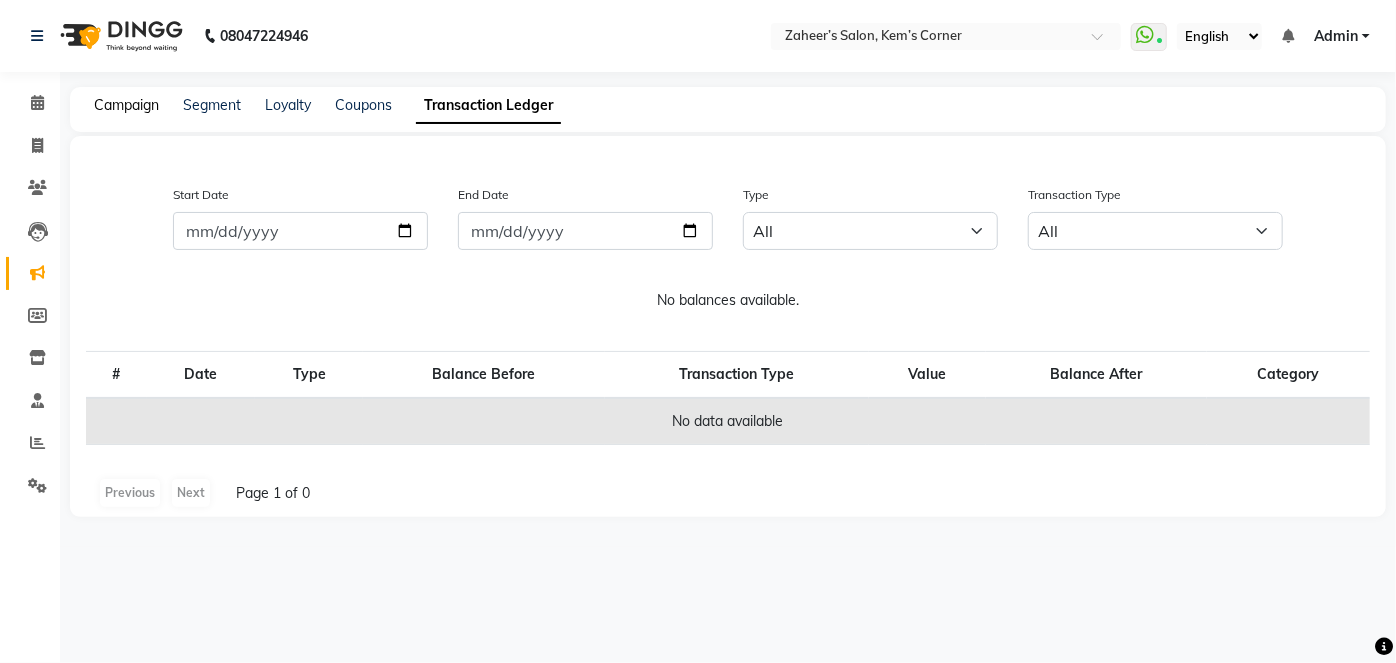 click on "Campaign" 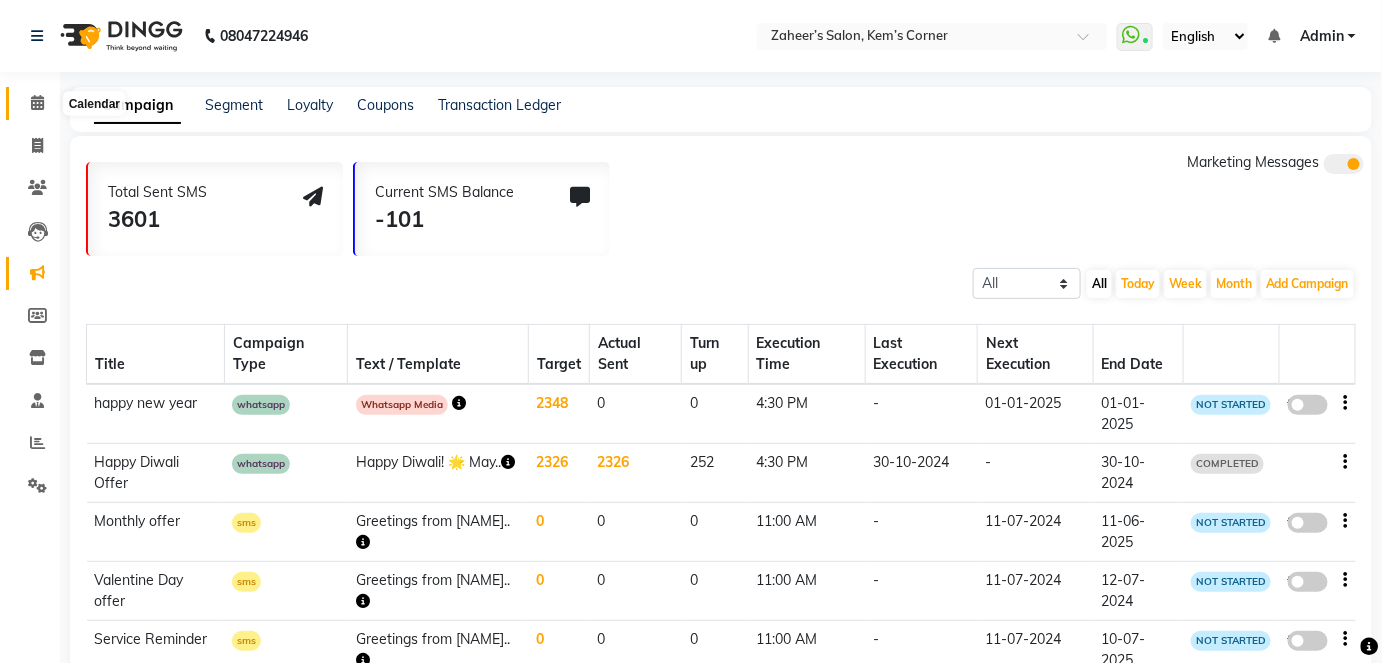 click 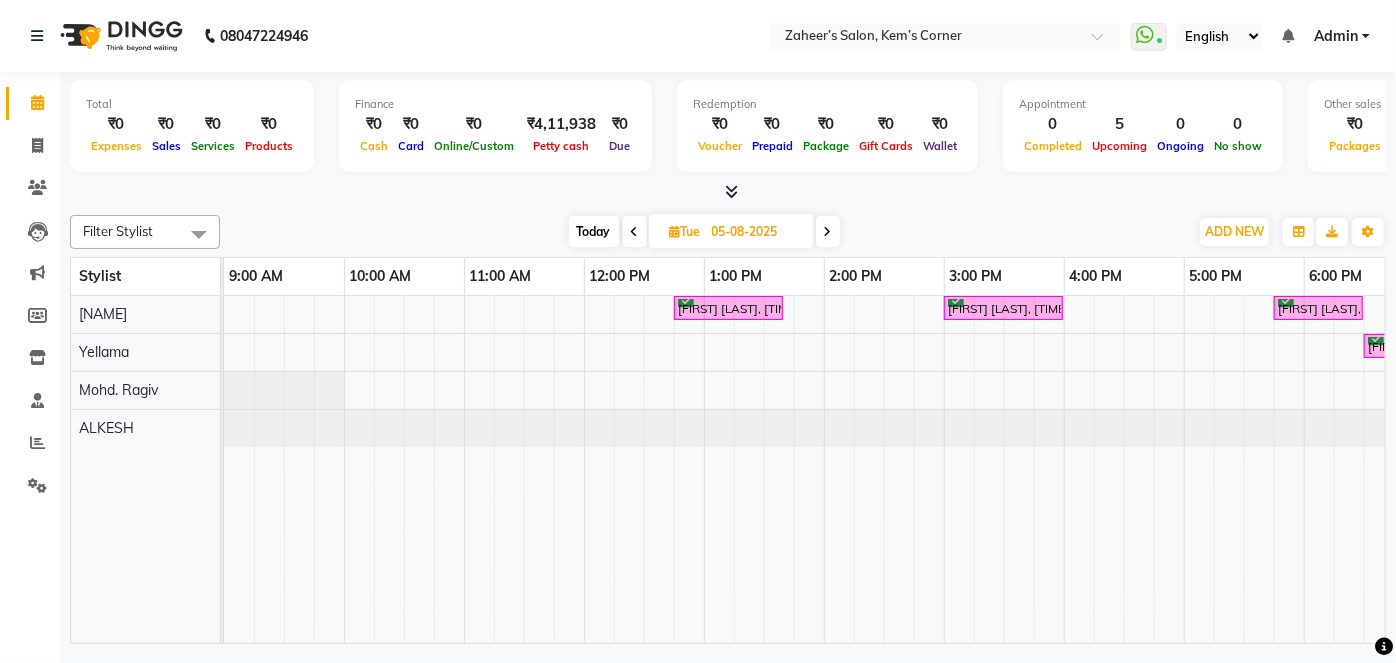 scroll, scrollTop: 0, scrollLeft: 15, axis: horizontal 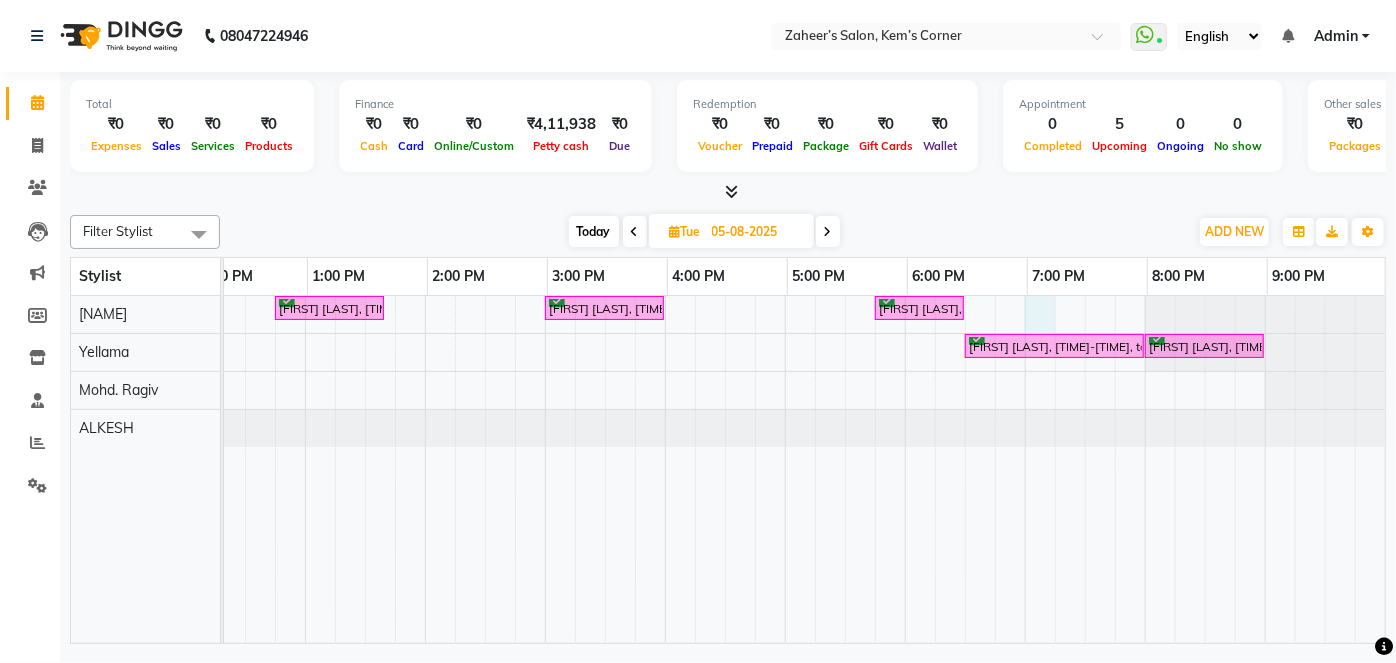click on "Vinit Shah, 12:45 PM-01:40 PM, Haircut - Male Hair Cut (Zaheer)     Swati Jhaveri, 03:00 PM-04:00 PM, female hair cut  with (Zaheer)     Sunita Navani, 05:45 PM-06:30 PM, female hair cut  with (Zaheer)     Sunita Navani, 06:30 PM-08:00 PM, touchup     Sunita Navani, 08:00 PM-09:00 PM, Service - Eyebrows" at bounding box center (605, 469) 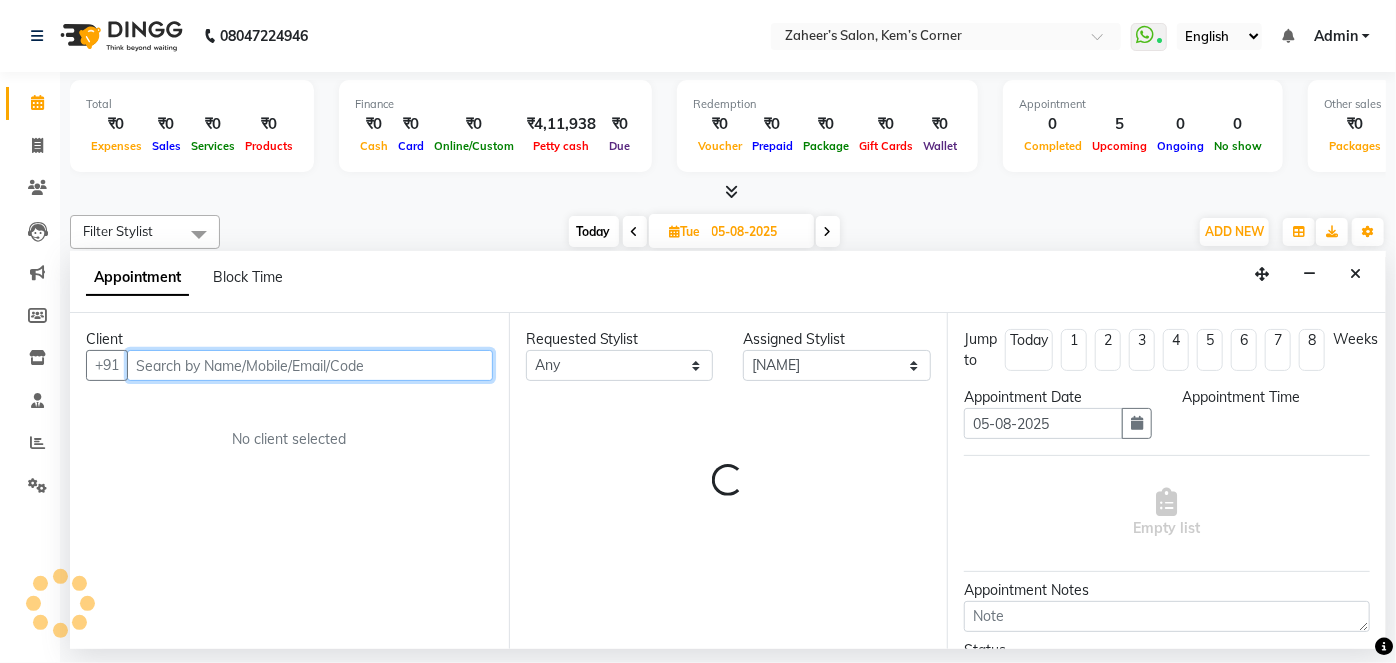 select on "1140" 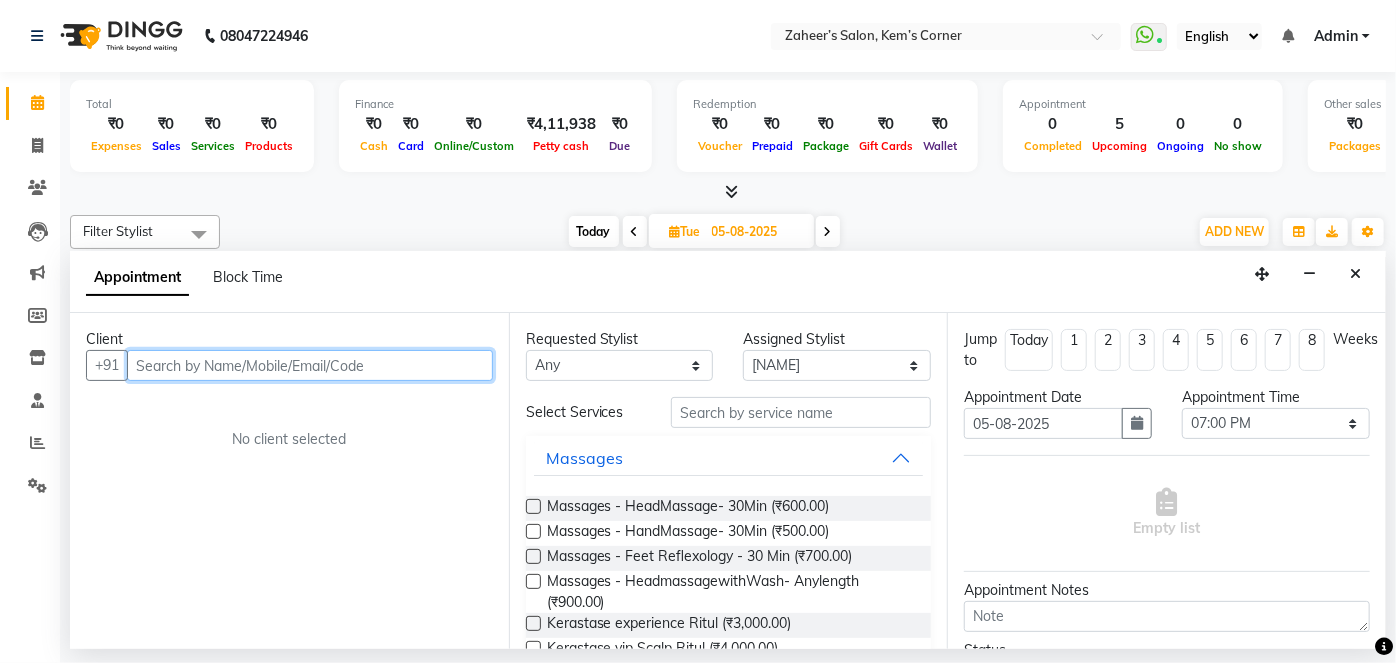 click at bounding box center (310, 365) 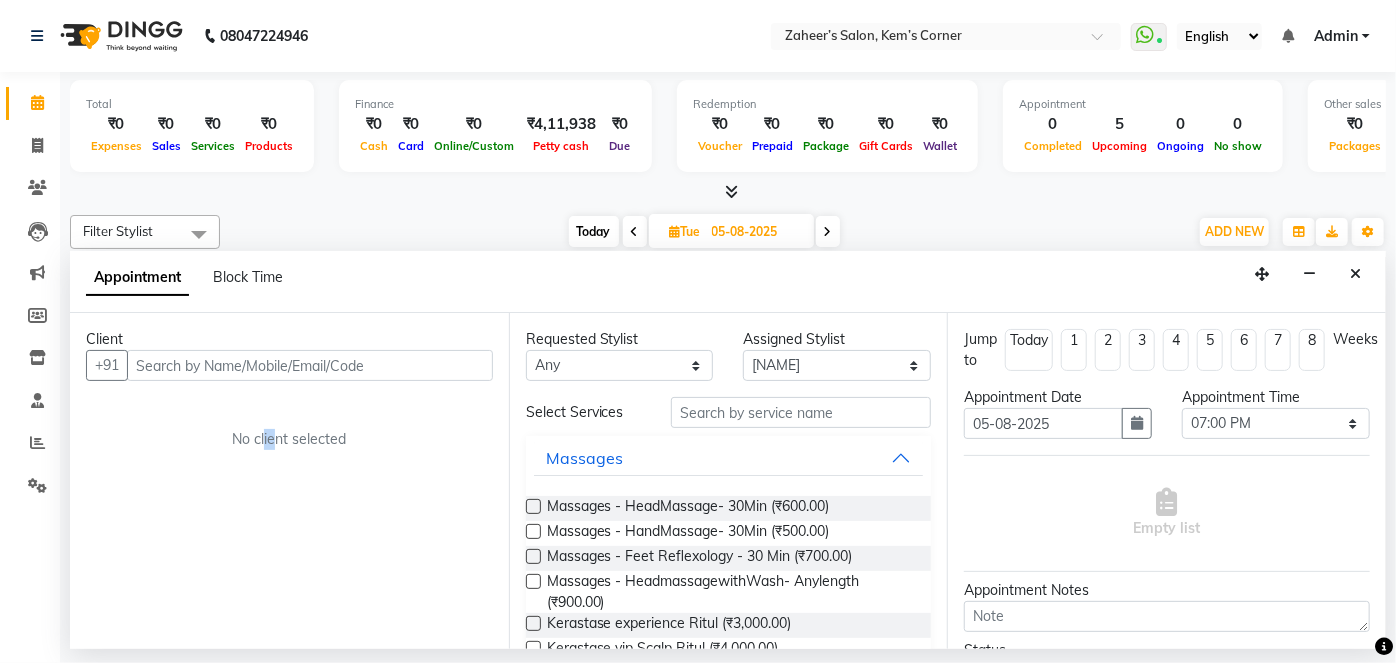 drag, startPoint x: 270, startPoint y: 387, endPoint x: 259, endPoint y: 387, distance: 11 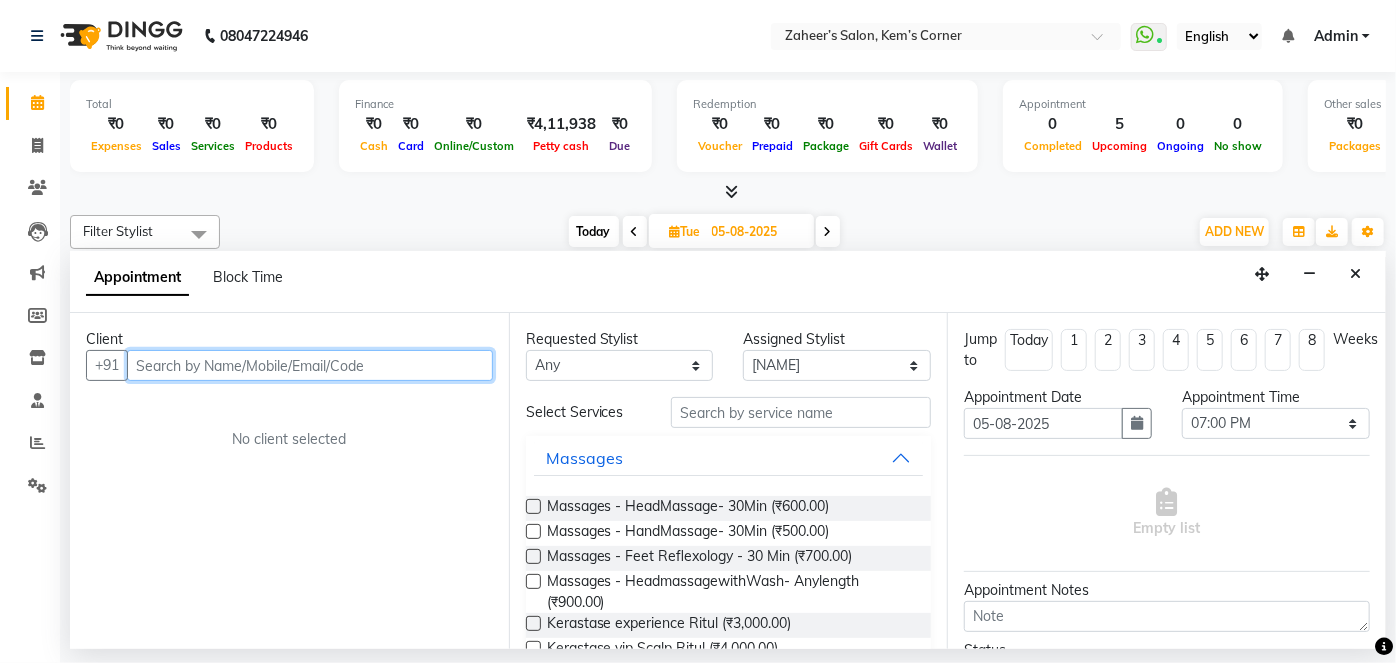 click at bounding box center (310, 365) 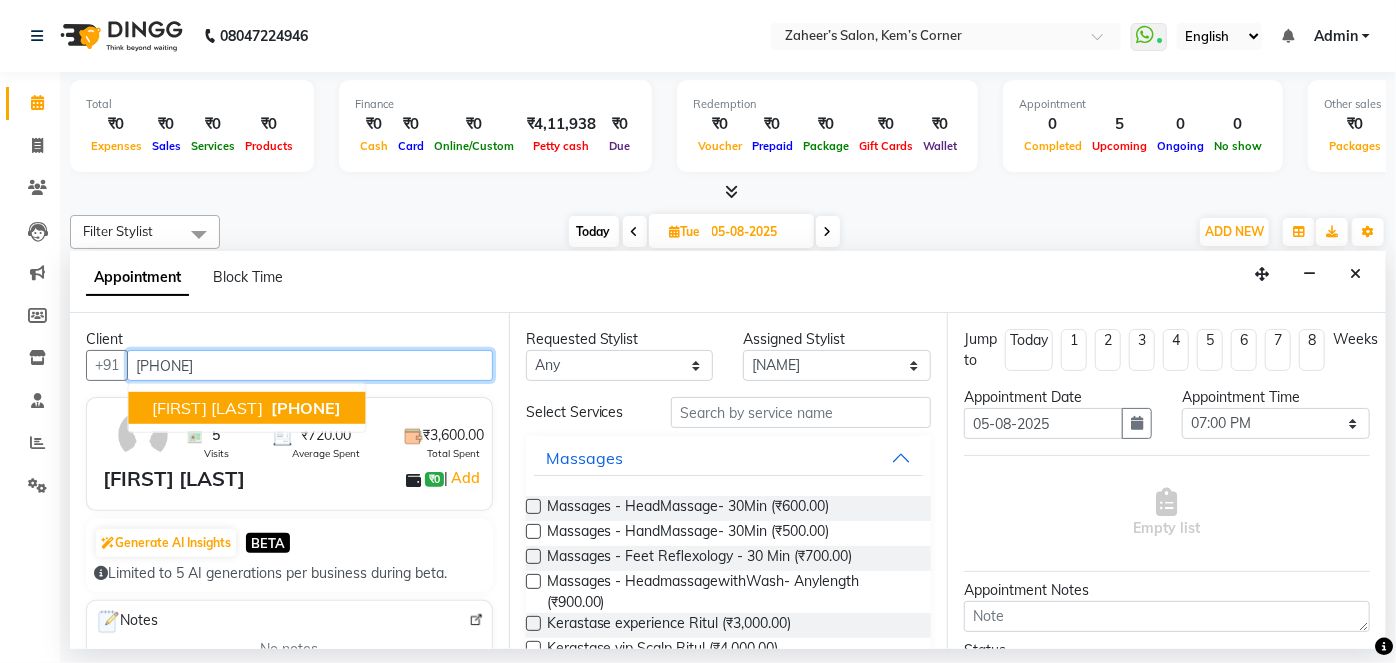 click on "9820021911" at bounding box center (306, 408) 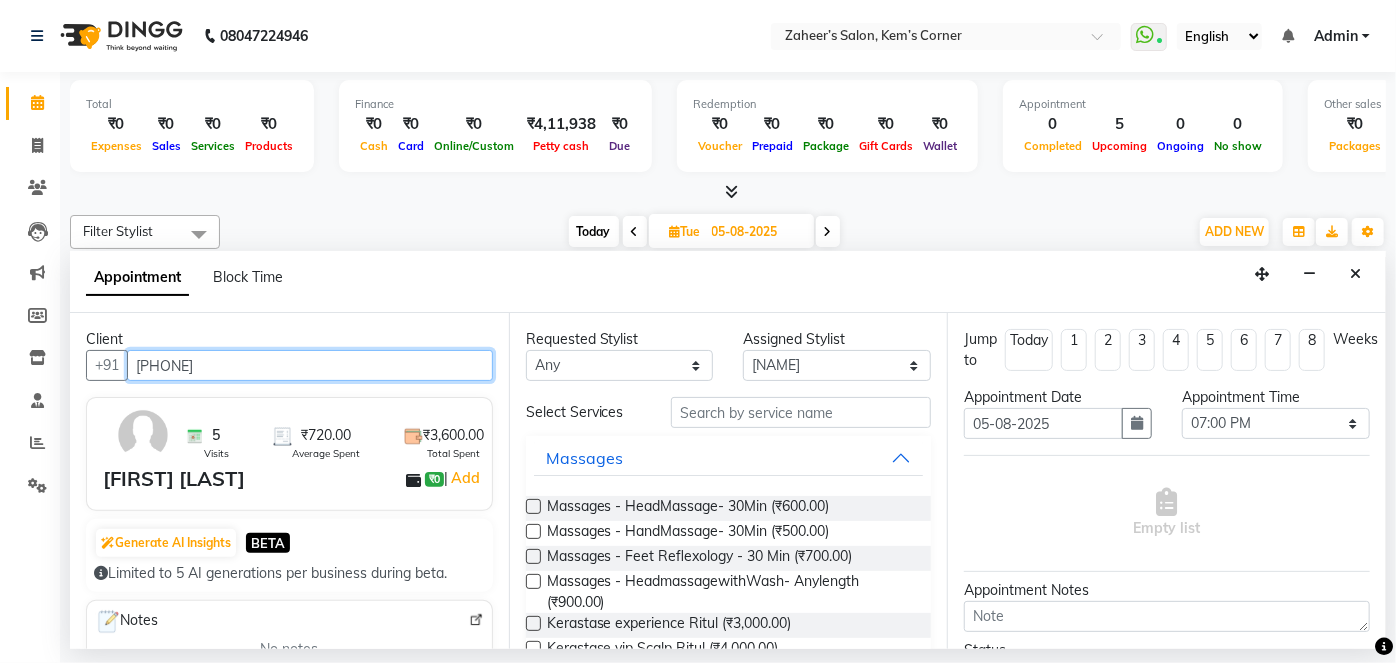 type on "9820021911" 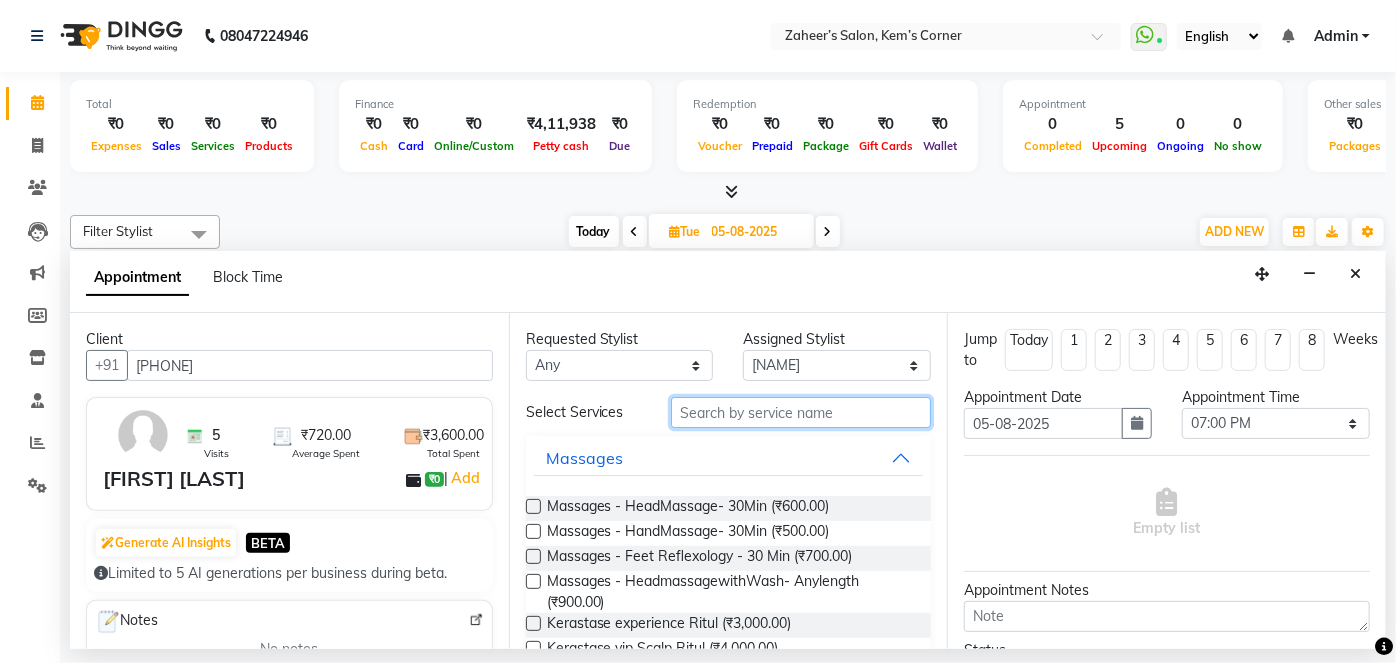 click at bounding box center (801, 412) 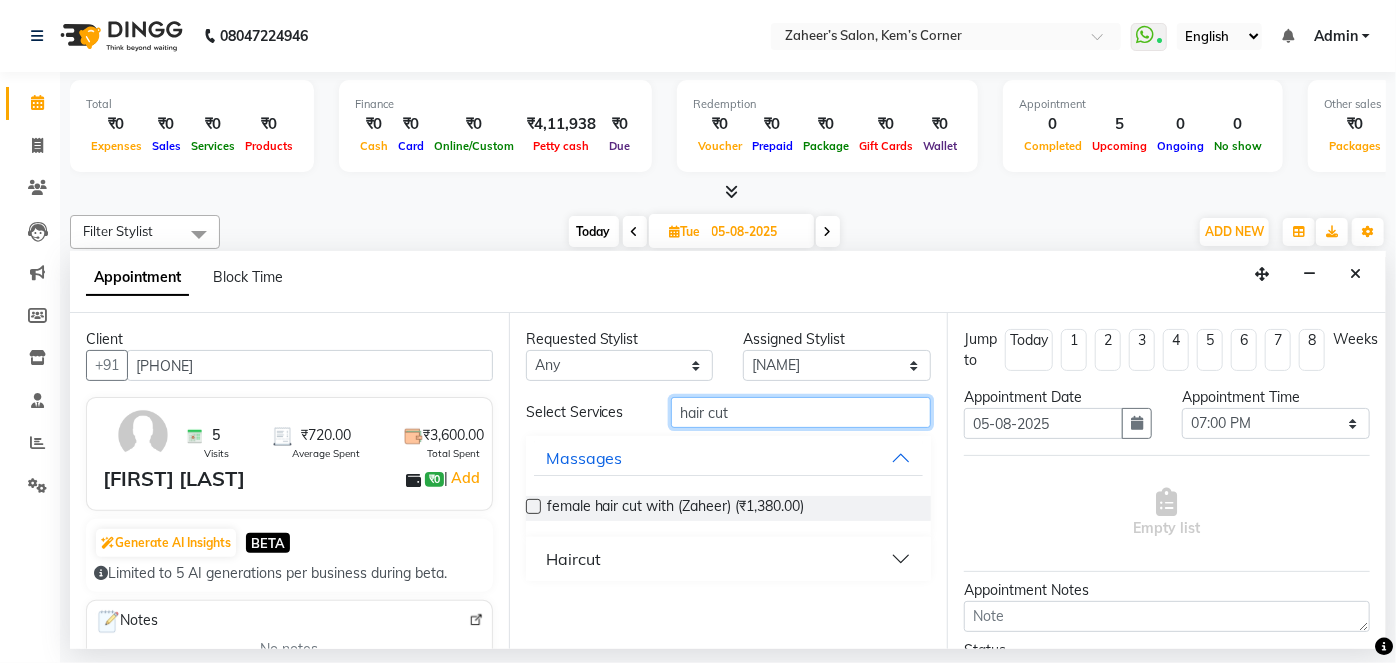 type on "hair cut" 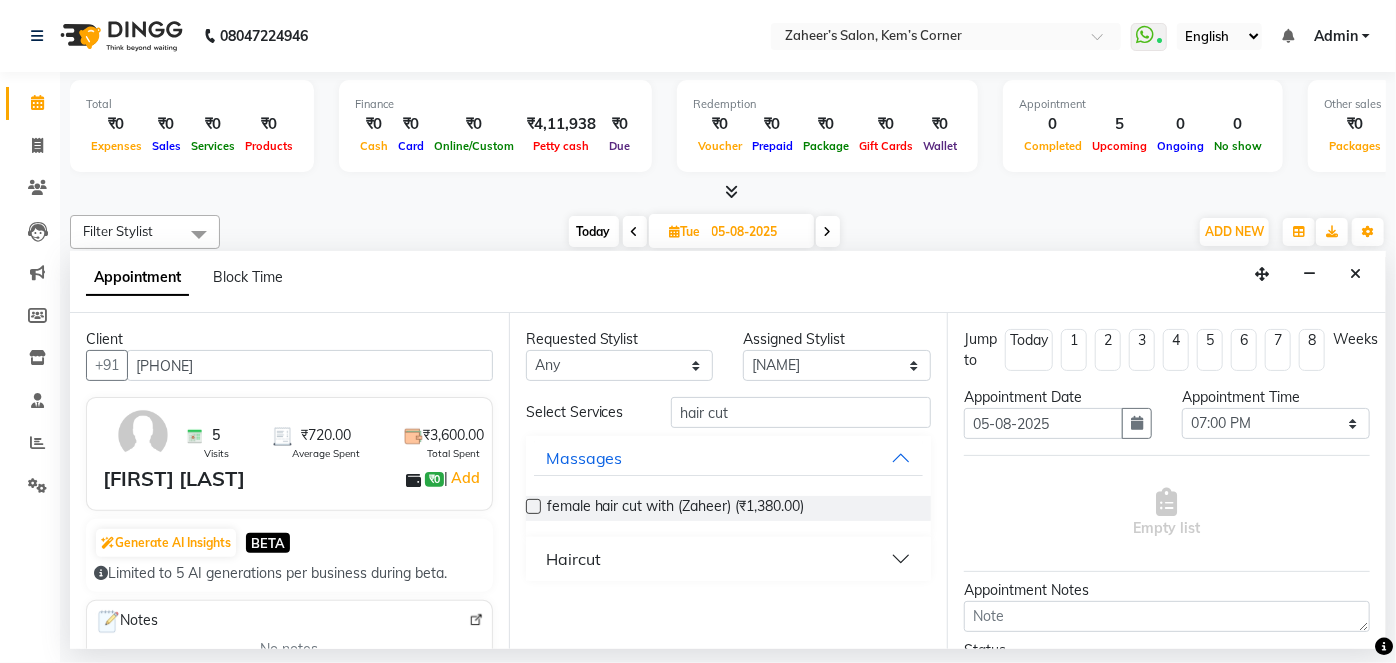 click on "Haircut" at bounding box center [729, 559] 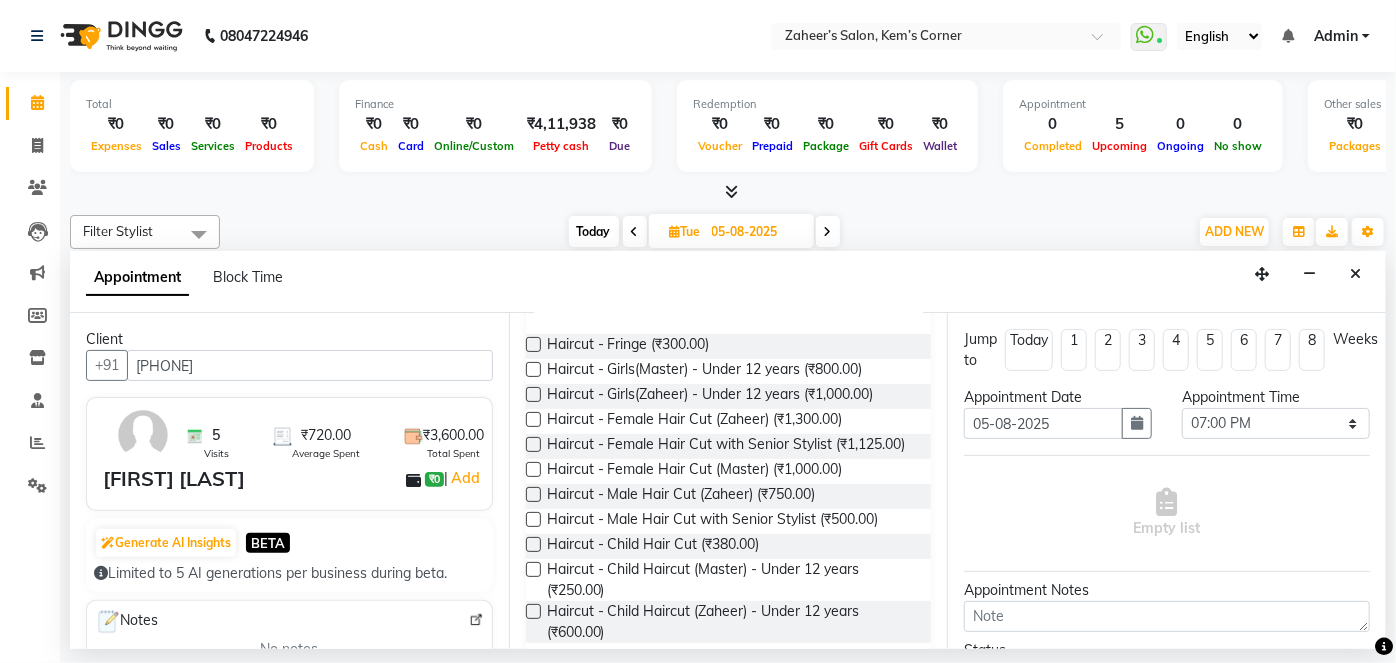 scroll, scrollTop: 272, scrollLeft: 0, axis: vertical 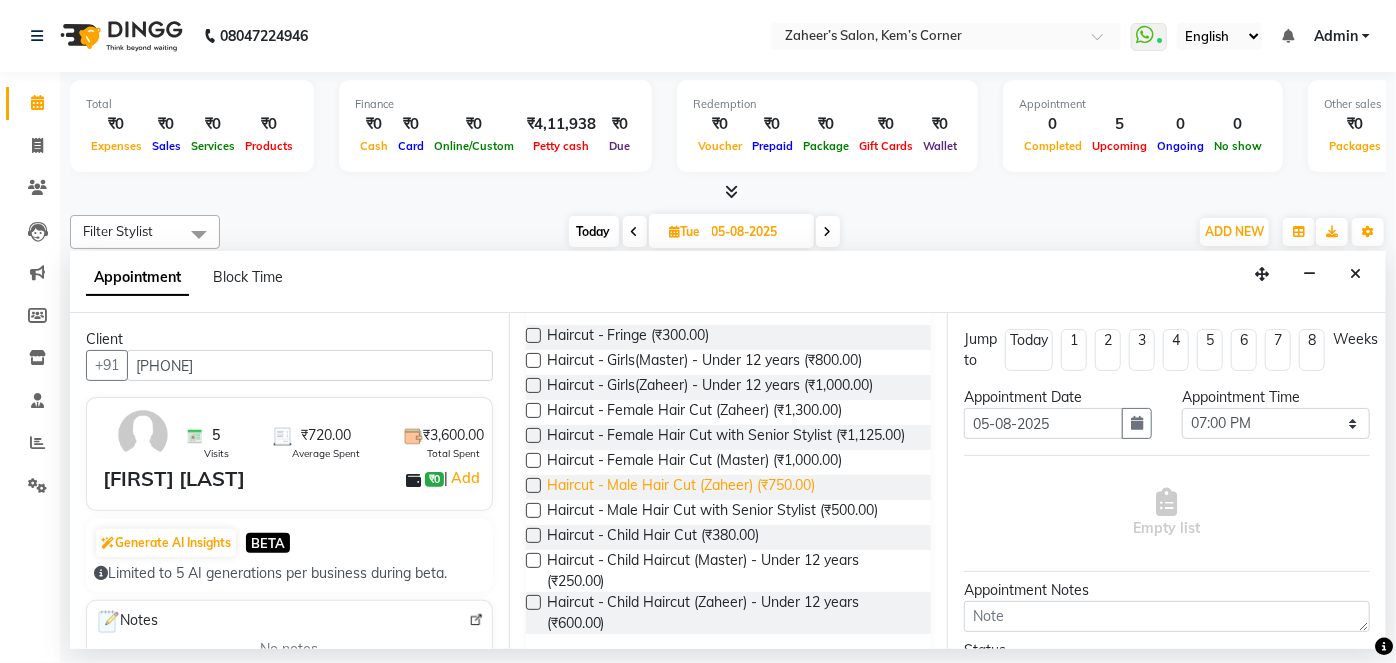 click on "Haircut - Male Hair Cut (Zaheer) (₹750.00)" at bounding box center [681, 487] 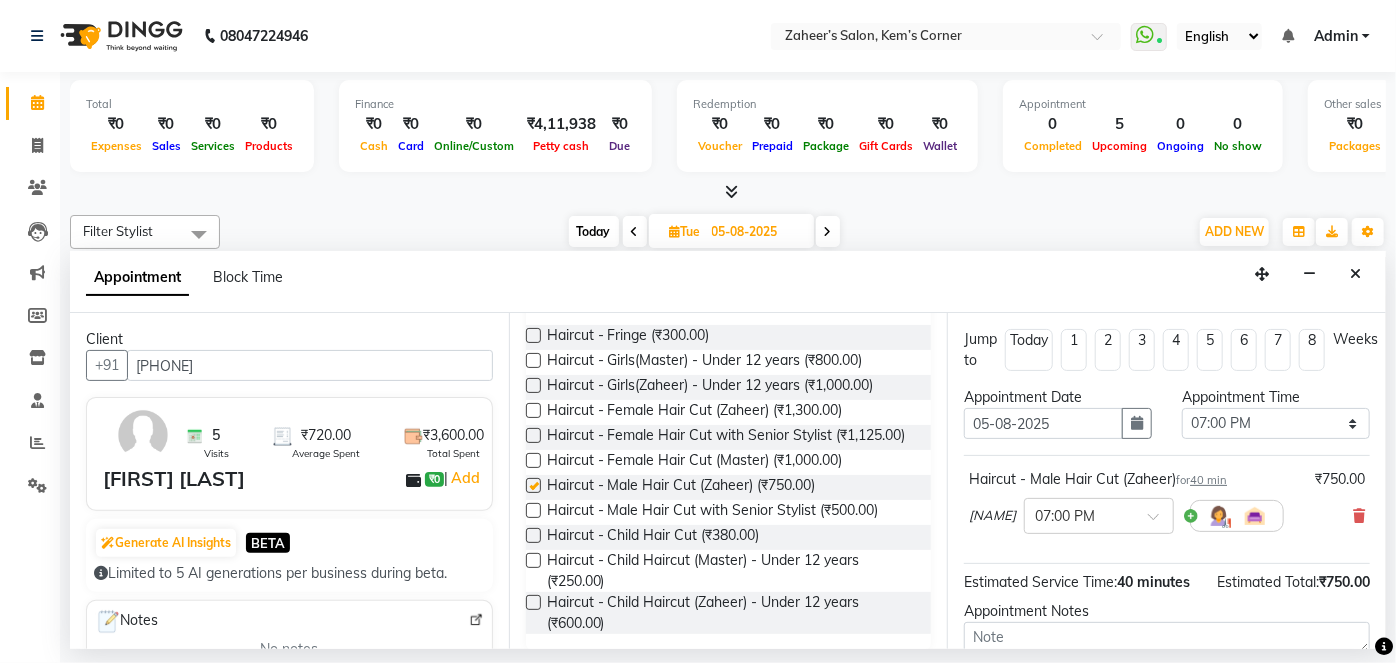checkbox on "false" 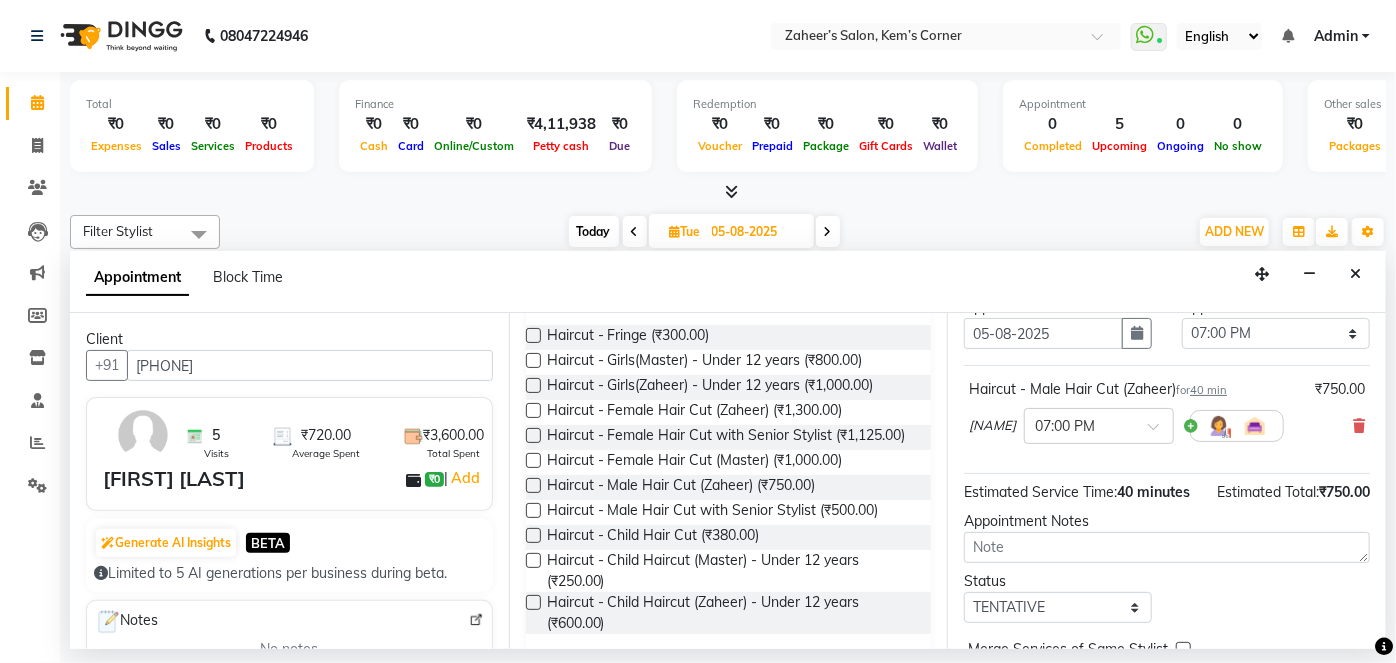 scroll, scrollTop: 210, scrollLeft: 0, axis: vertical 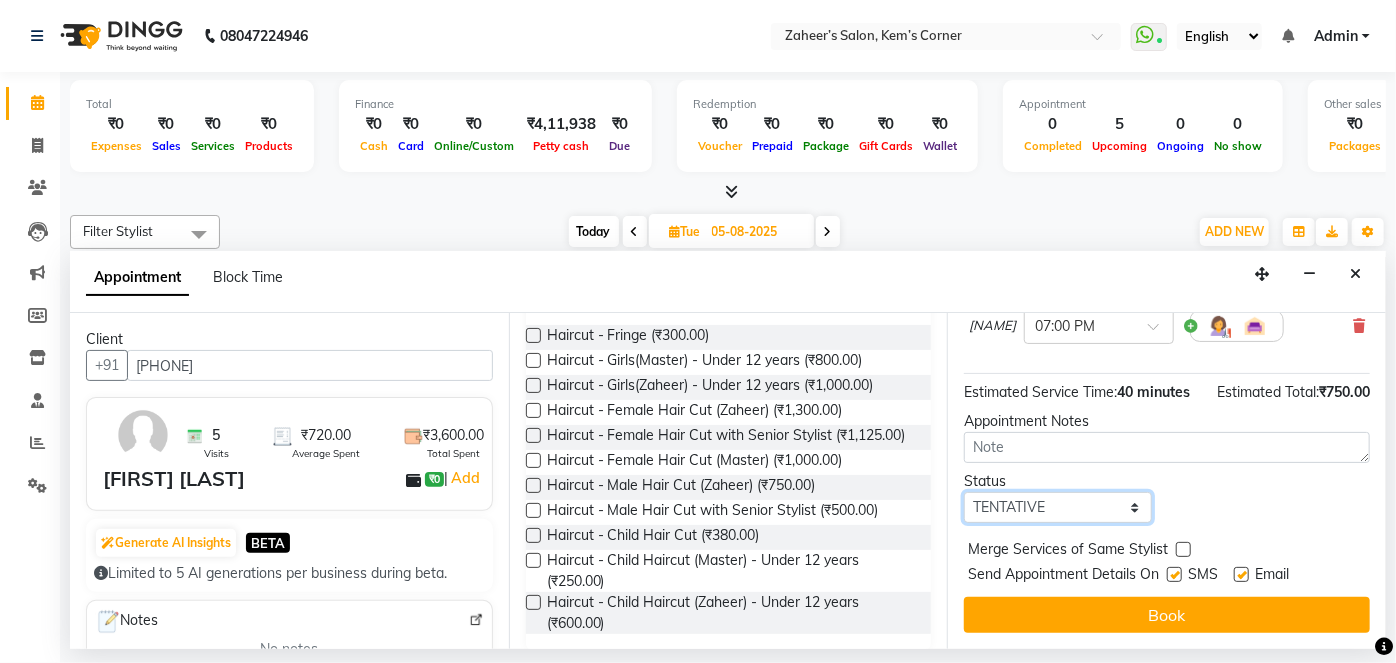 click on "Select TENTATIVE CONFIRM UPCOMING" at bounding box center (1058, 507) 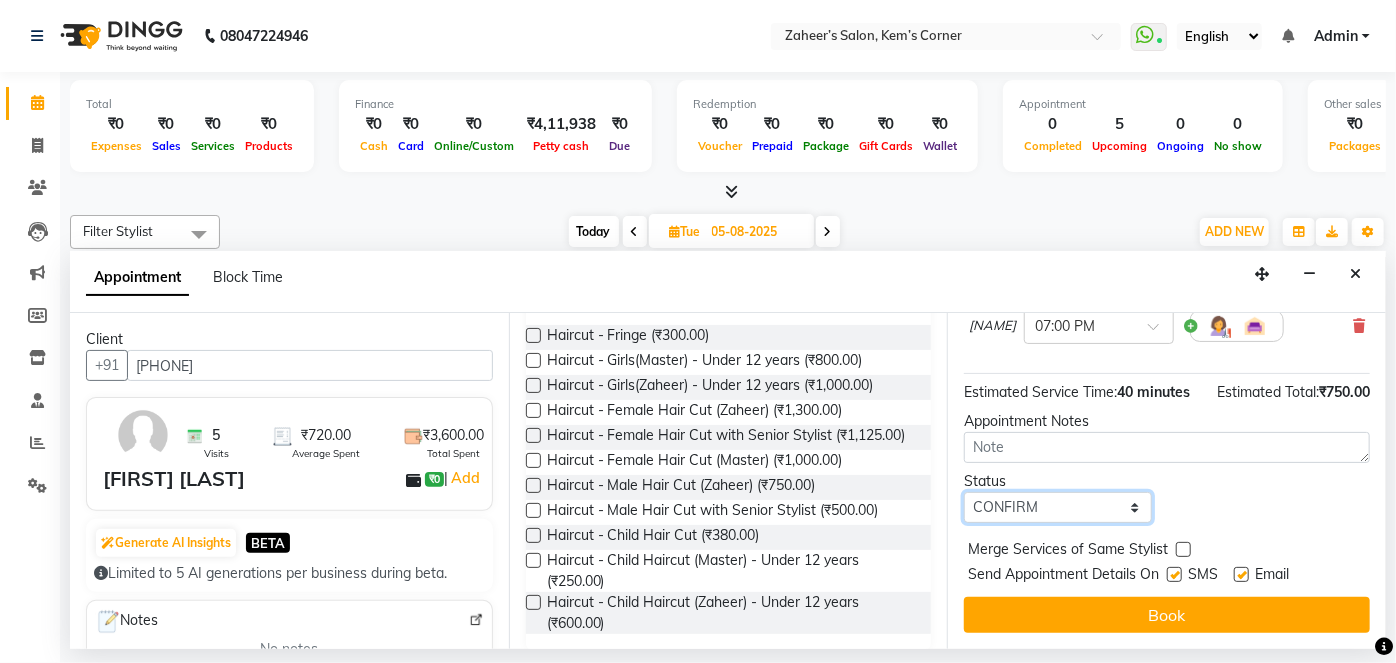 click on "Select TENTATIVE CONFIRM UPCOMING" at bounding box center [1058, 507] 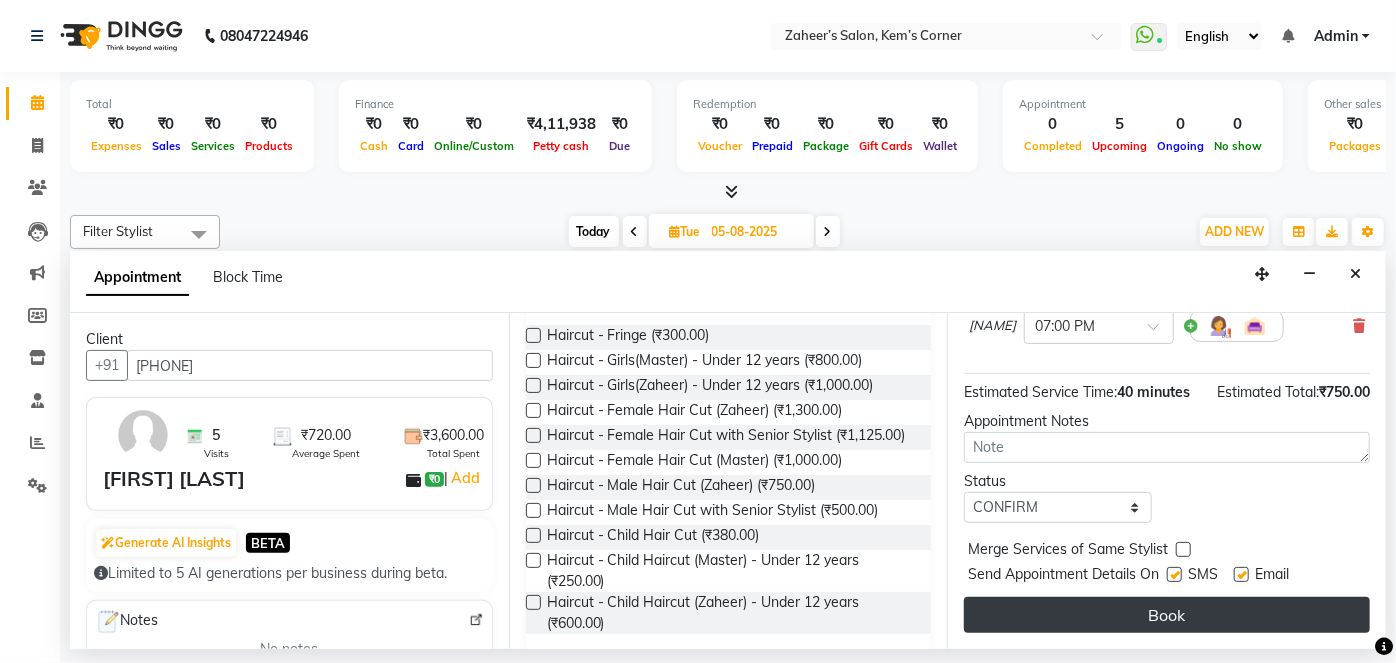 click on "Book" at bounding box center [1167, 615] 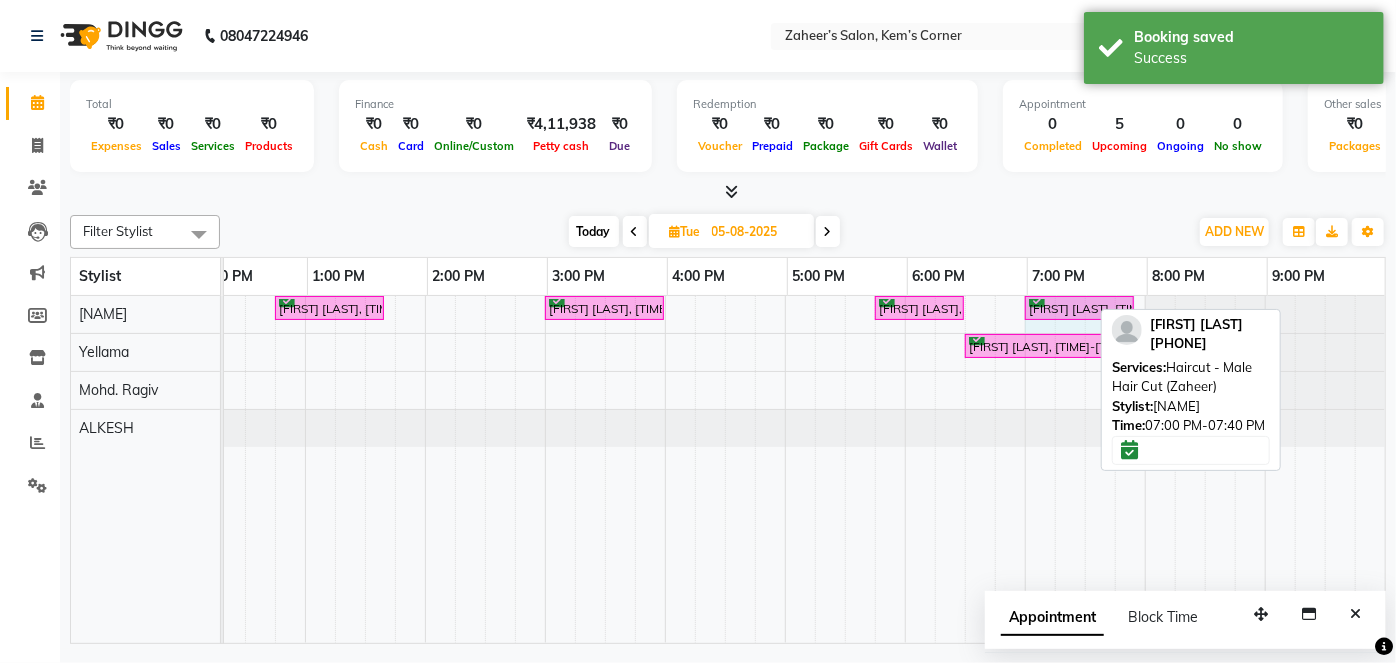 drag, startPoint x: 1088, startPoint y: 299, endPoint x: 1117, endPoint y: 297, distance: 29.068884 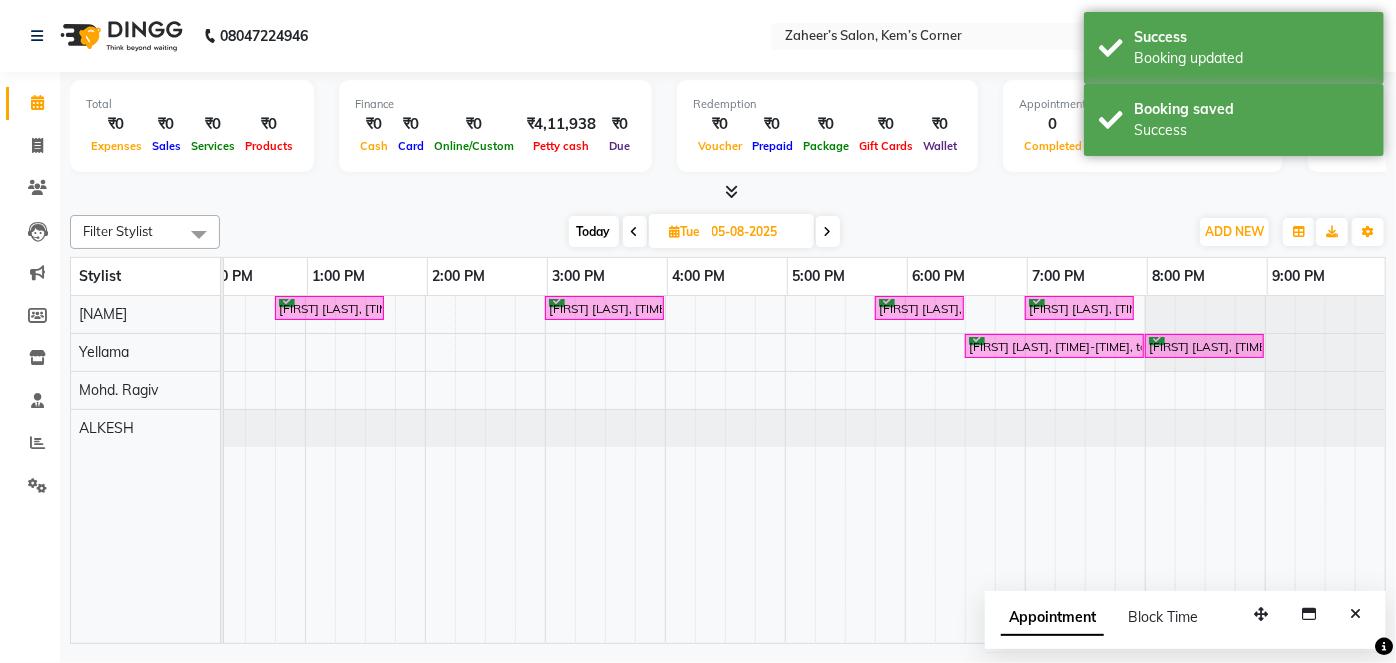 click on "Today" at bounding box center [594, 231] 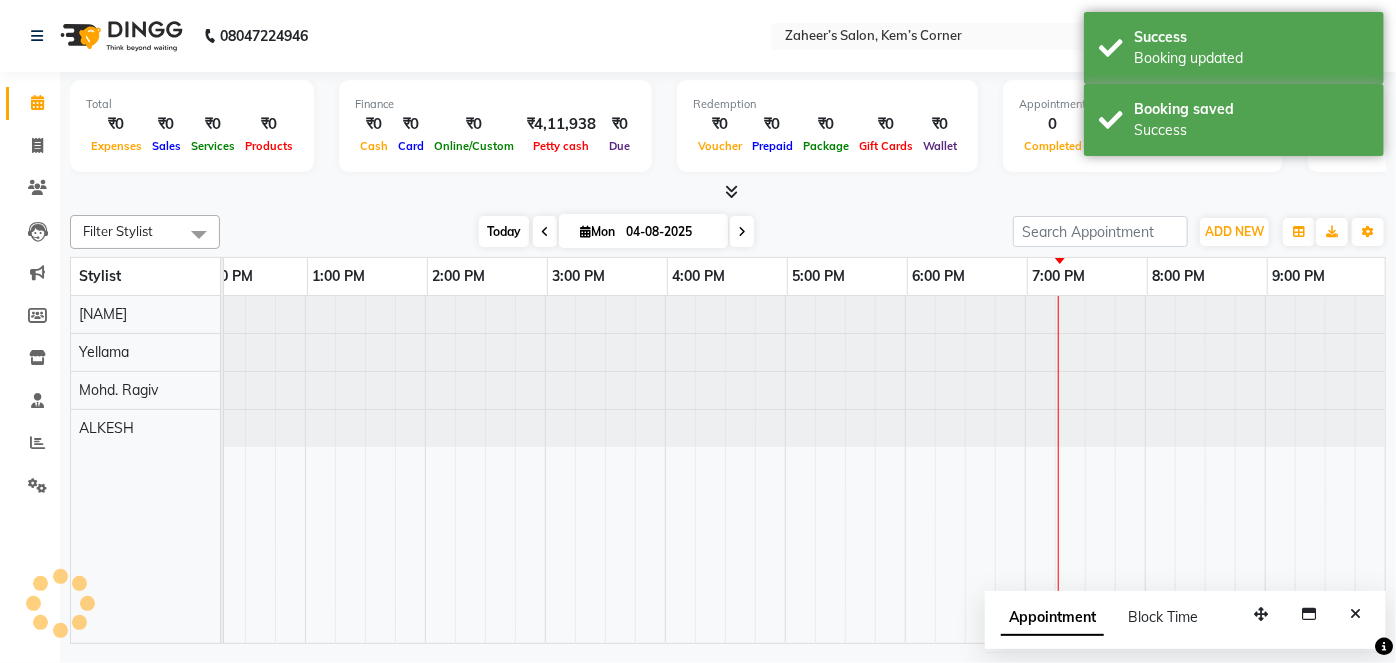 scroll, scrollTop: 0, scrollLeft: 397, axis: horizontal 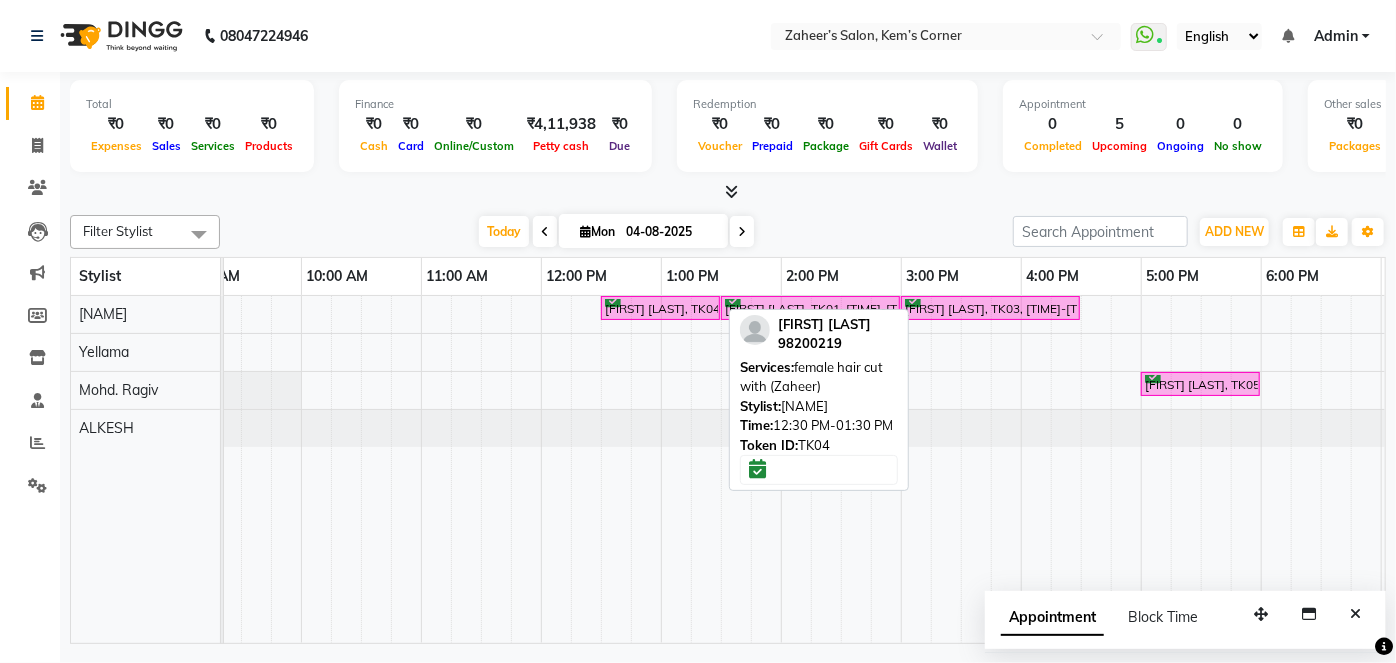 click on "[FIRST] [LAST], [CODE], [TIME]-[TIME], [SERVICE]  with ([PERSON])" at bounding box center [660, 308] 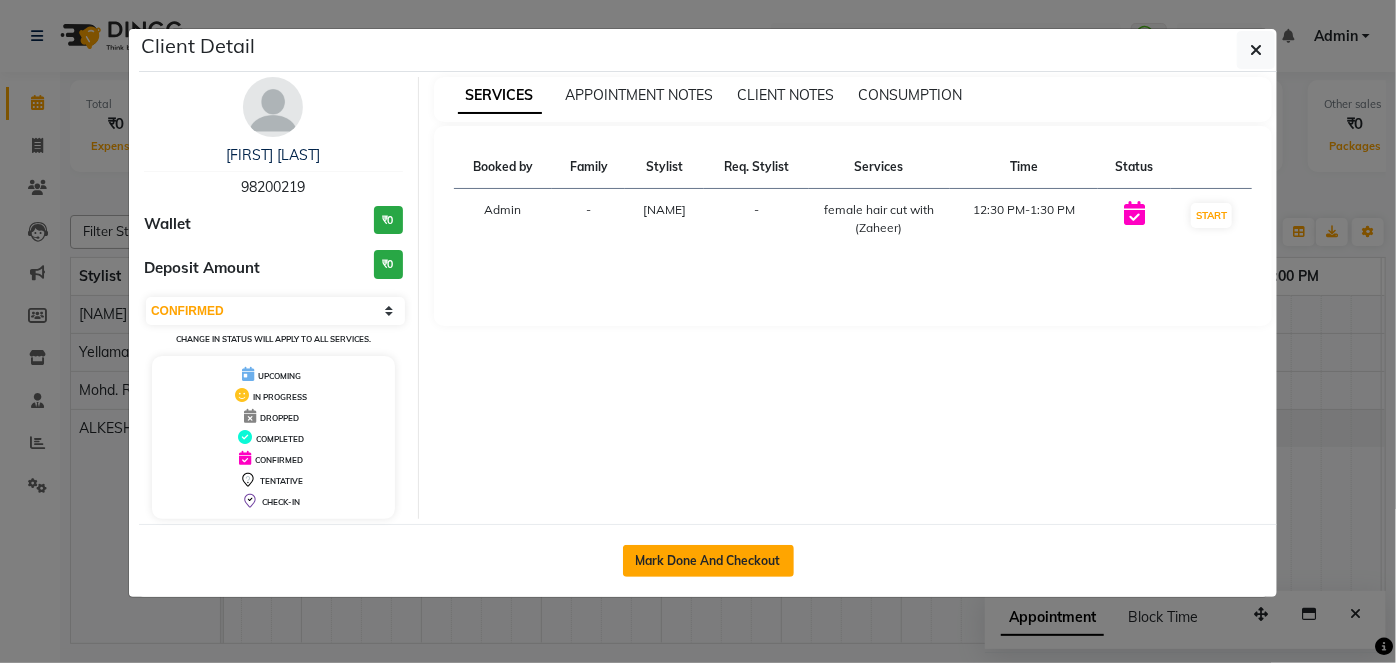click on "Mark Done And Checkout" 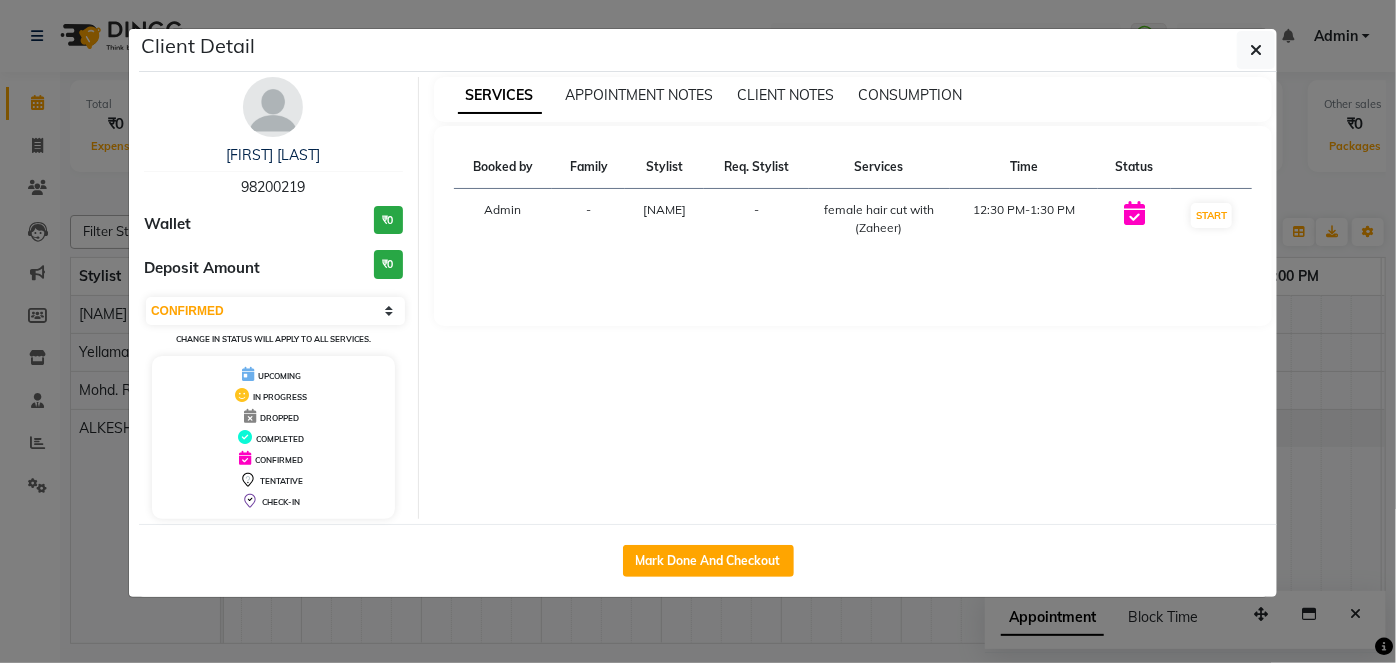 select on "service" 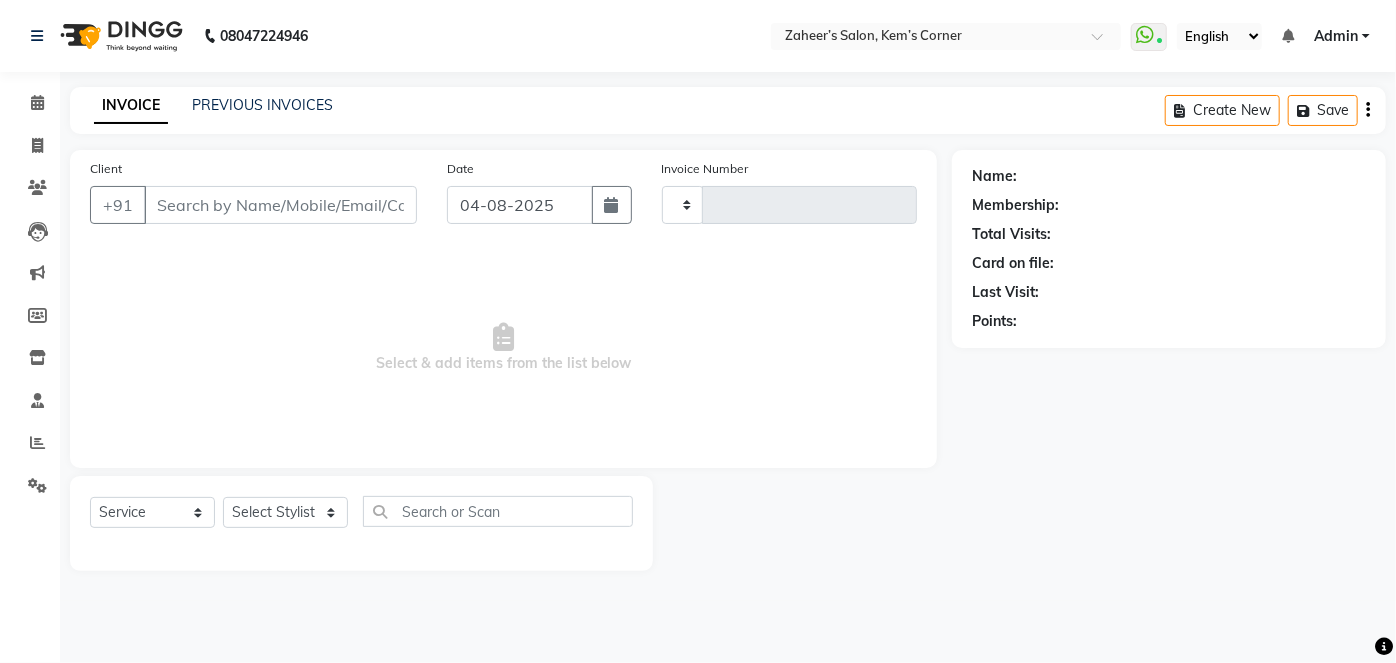 type on "0340" 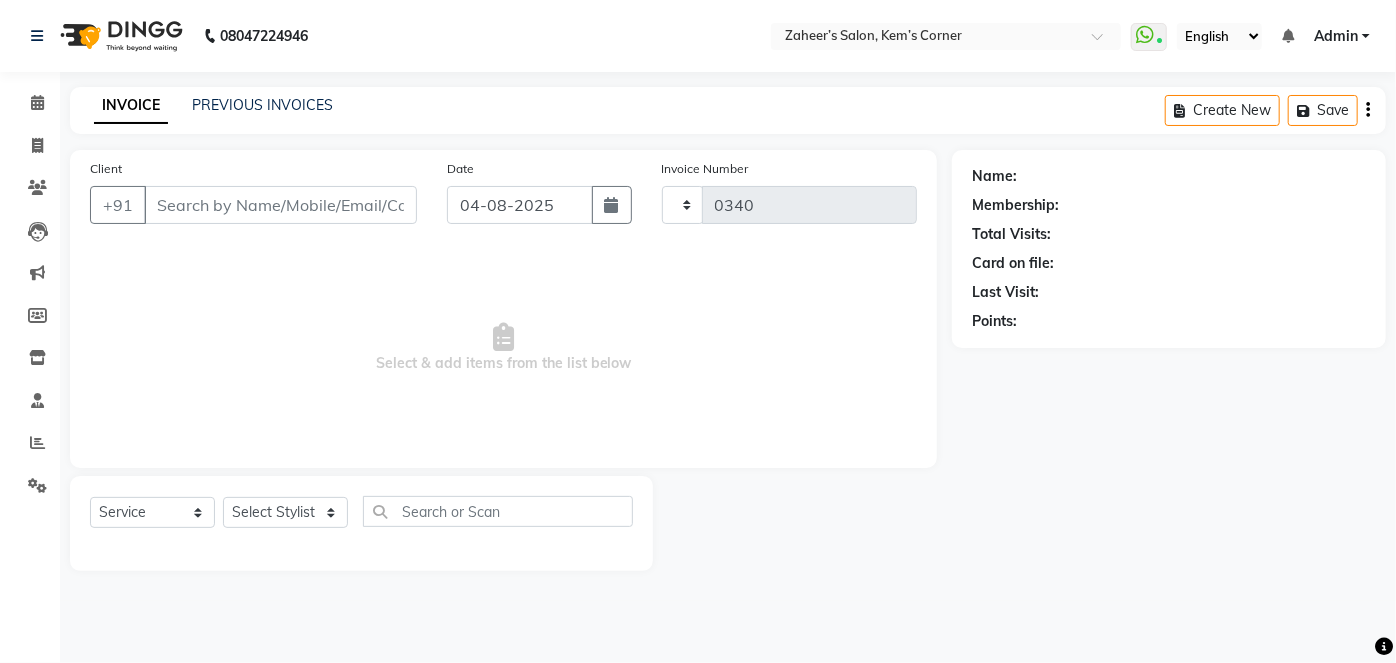 select on "3" 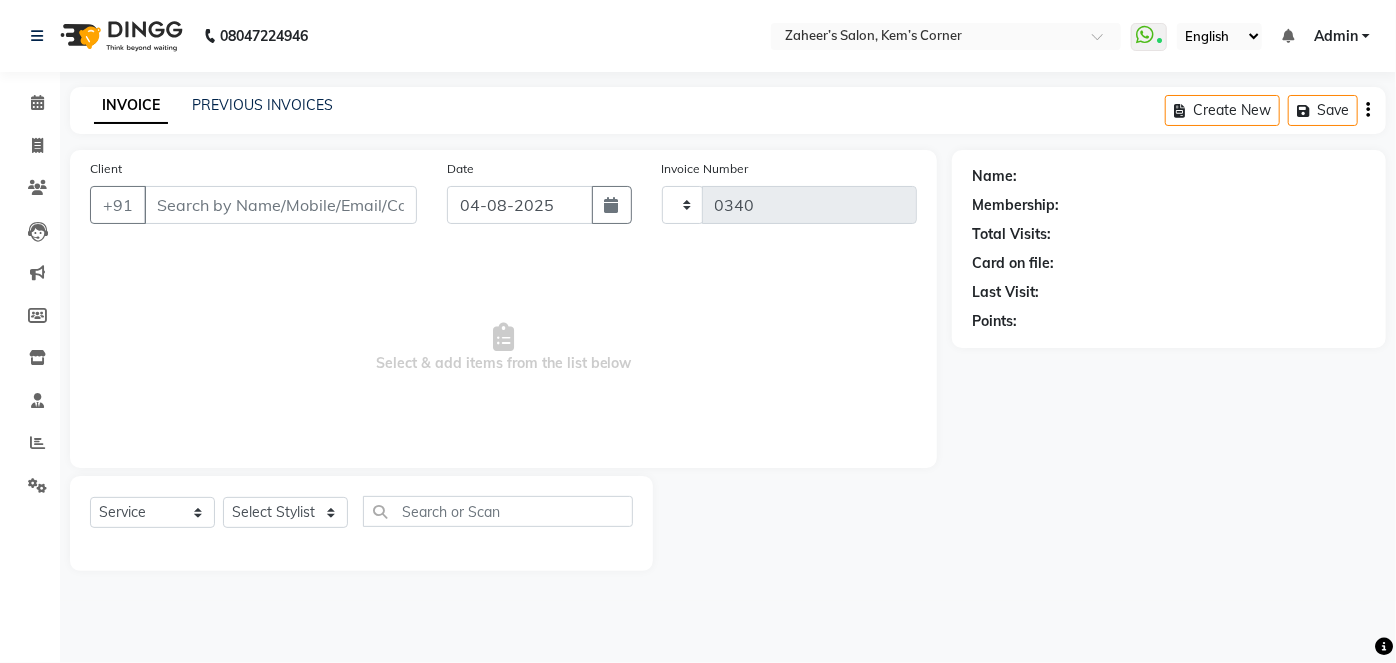 select on "6386" 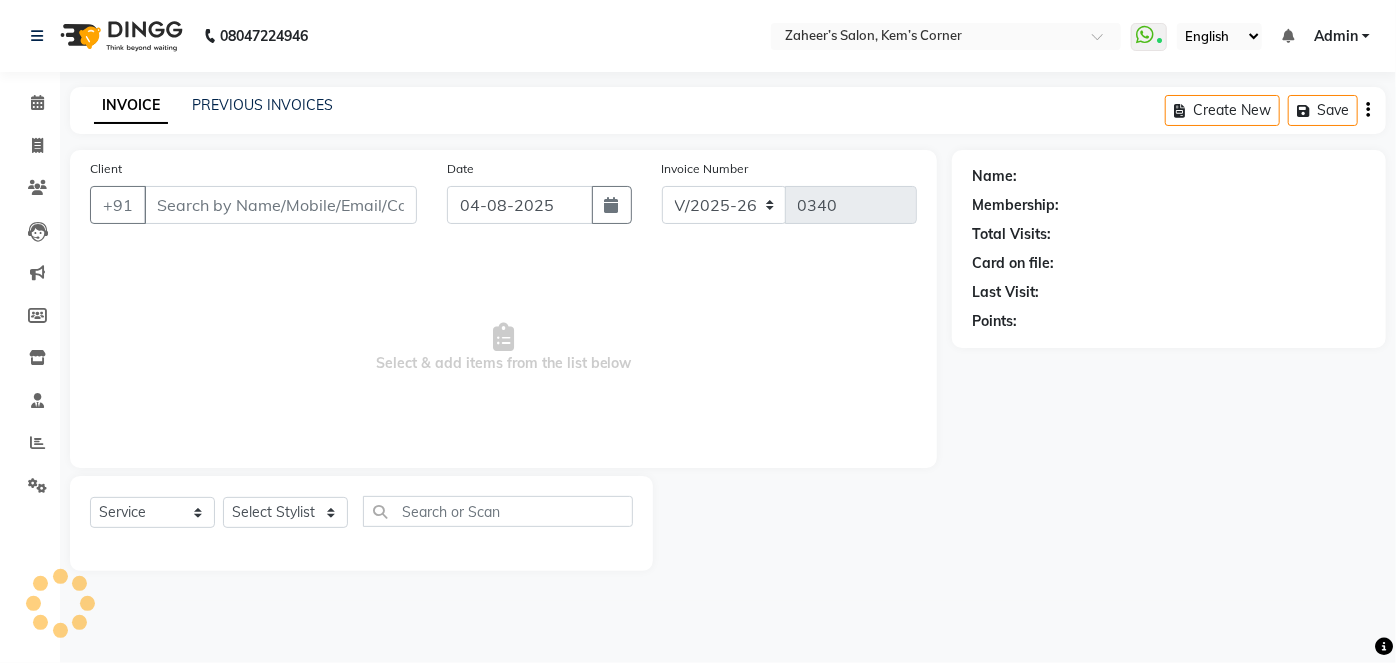 type on "[PHONE]" 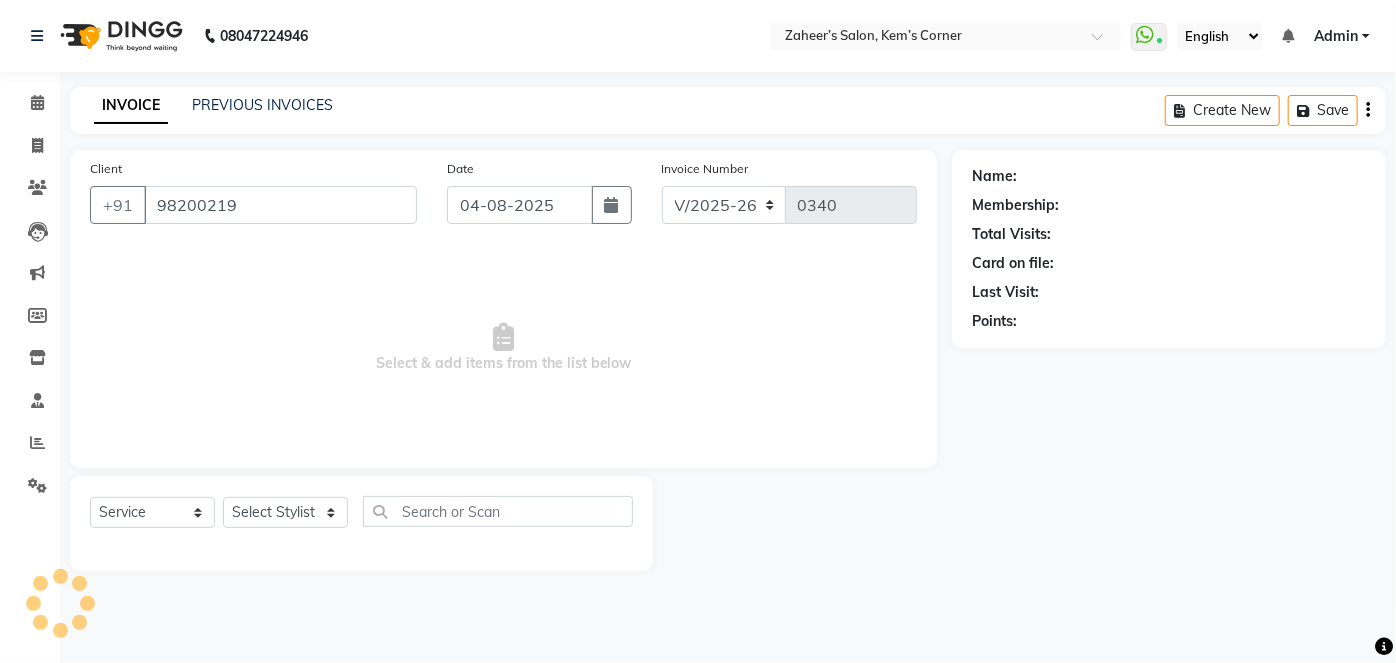 select on "50293" 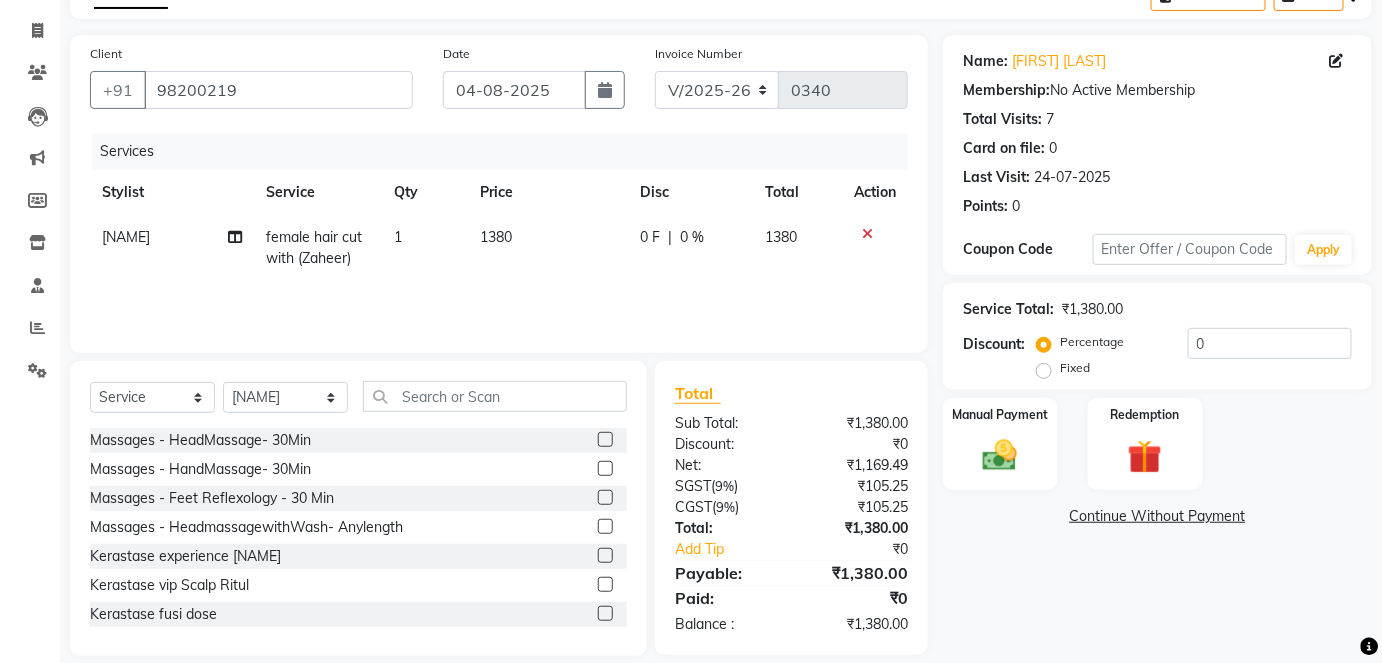 scroll, scrollTop: 137, scrollLeft: 0, axis: vertical 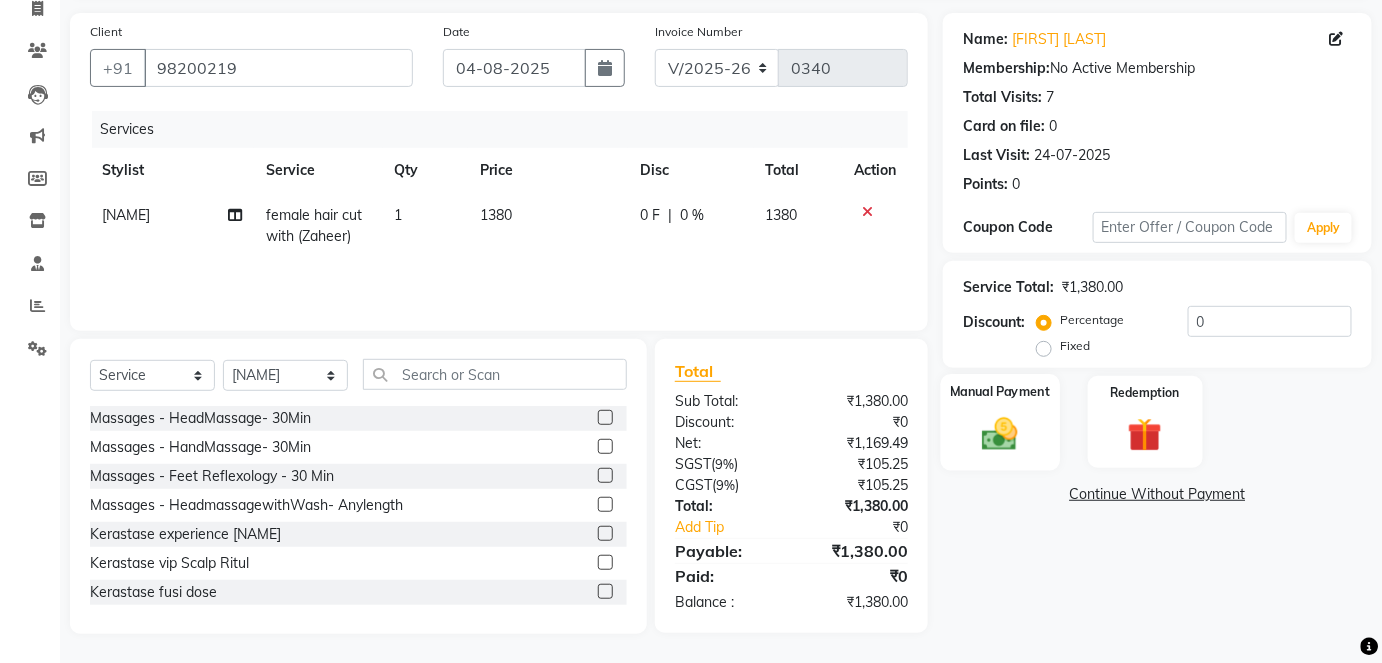 click 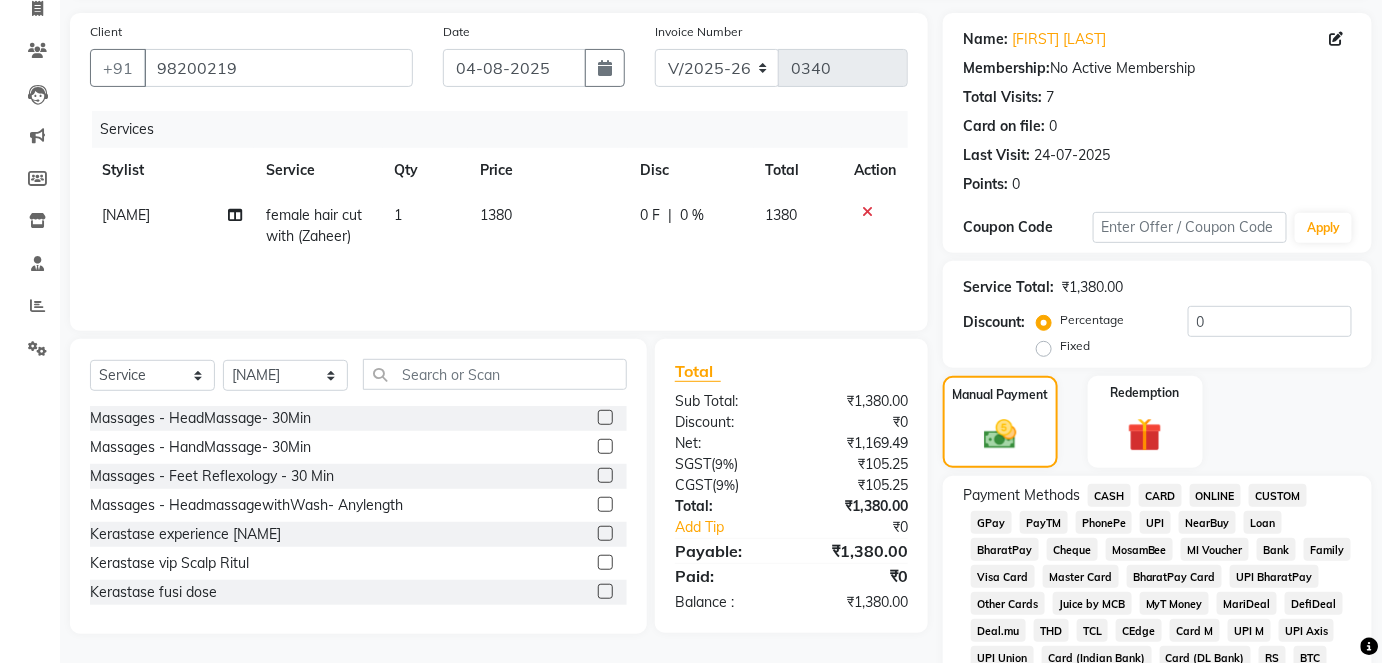 click on "CASH" 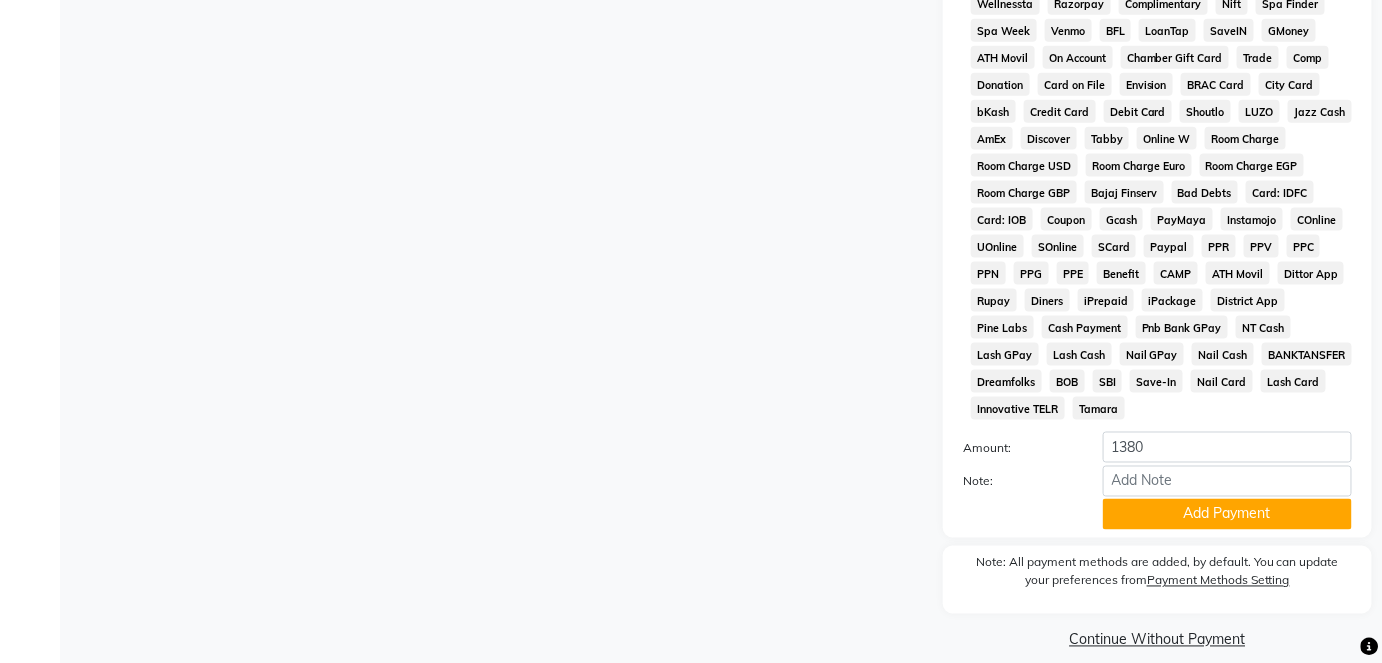 scroll, scrollTop: 842, scrollLeft: 0, axis: vertical 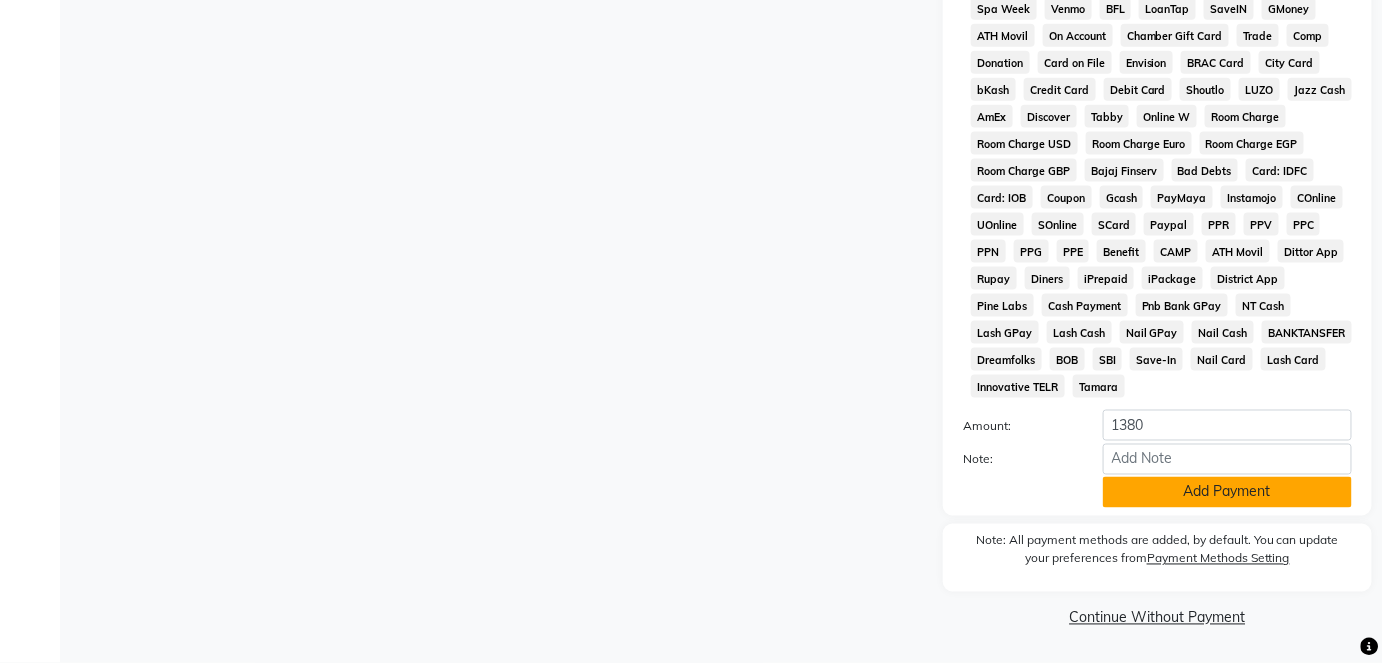 click on "Add Payment" 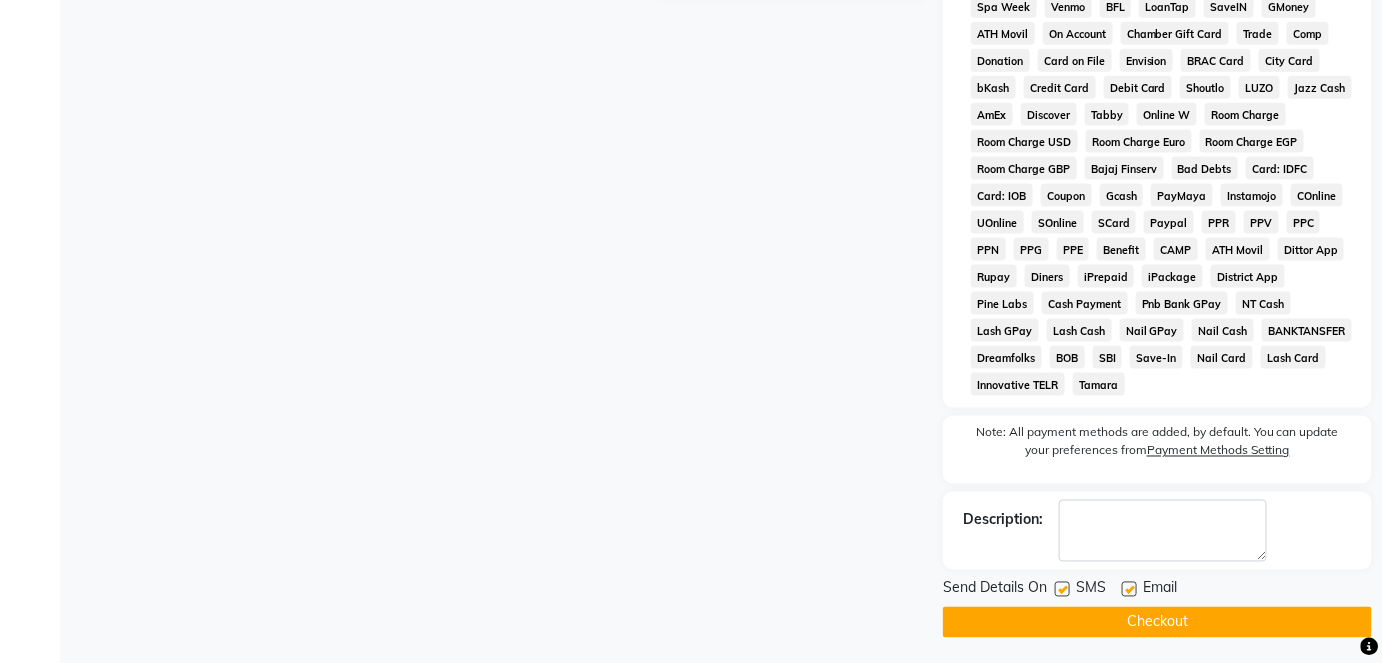 click 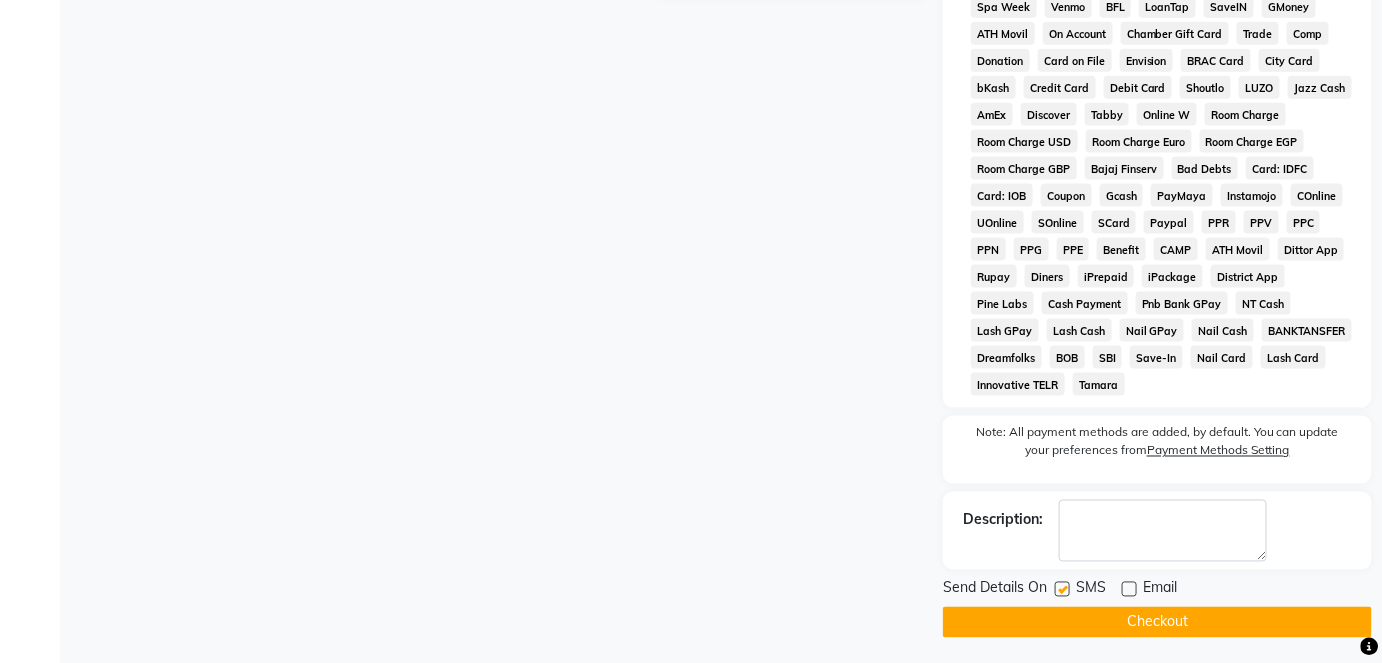 click on "Checkout" 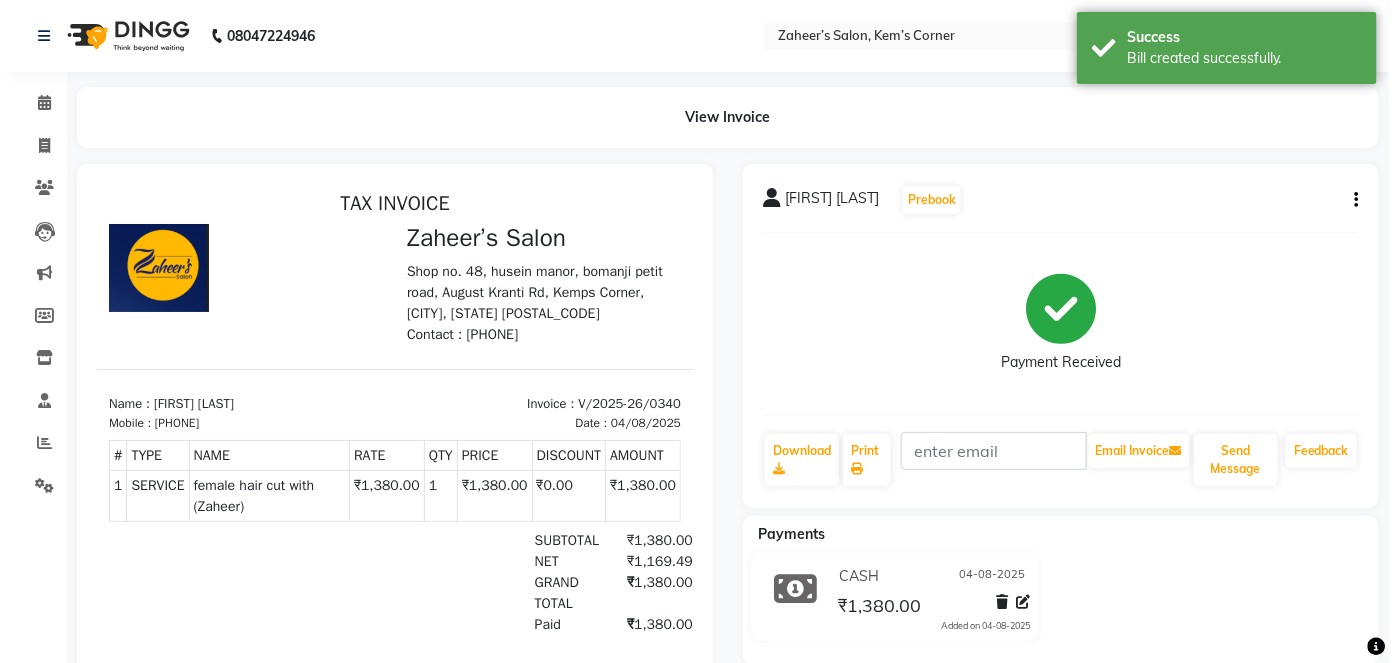 scroll, scrollTop: 0, scrollLeft: 0, axis: both 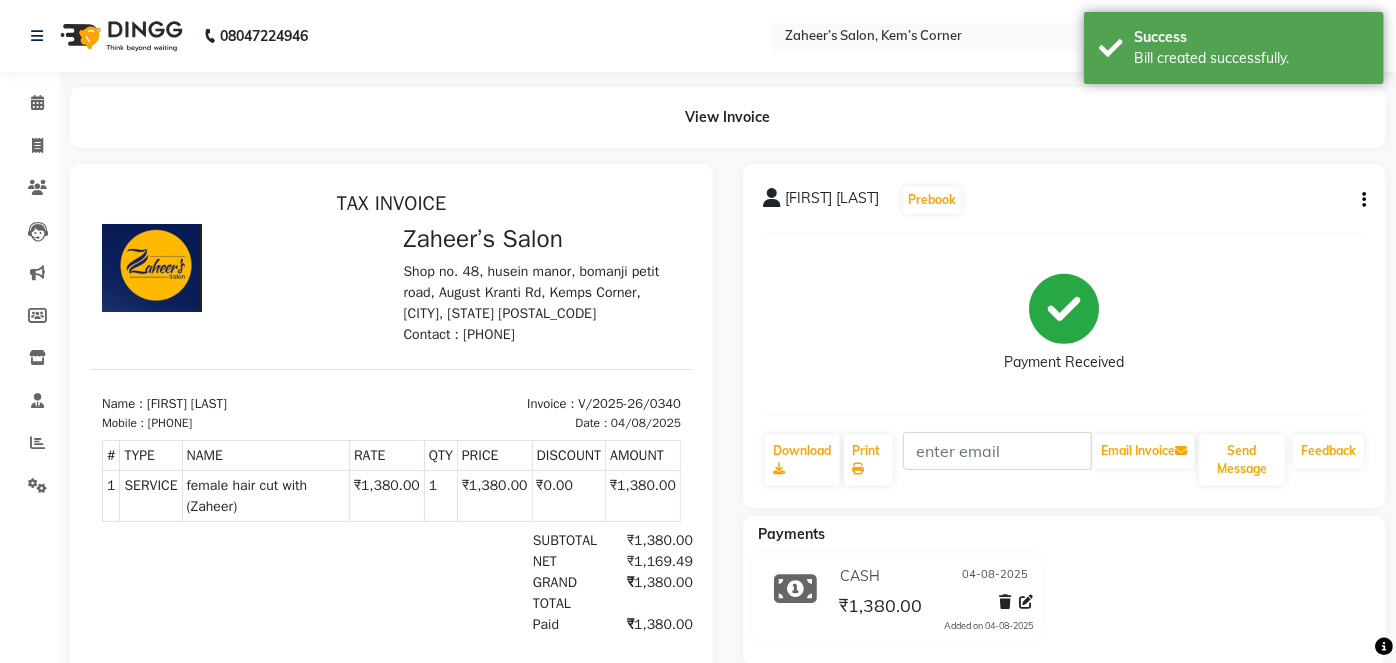select on "6386" 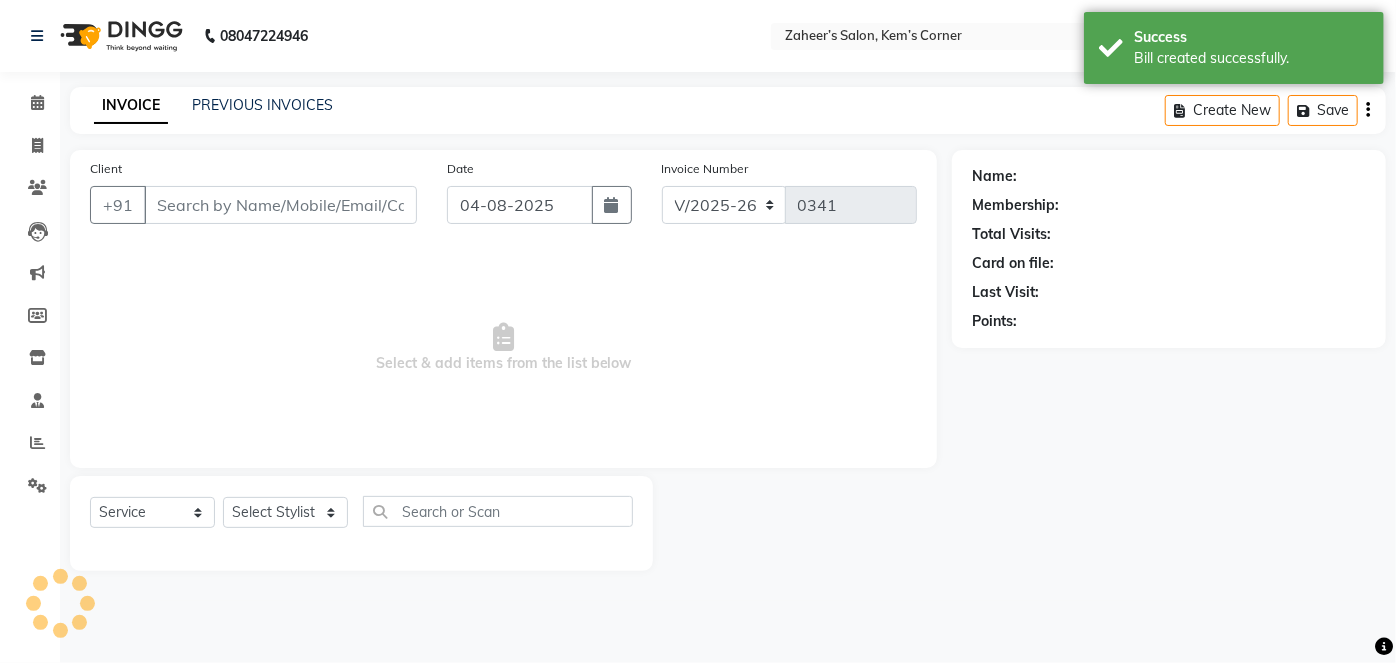 type on "[PHONE]" 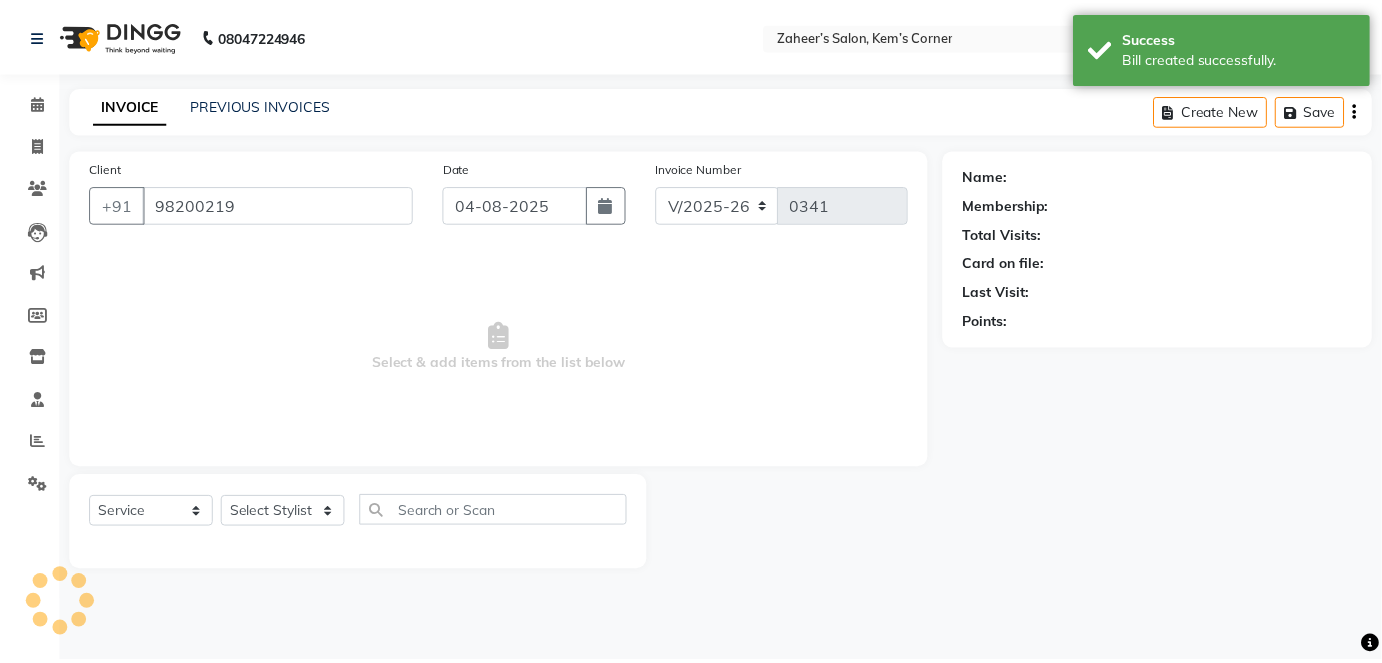 scroll, scrollTop: 137, scrollLeft: 0, axis: vertical 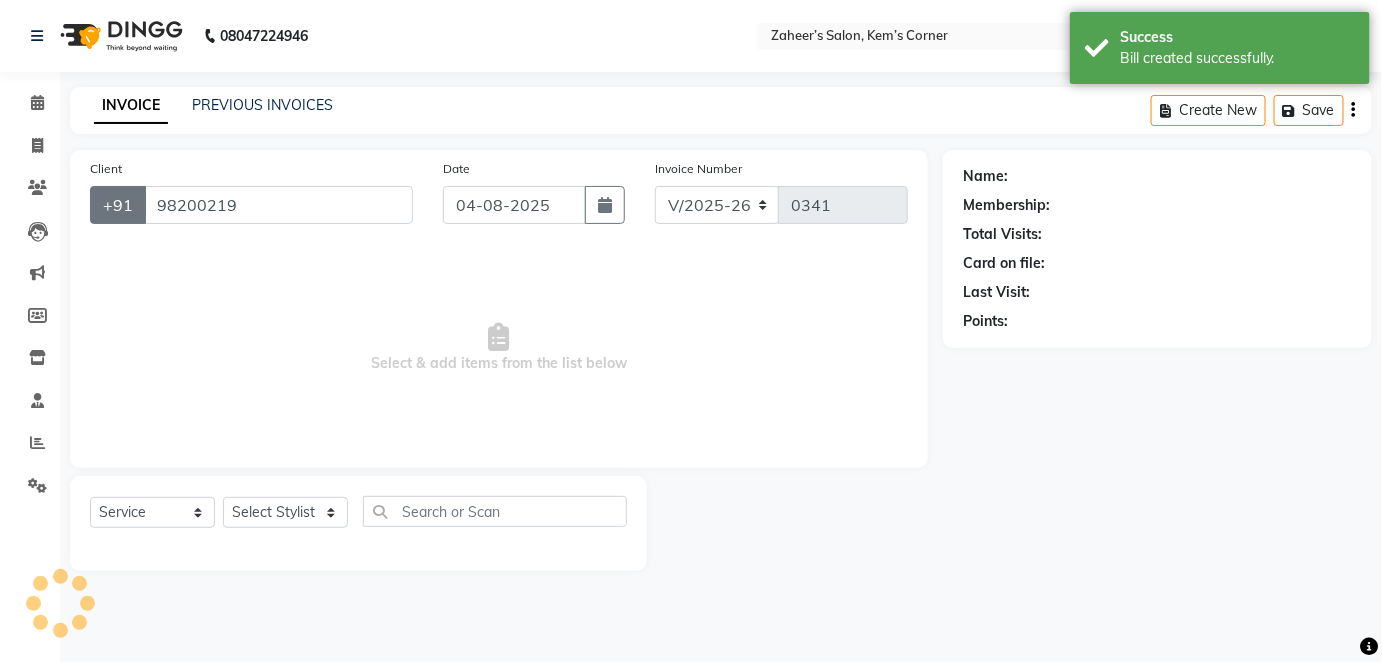 select on "50293" 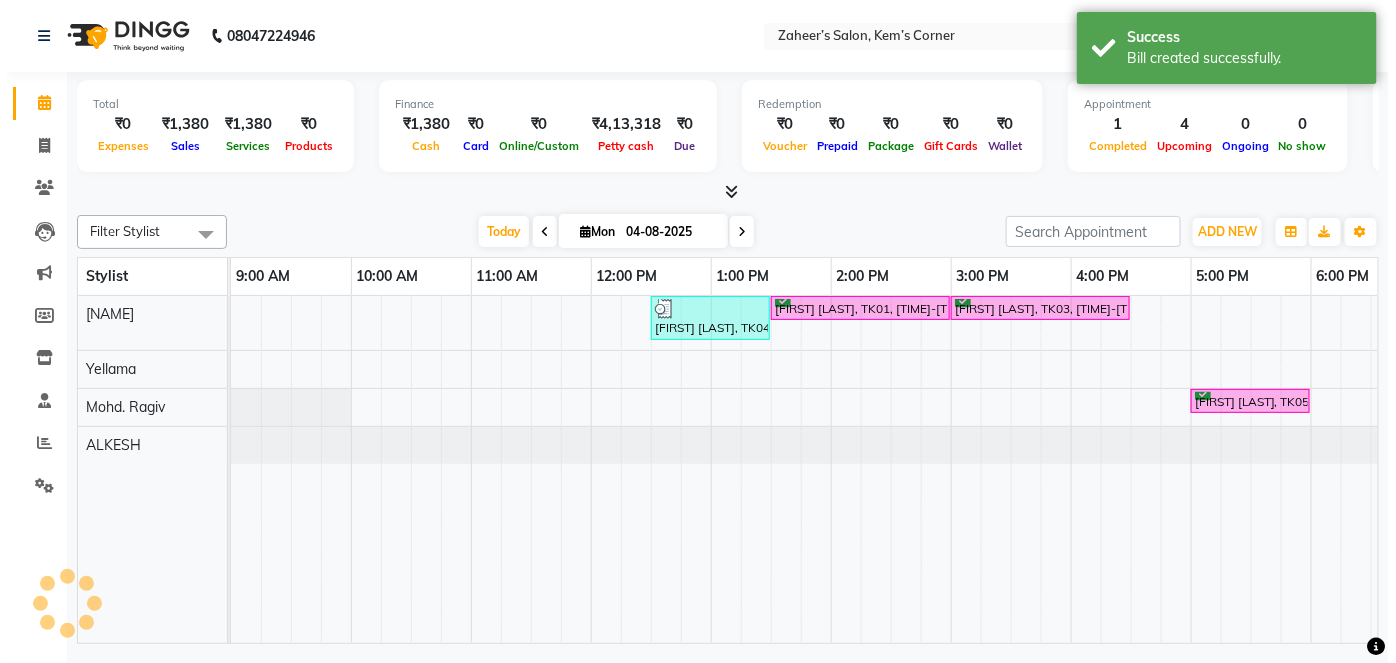 scroll, scrollTop: 0, scrollLeft: 0, axis: both 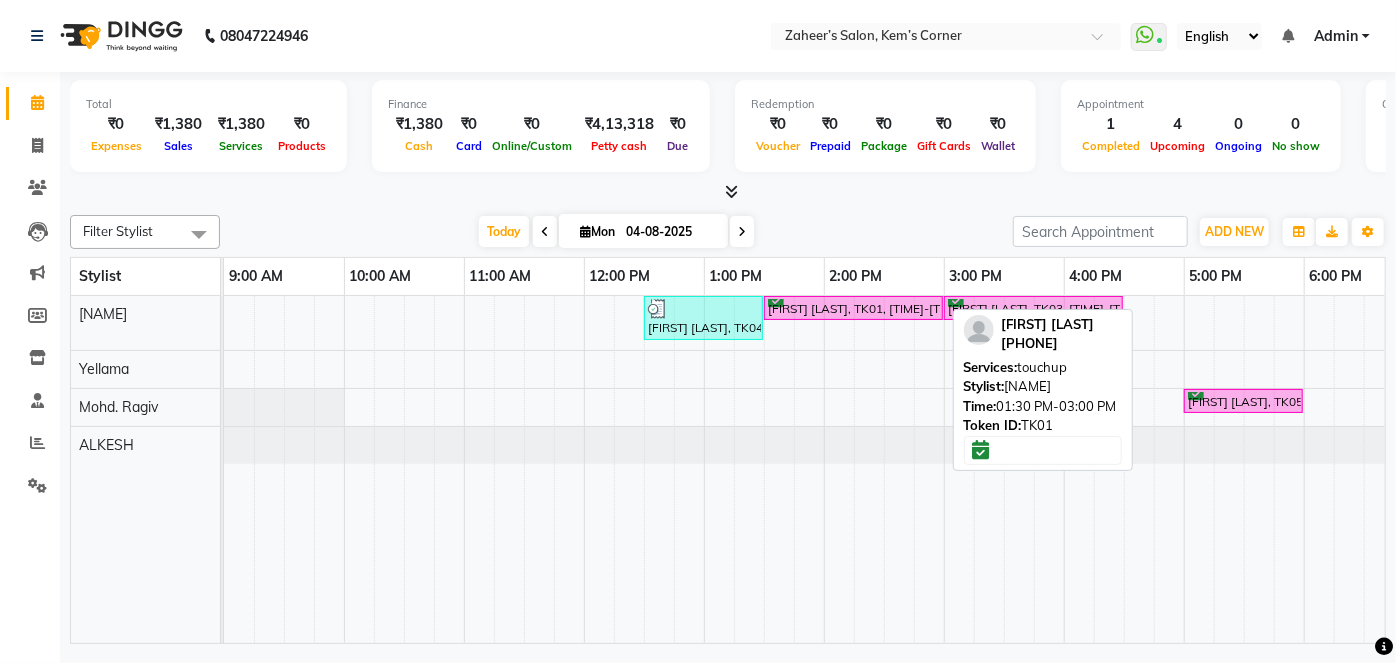 click on "[FIRST] [LAST], [CODE], [TIME]-[TIME], [SERVICE]" at bounding box center (853, 308) 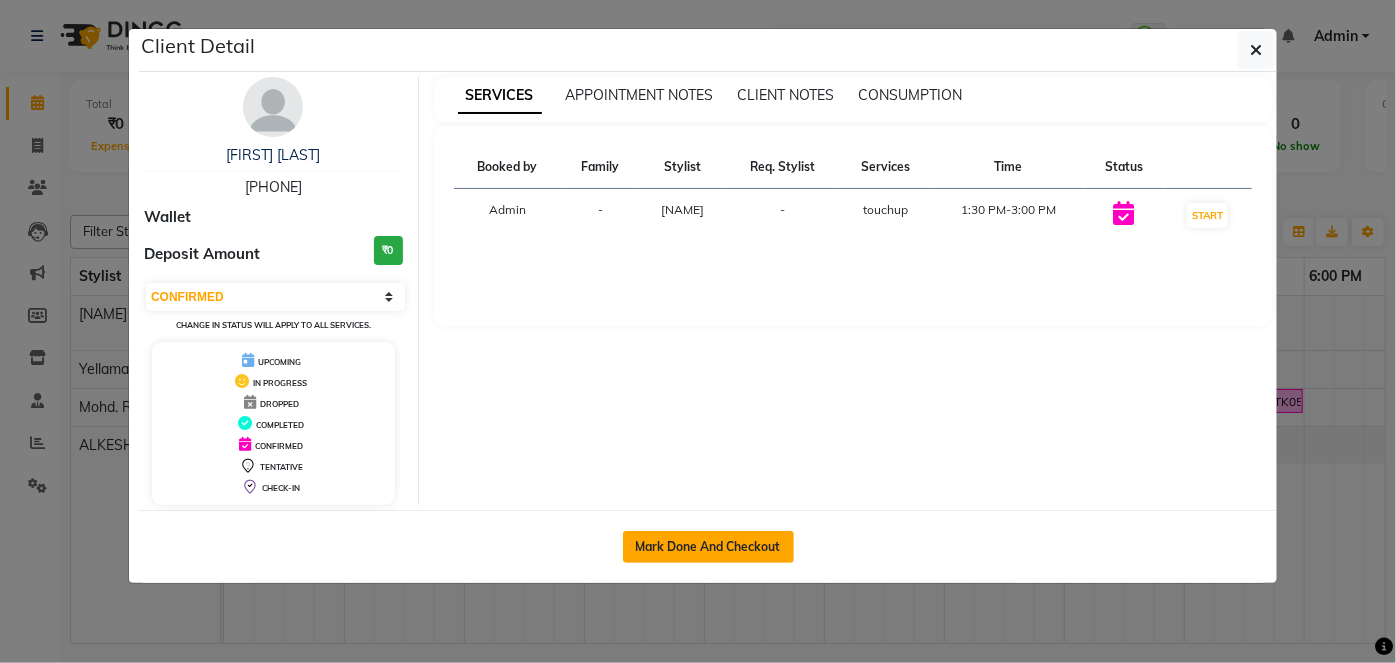 click on "Mark Done And Checkout" 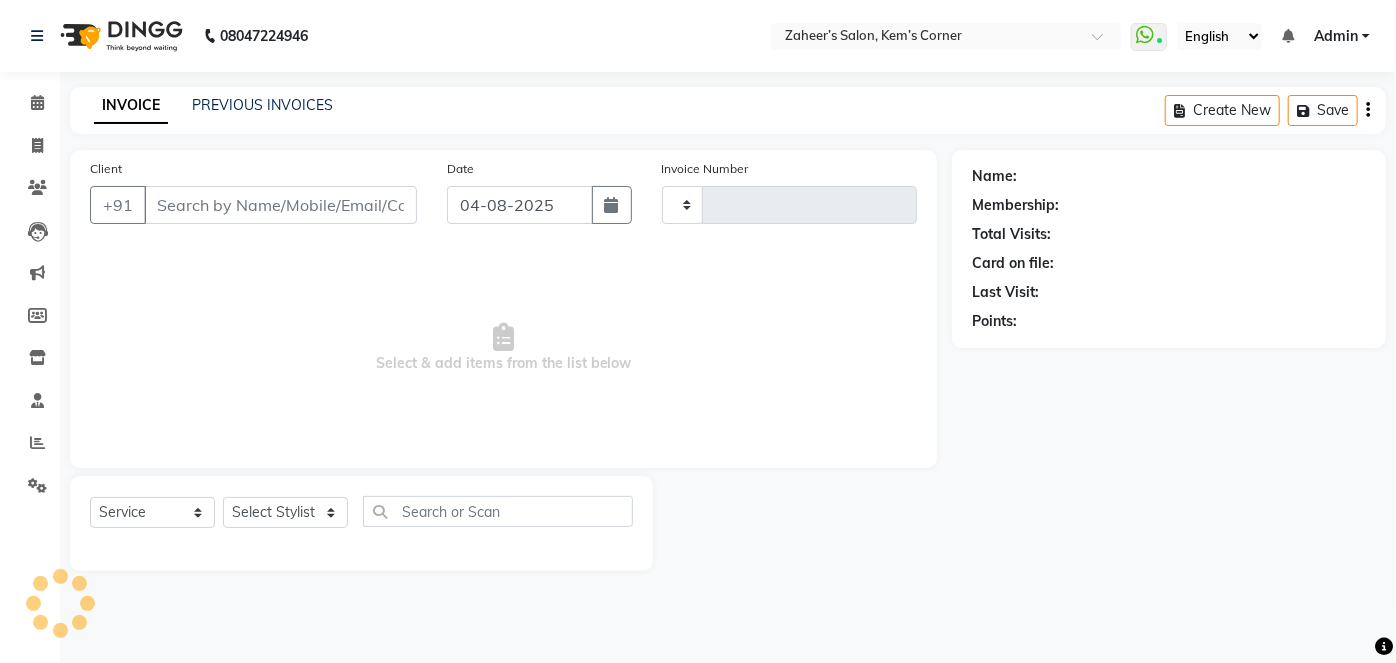select on "3" 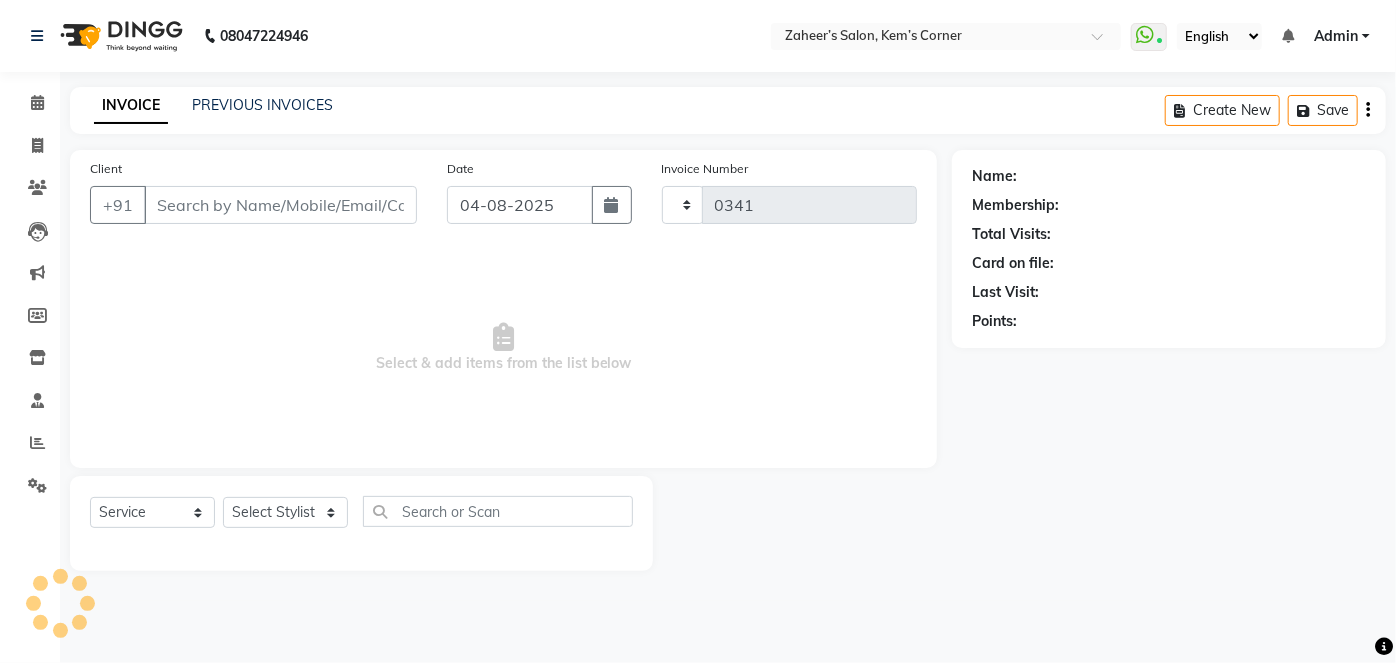 select on "6386" 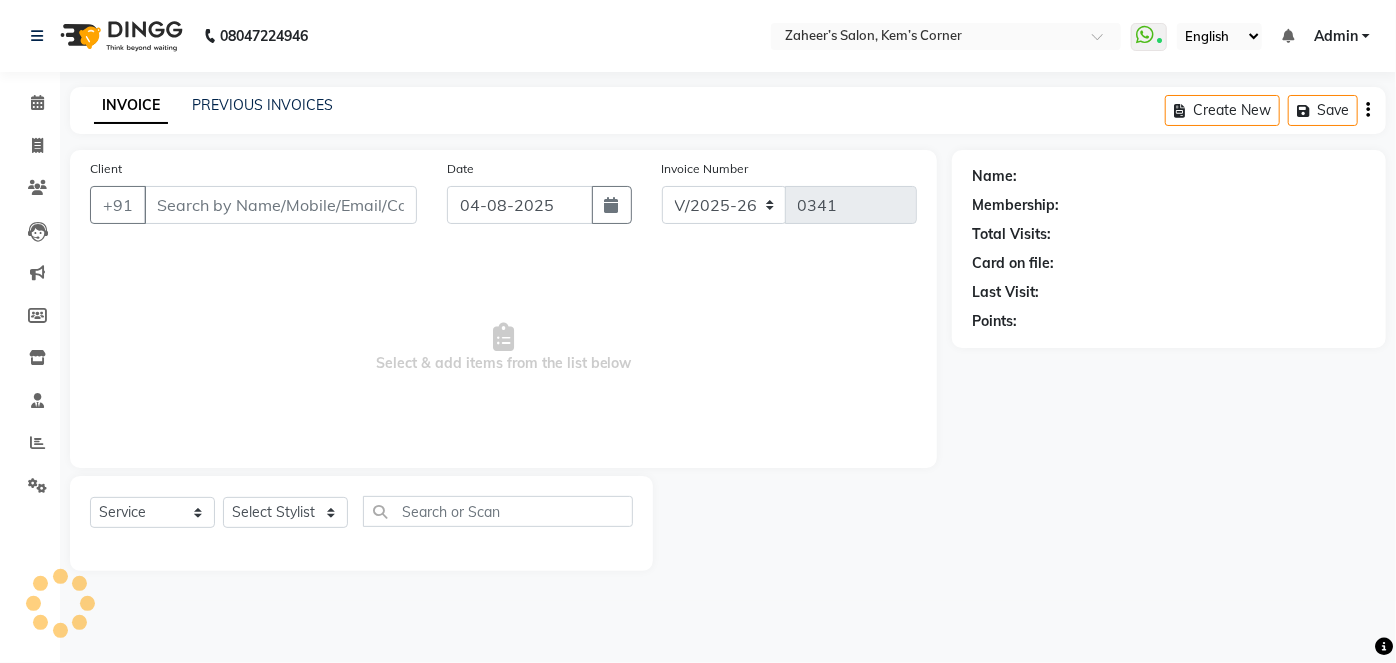 type on "[PHONE]" 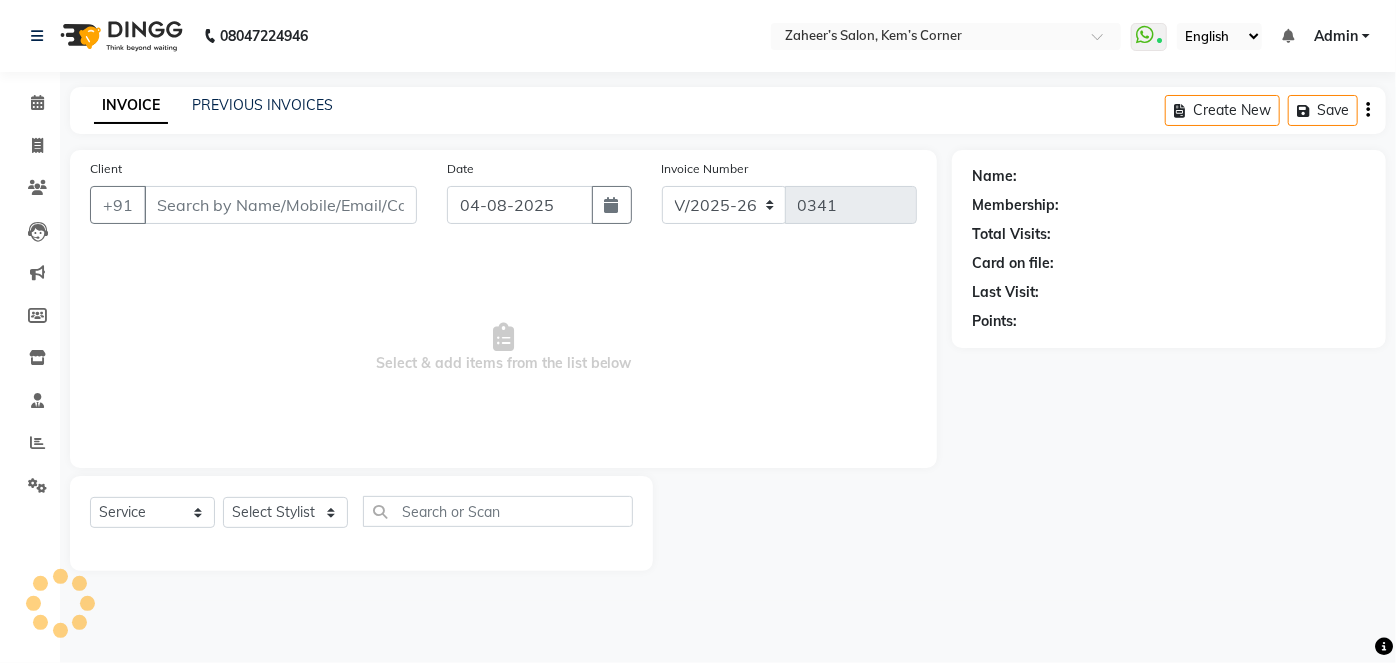 select on "50293" 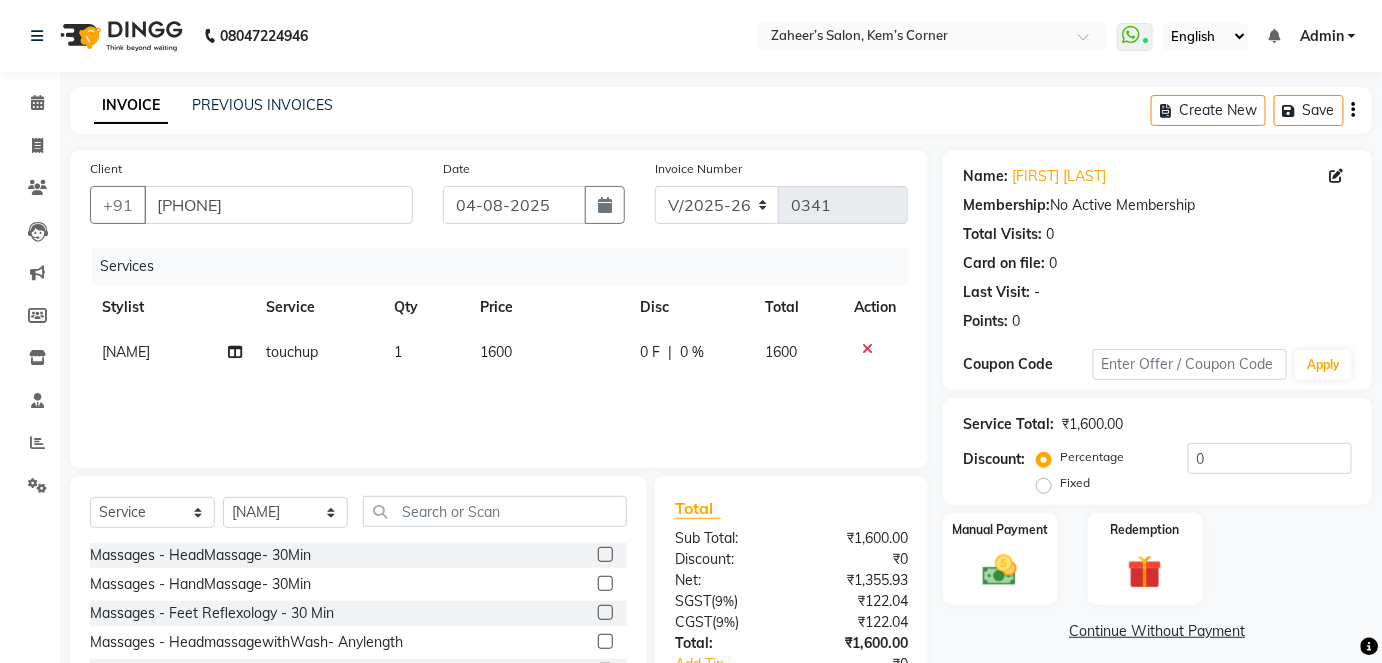 click on "1600" 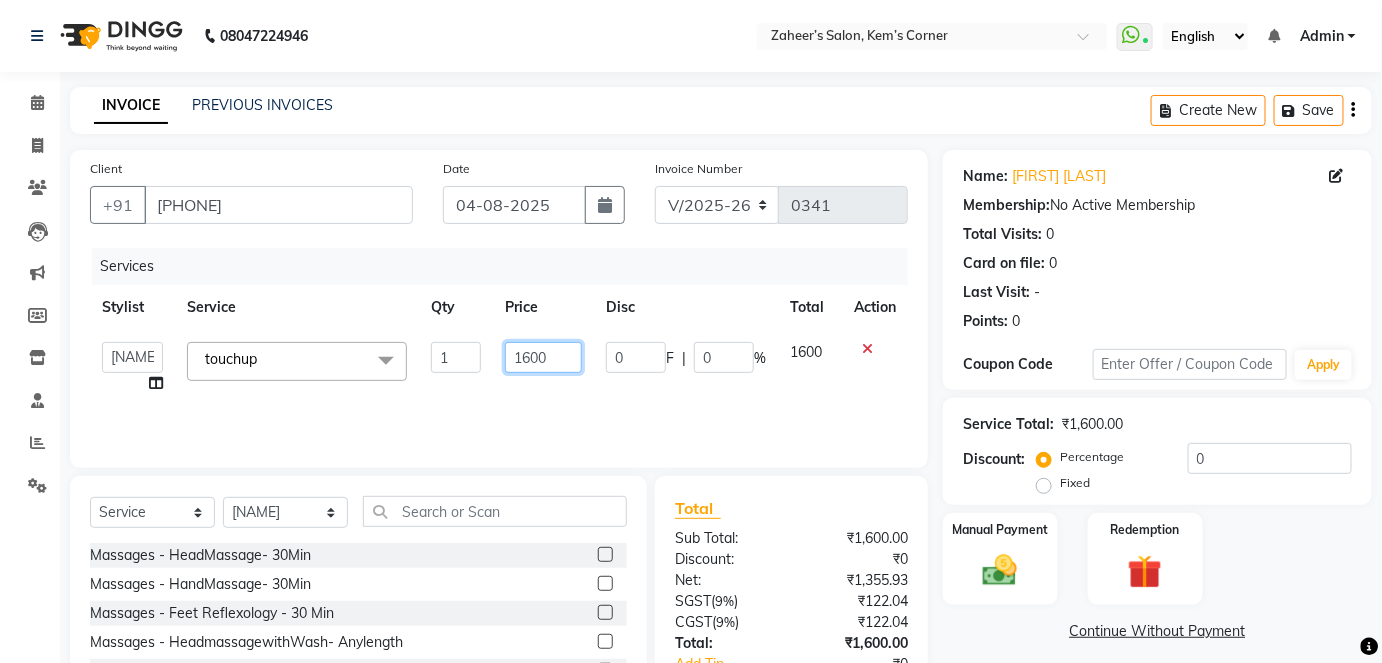 click on "1600" 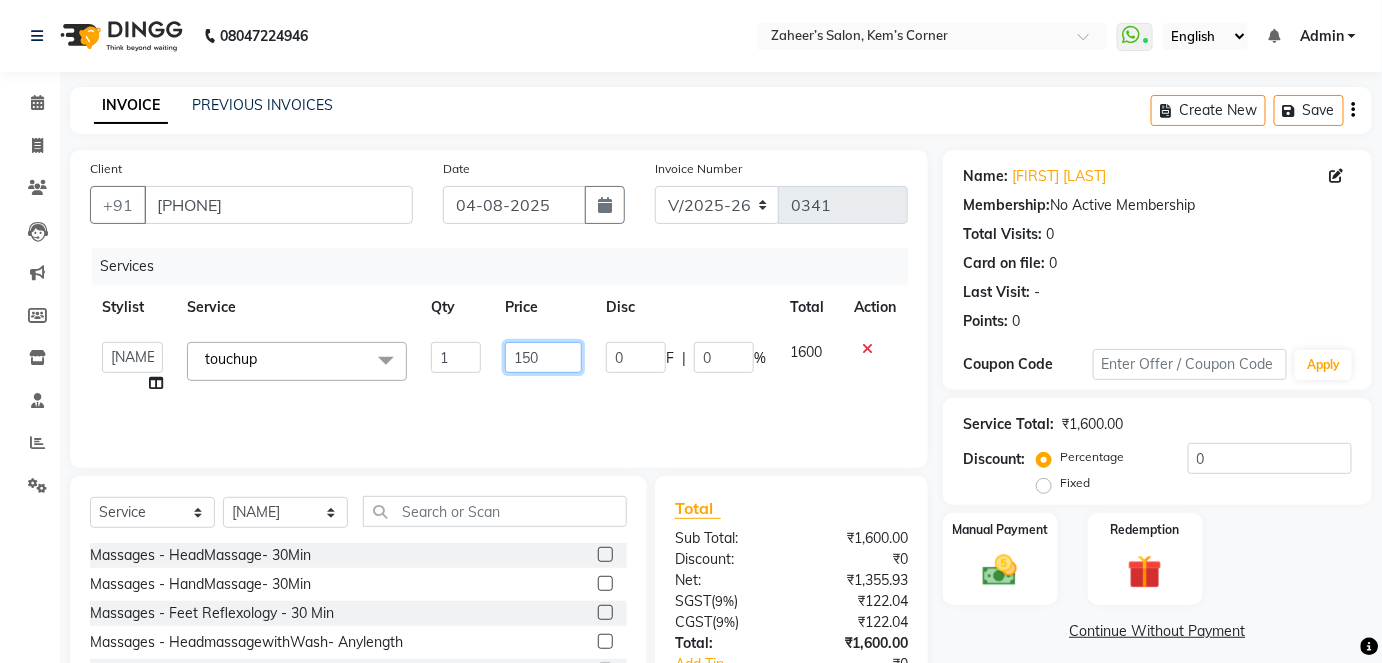 type on "1500" 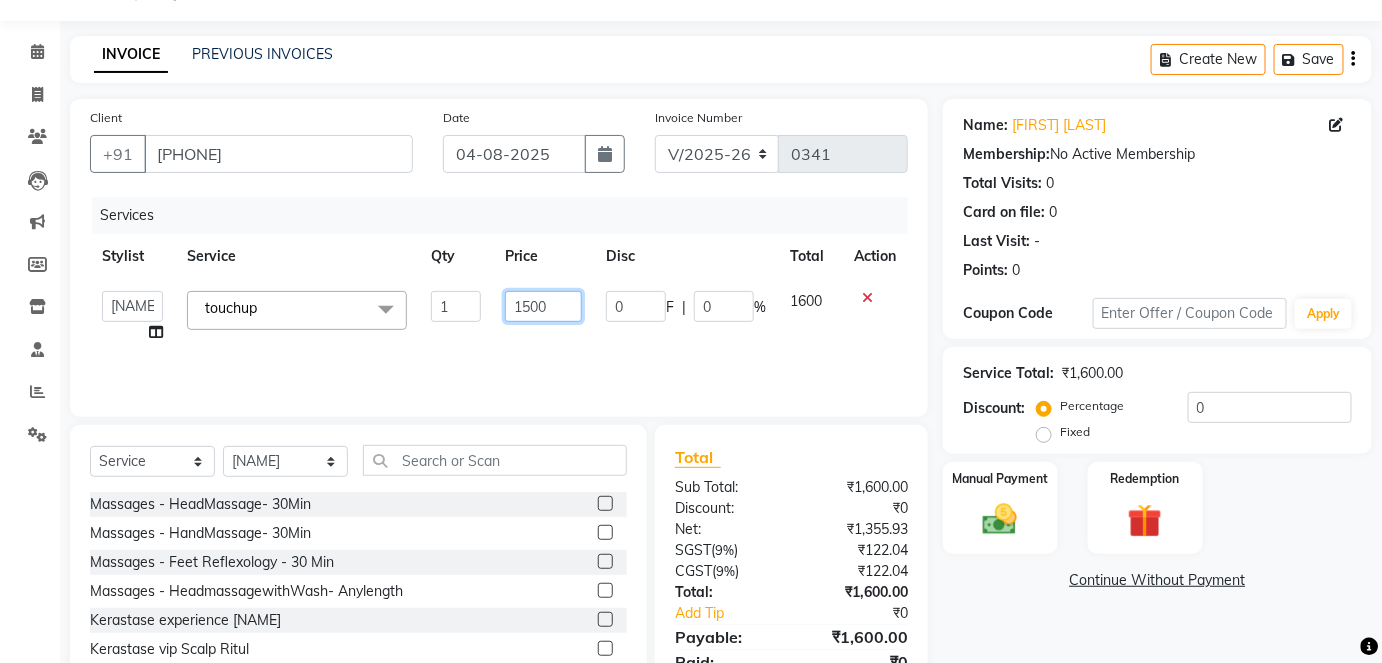 scroll, scrollTop: 137, scrollLeft: 0, axis: vertical 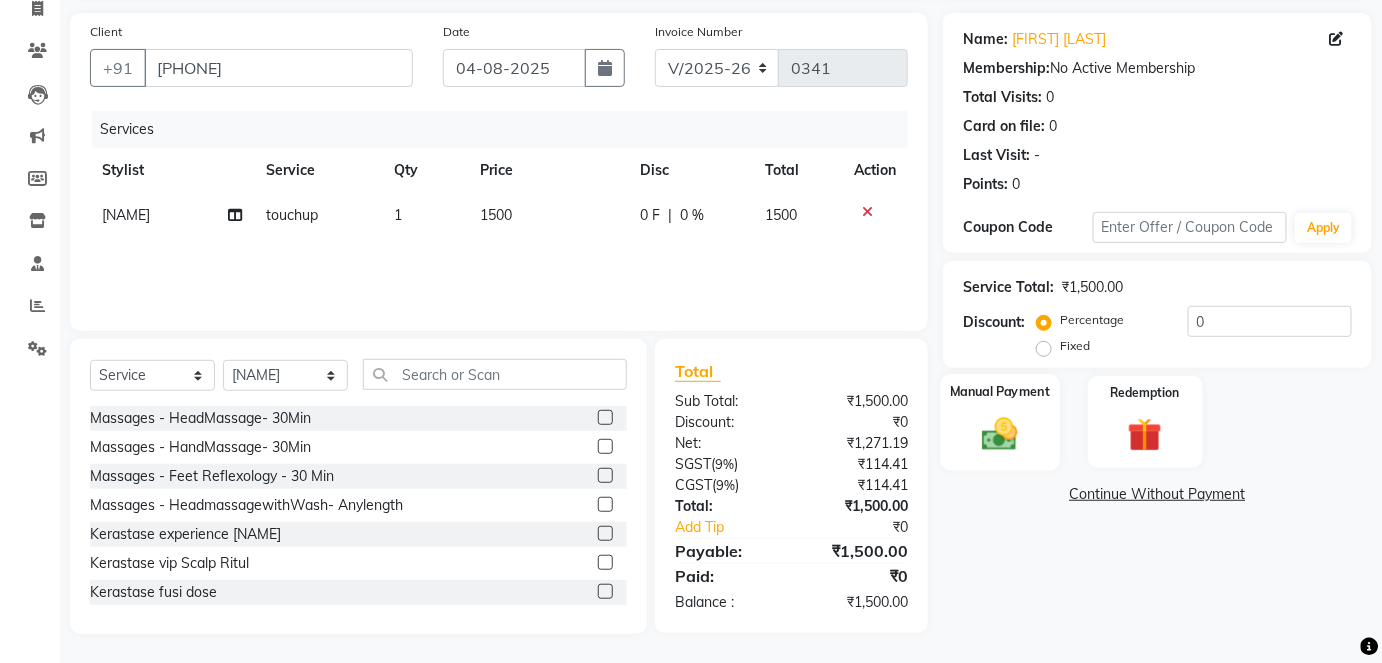 click 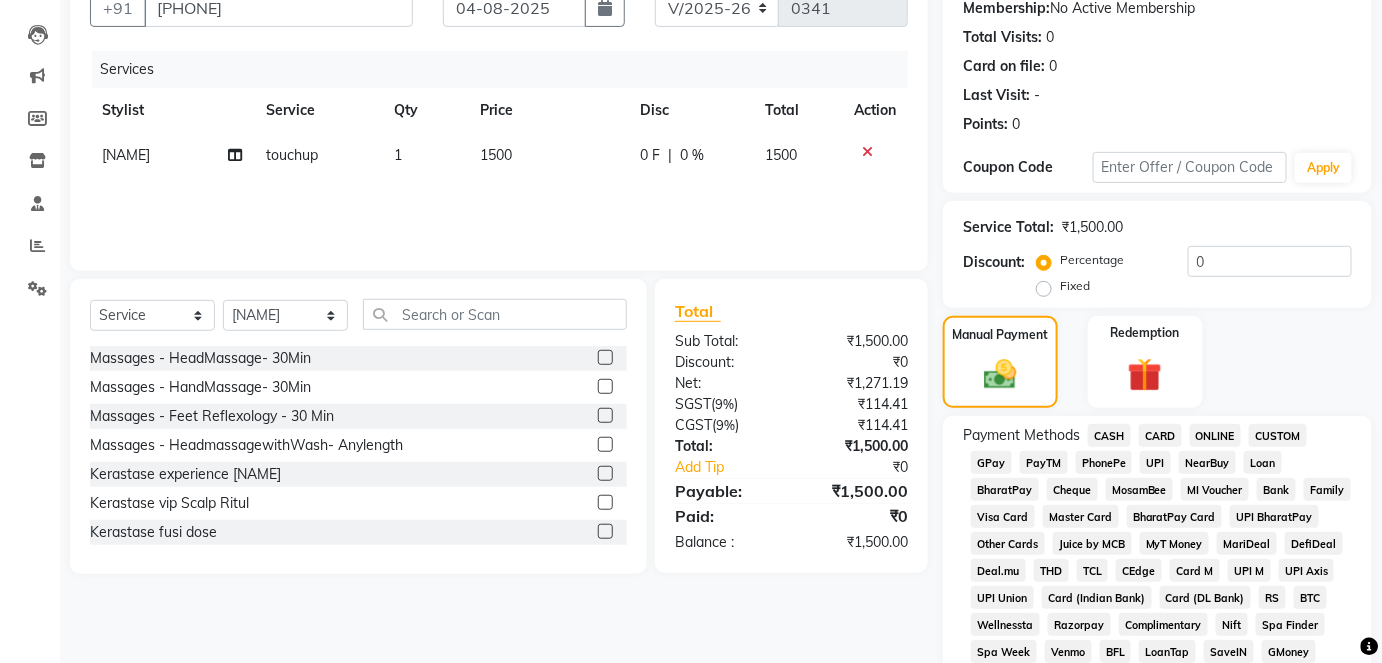 scroll, scrollTop: 228, scrollLeft: 0, axis: vertical 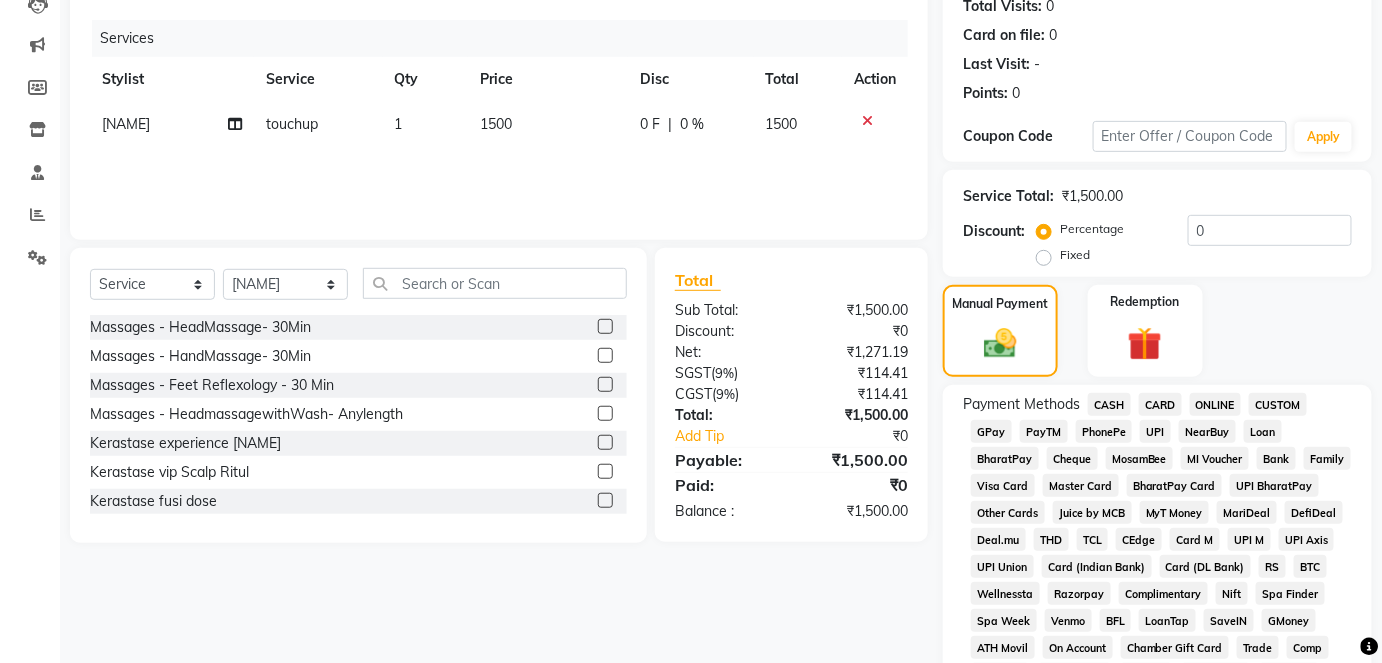 click on "CASH" 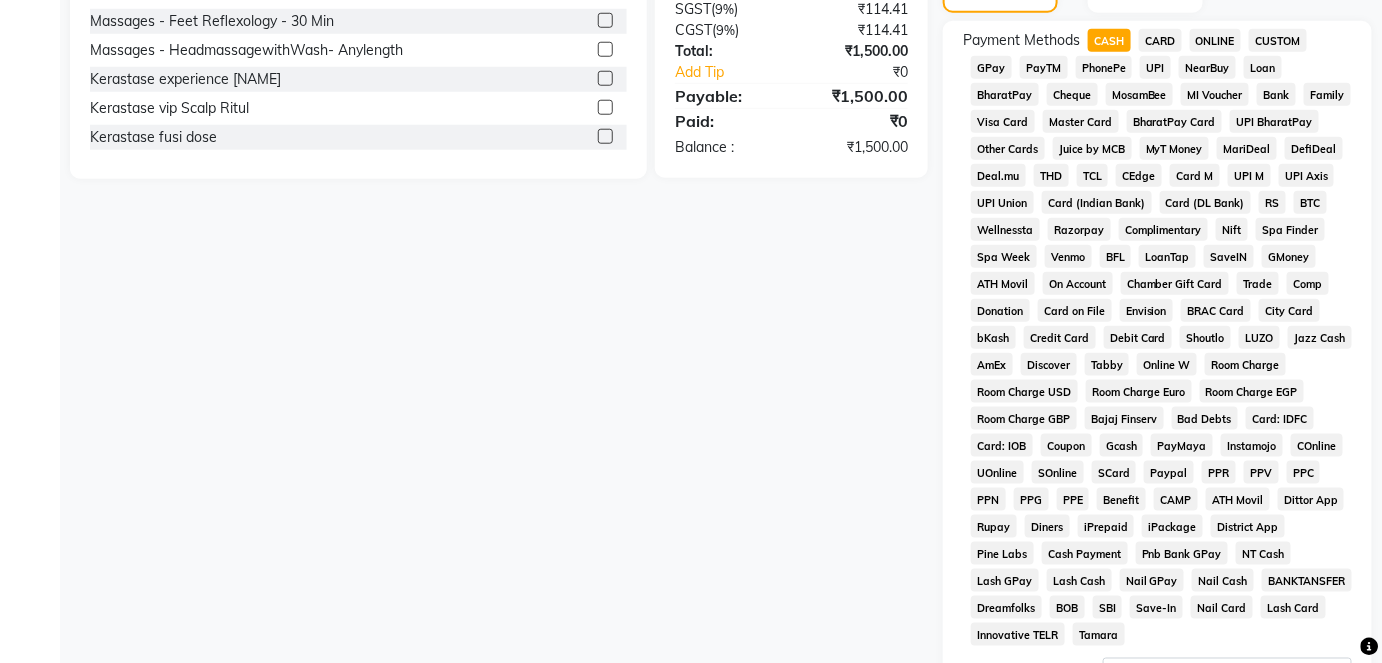 scroll, scrollTop: 842, scrollLeft: 0, axis: vertical 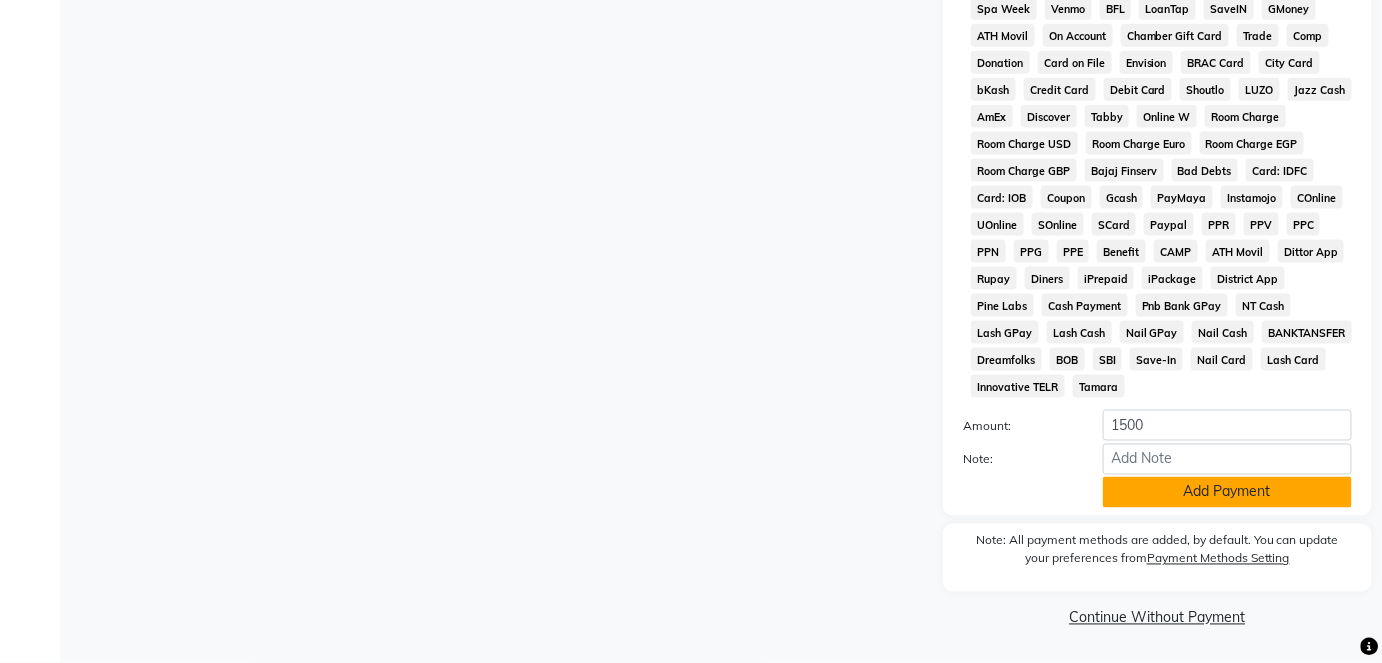 click on "Add Payment" 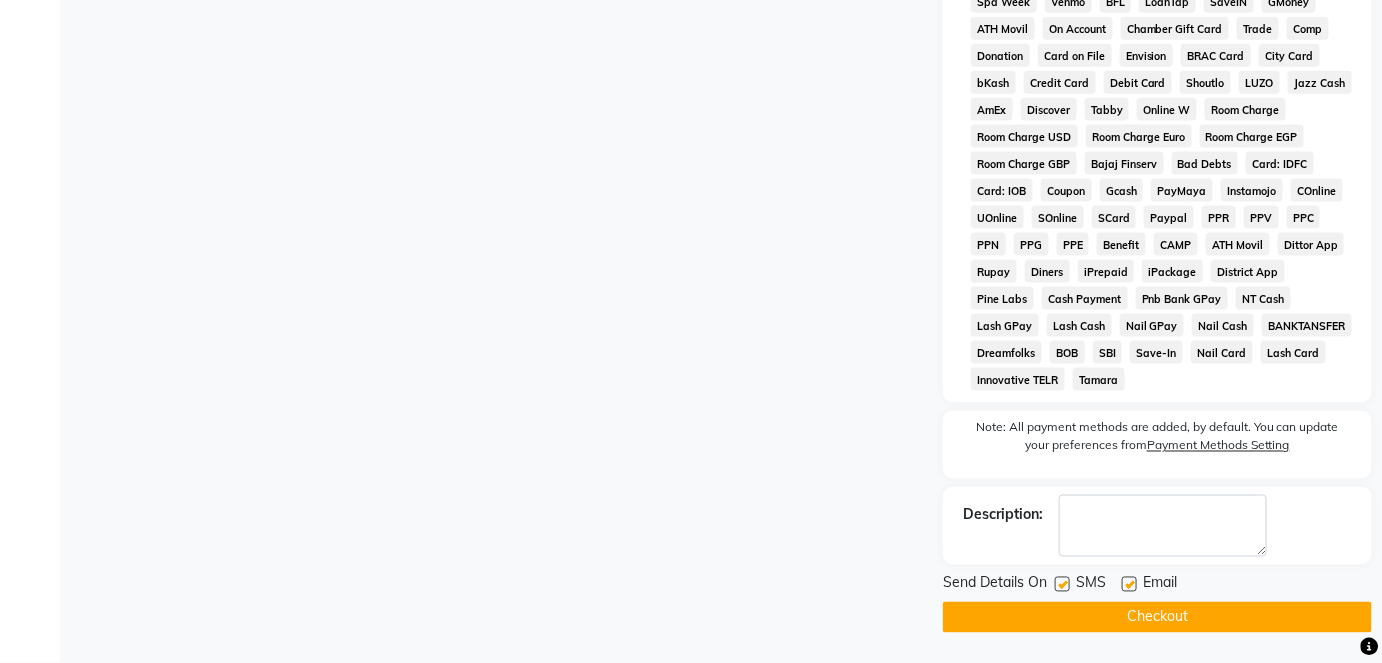 scroll, scrollTop: 848, scrollLeft: 0, axis: vertical 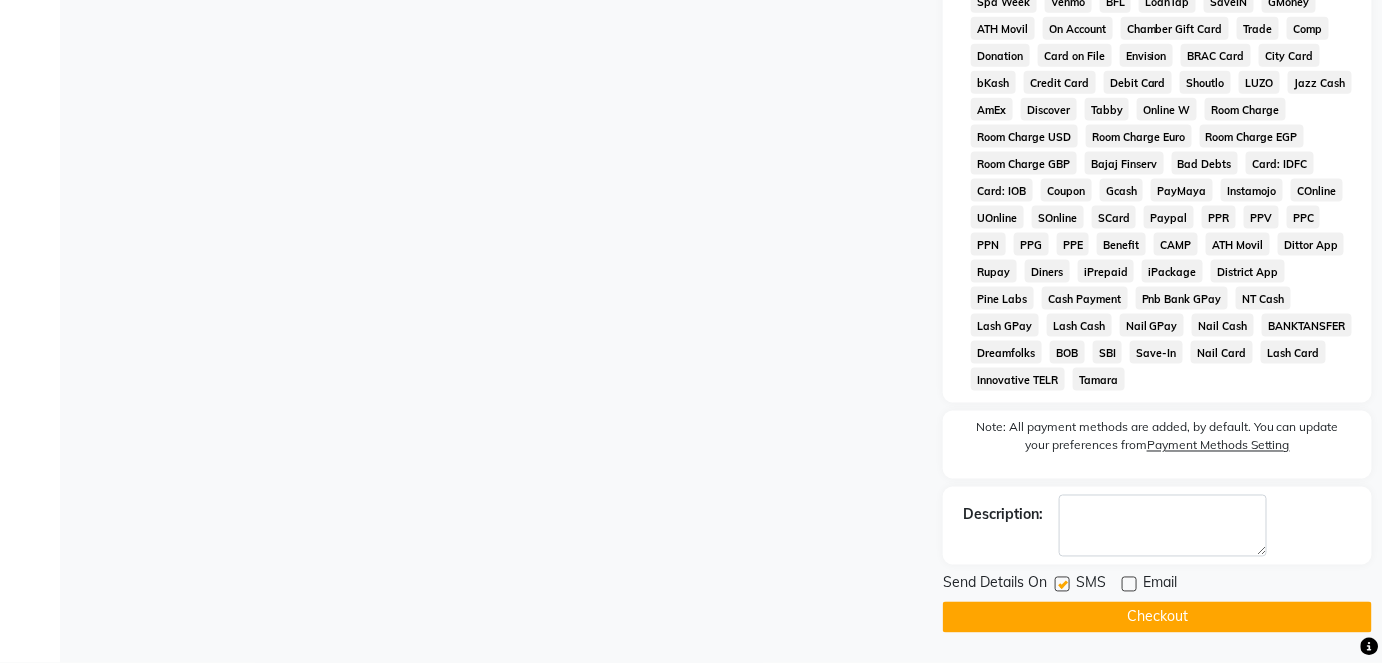 click on "Checkout" 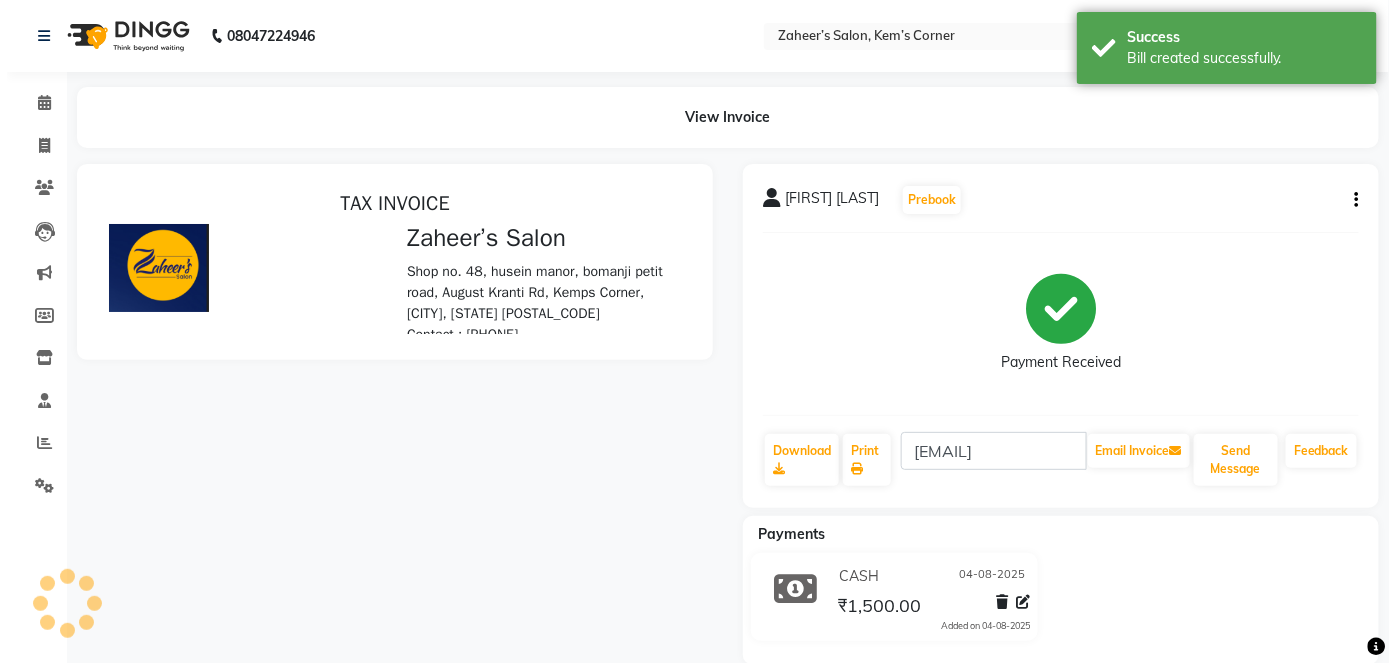scroll, scrollTop: 0, scrollLeft: 0, axis: both 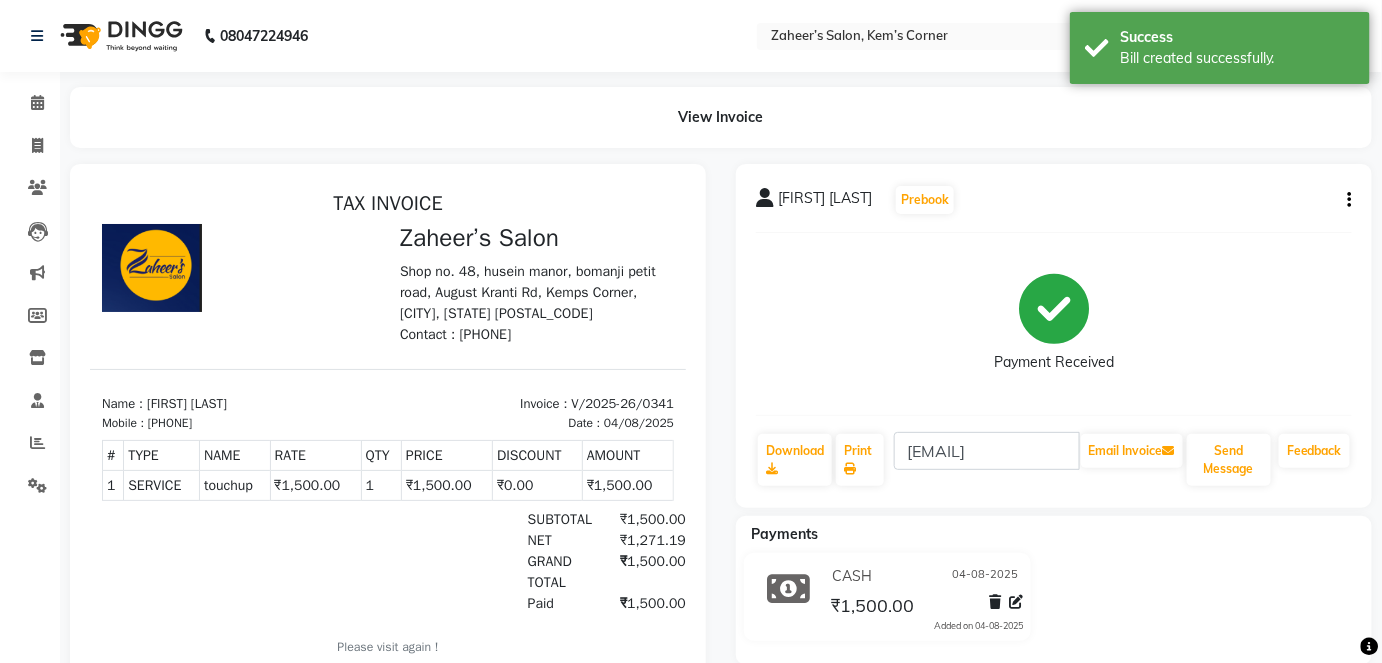 select on "6386" 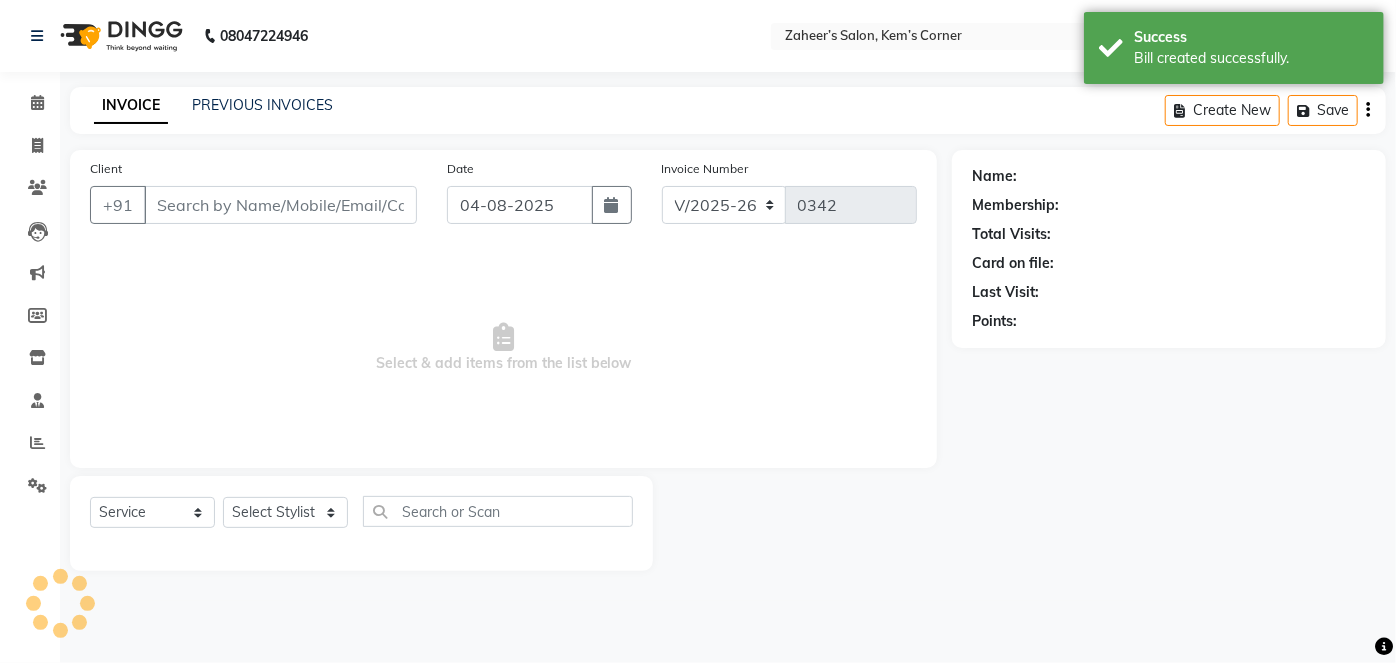 type on "[PHONE]" 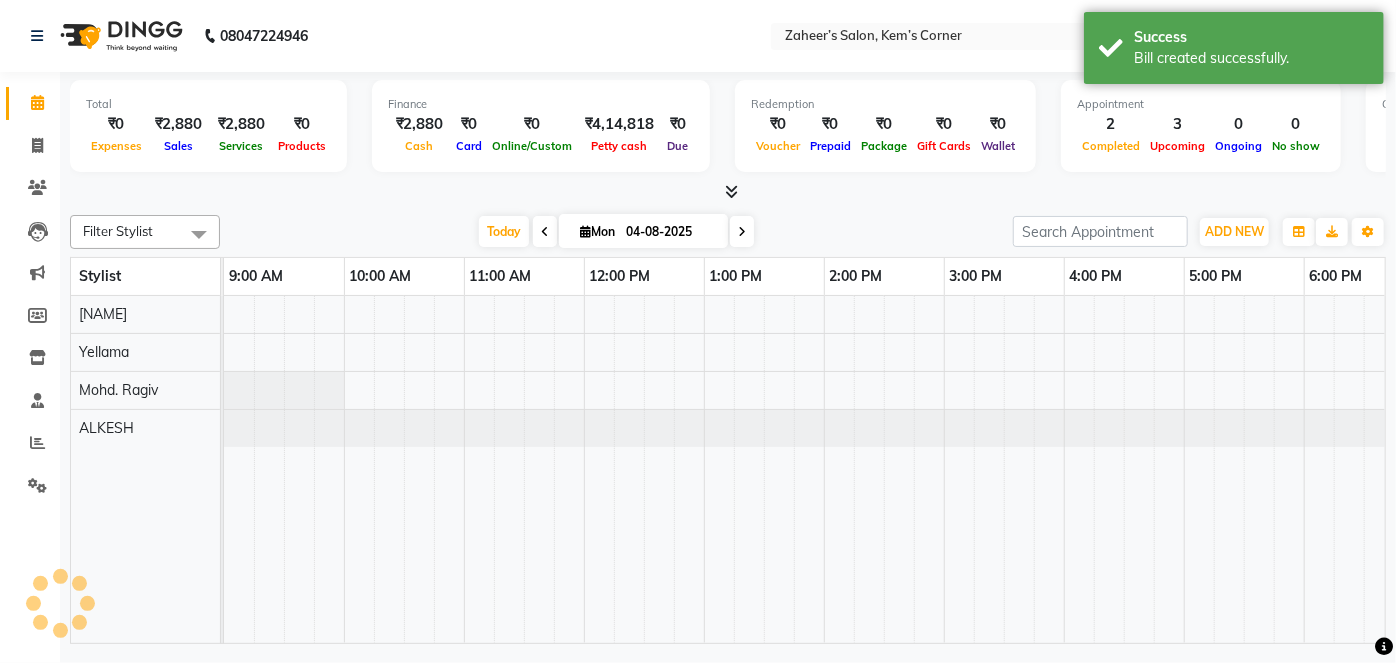 scroll, scrollTop: 0, scrollLeft: 0, axis: both 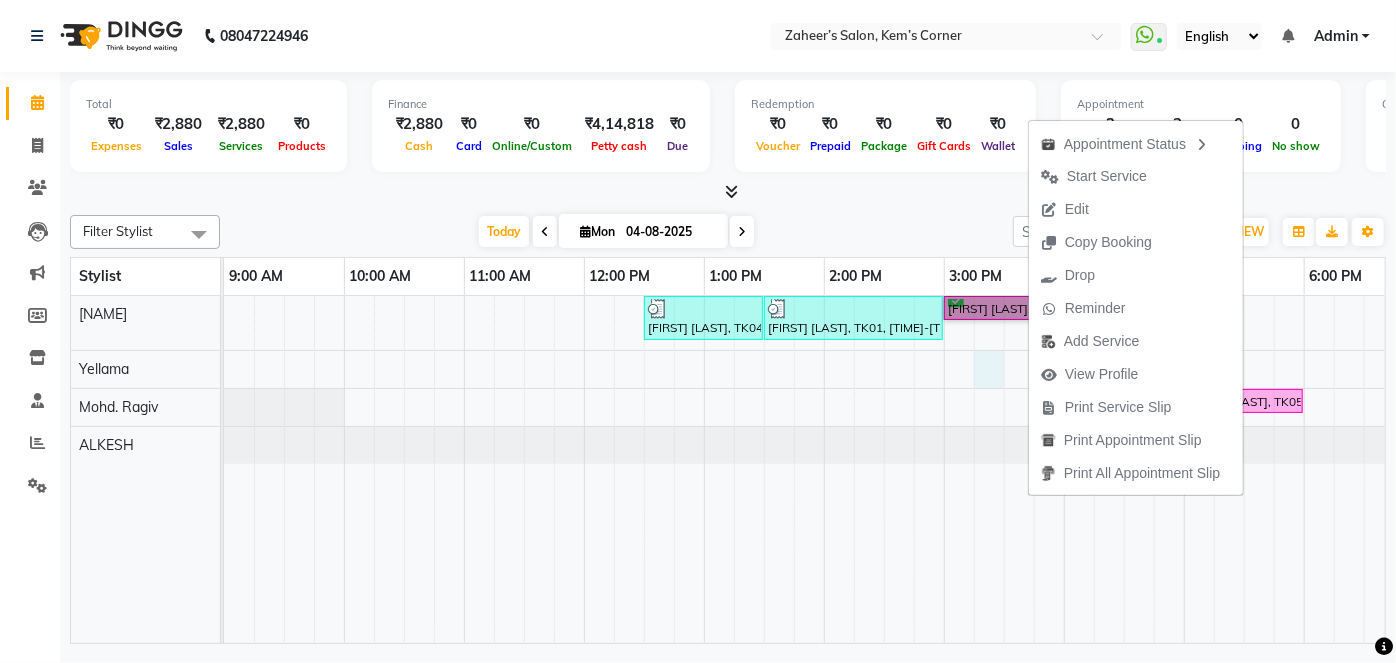 click on "[FIRST] [LAST], [CODE], [TIME]-[TIME], [SERVICE]  with ([PERSON])     [FIRST] [LAST], [CODE], [TIME]-[TIME], [SERVICE]     [FIRST] [LAST], [CODE], [TIME]-[TIME], [SERVICE] - [BRAND]  - [SERVICE]     [FIRST] [LAST], [CODE], [TIME]-[TIME], [BRAND] experience [PERSON]     [FIRST] [LAST], [CODE], [TIME]-[TIME], [SERVICE] - [SERVICE]" at bounding box center [1004, 469] 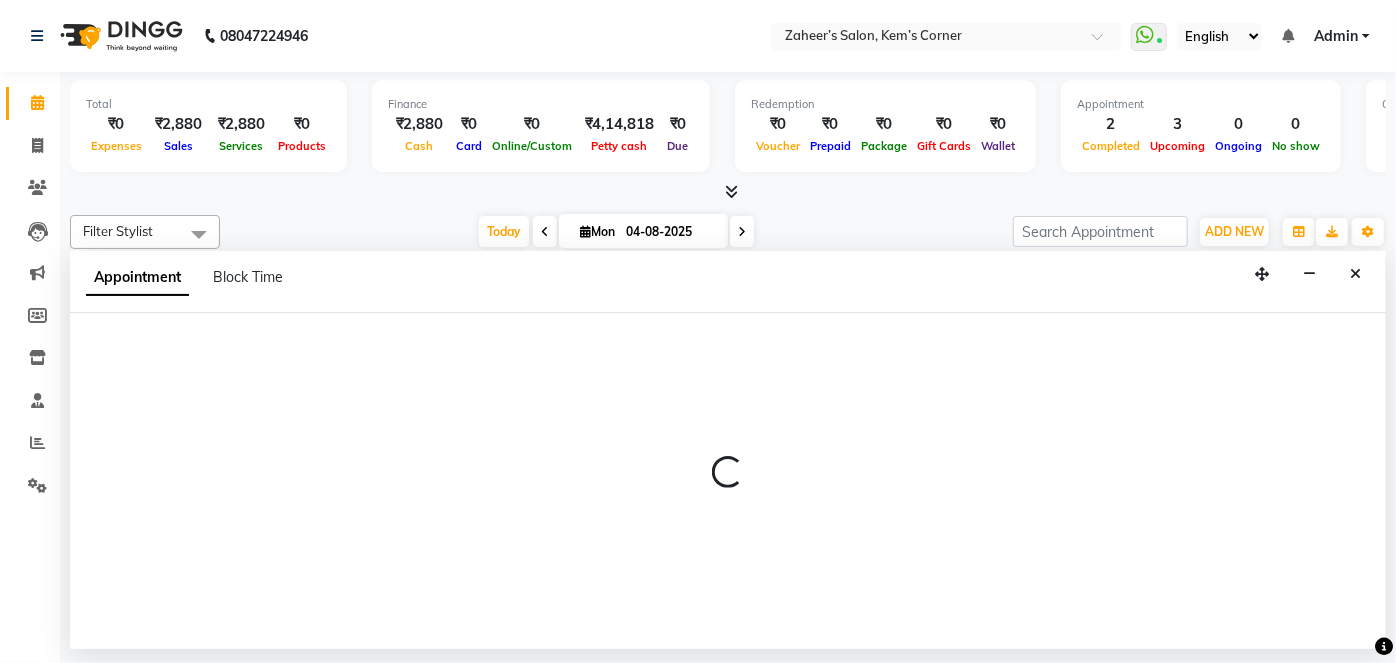 select on "50296" 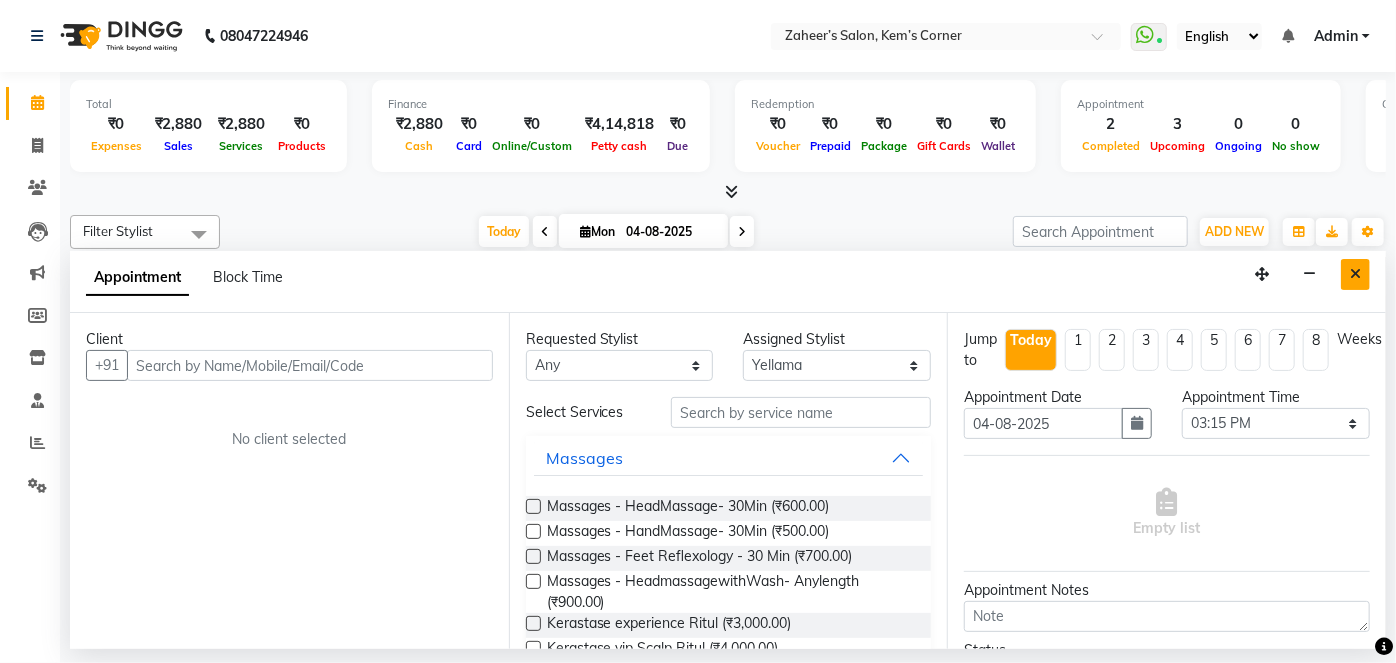 click at bounding box center (1355, 274) 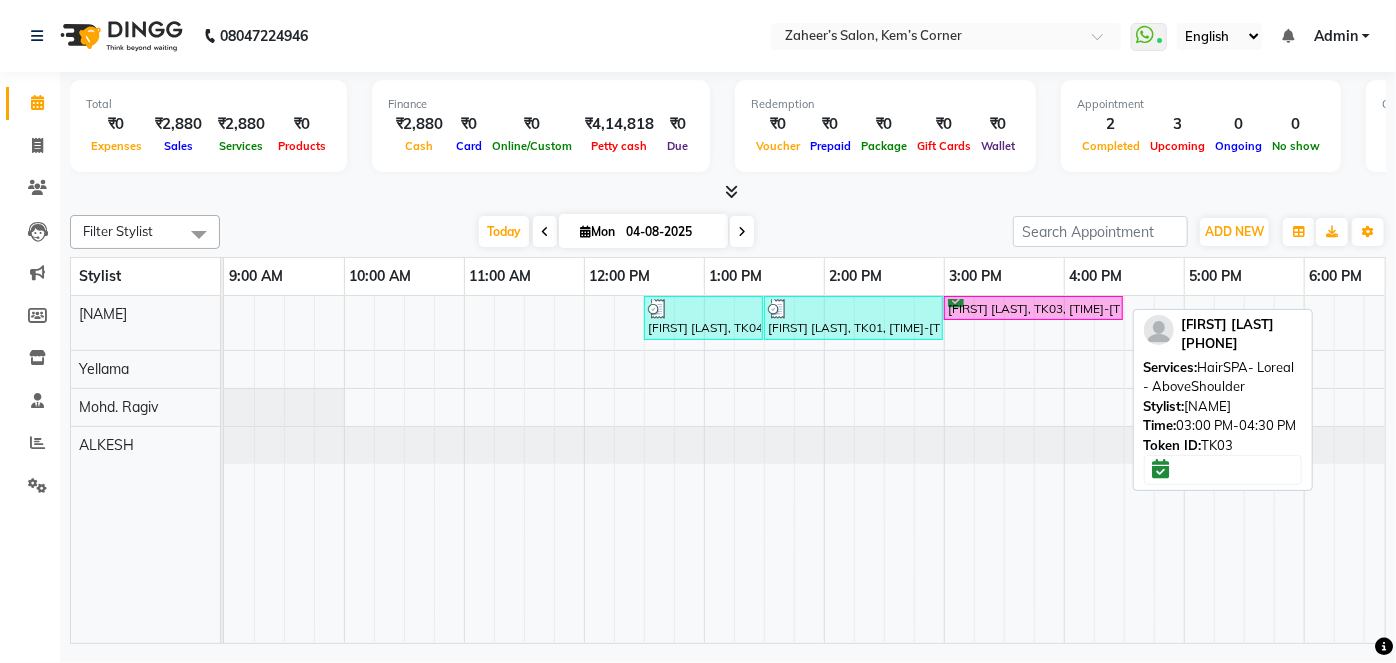 click on "[FIRST] [LAST], [CODE], [TIME]-[TIME], [SERVICE] - [BRAND]  - [SERVICE]" at bounding box center (1033, 308) 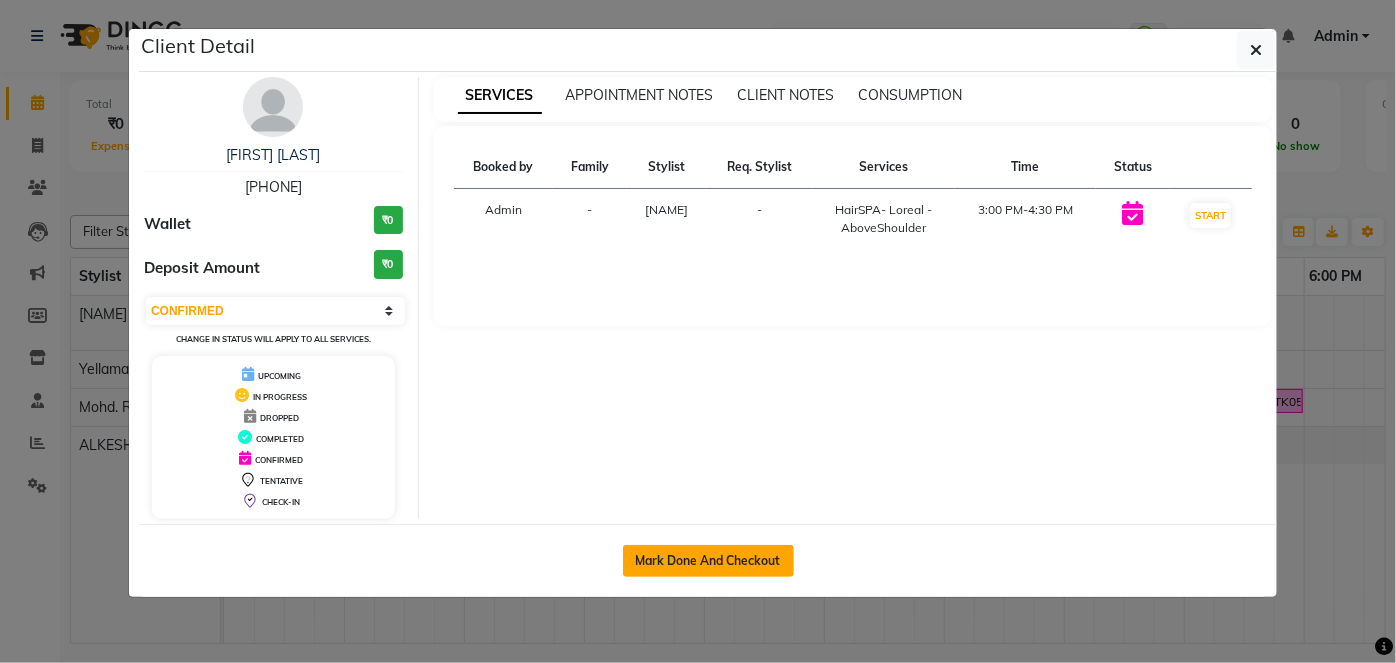 click on "Mark Done And Checkout" 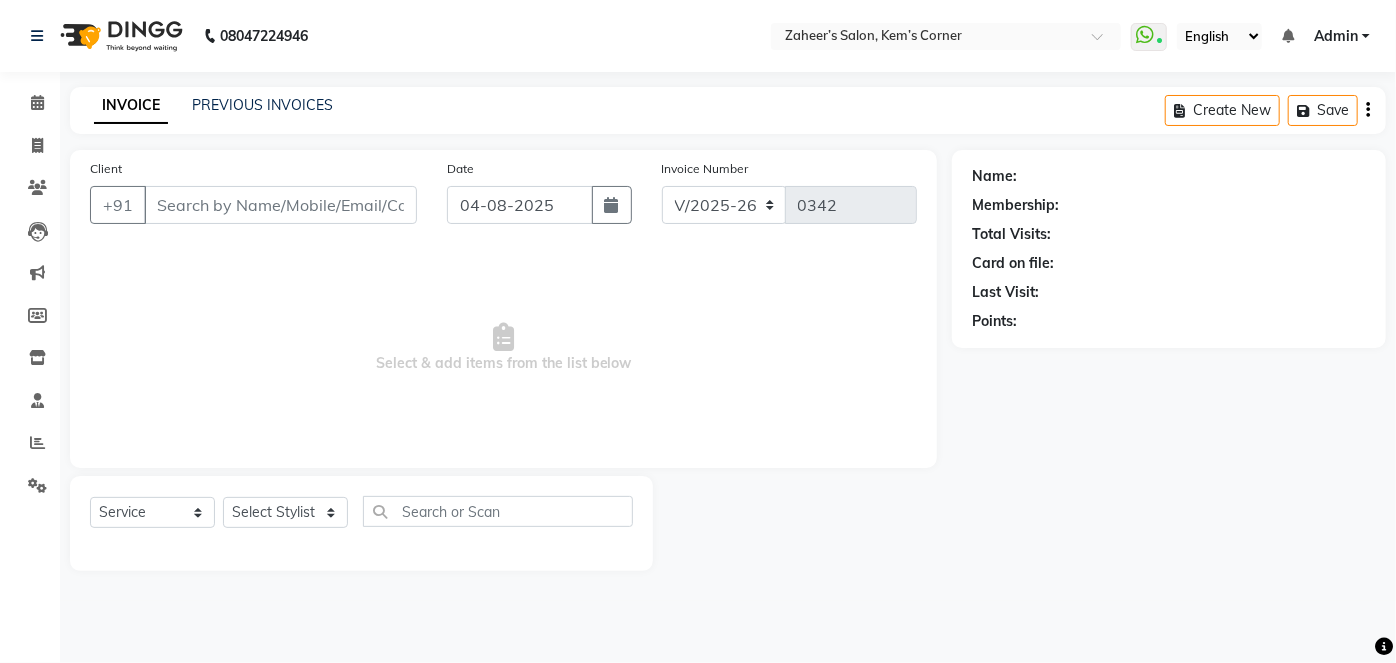 type on "9833086667" 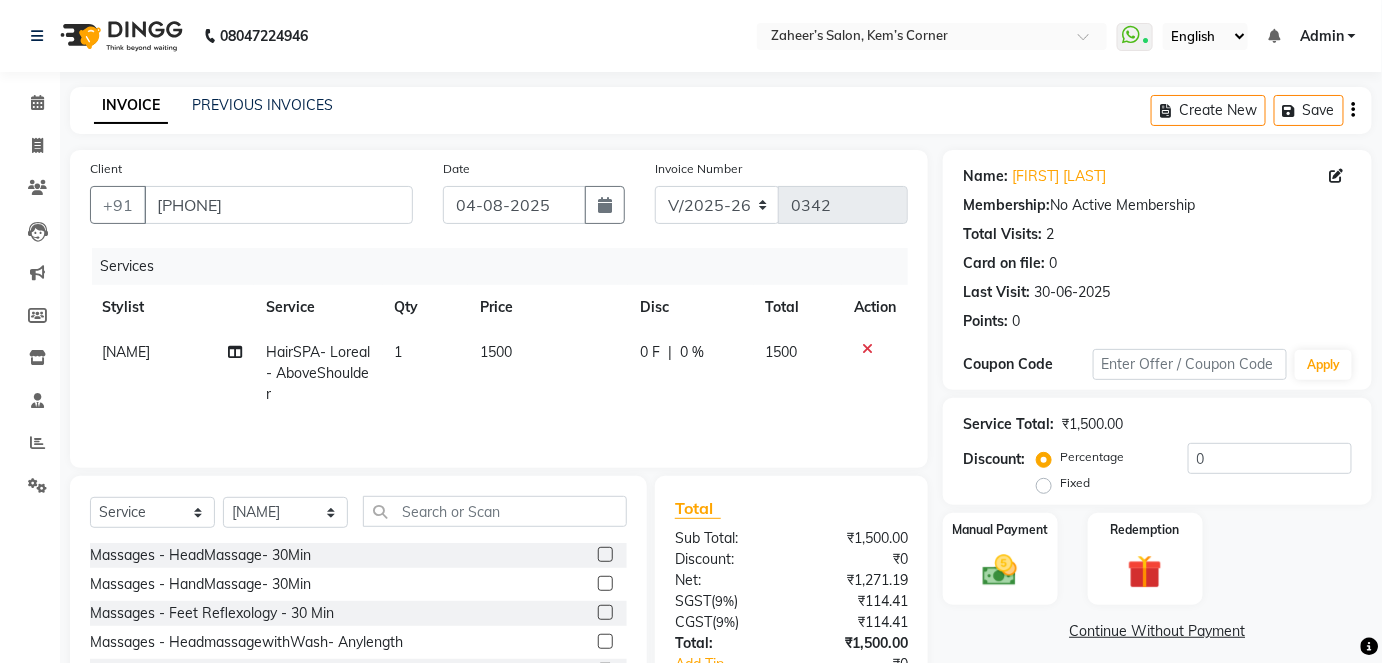 scroll, scrollTop: 0, scrollLeft: 0, axis: both 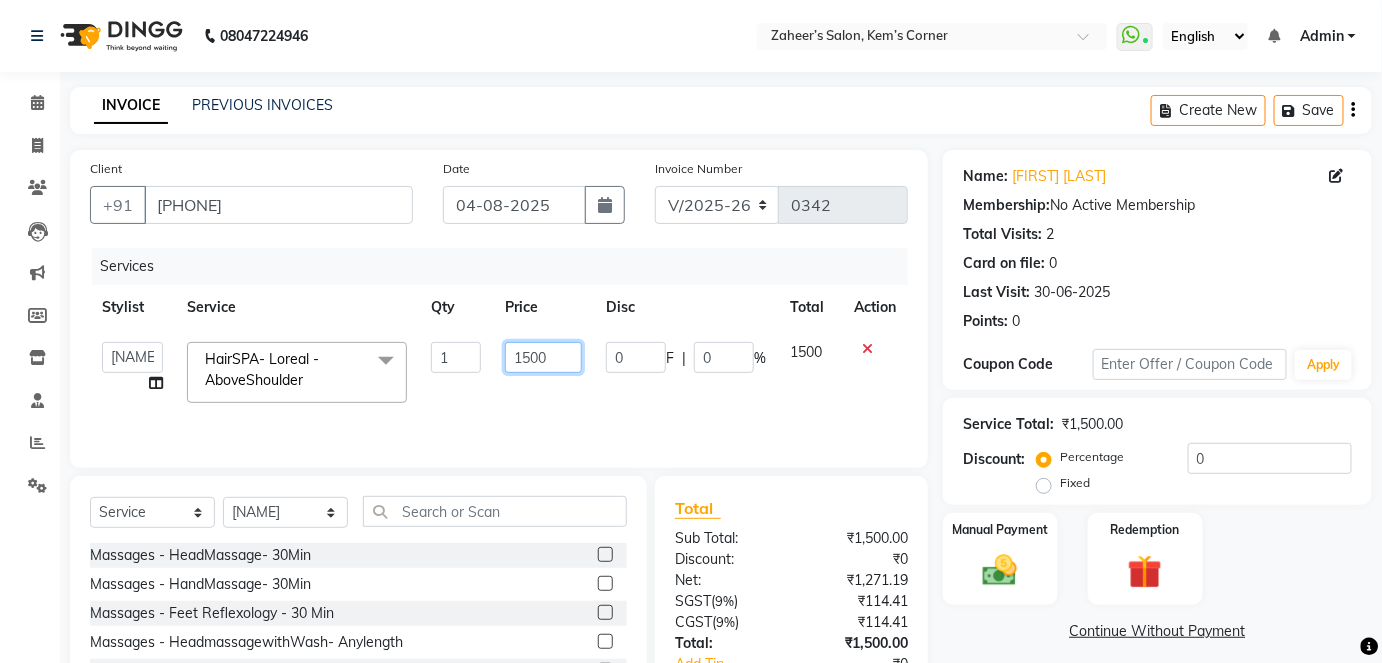 click on "1500" 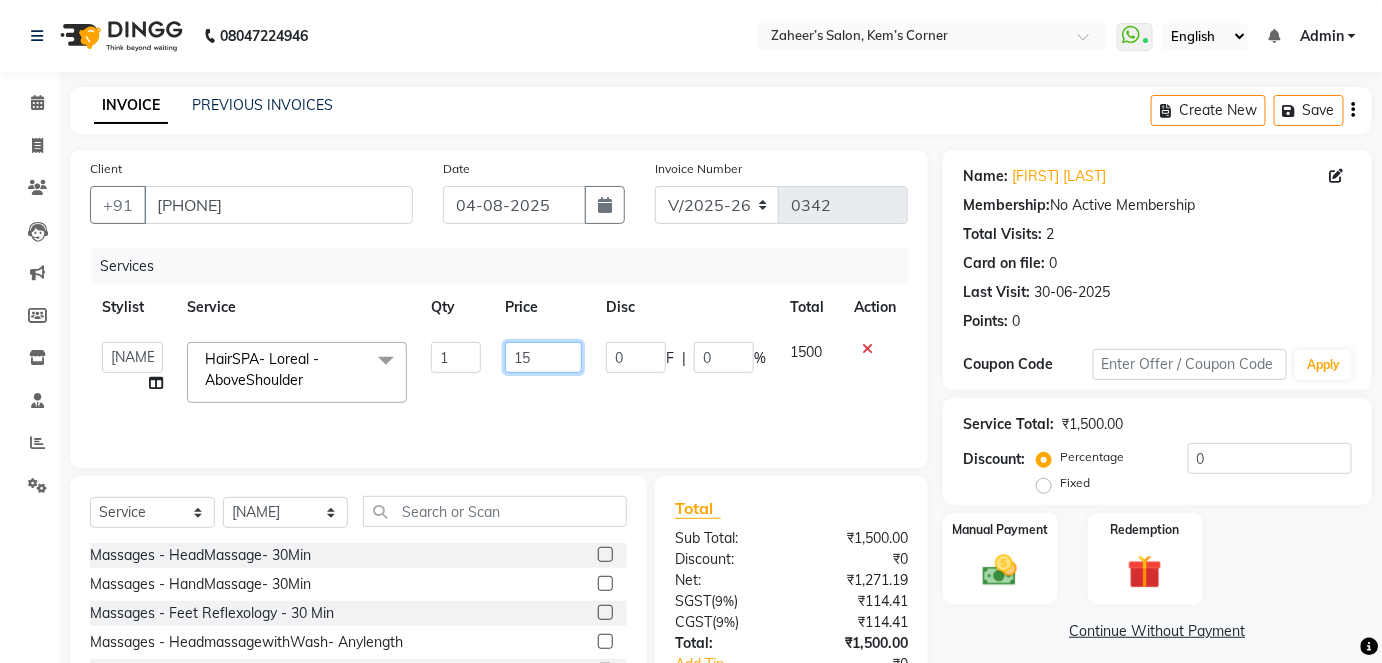 type on "1" 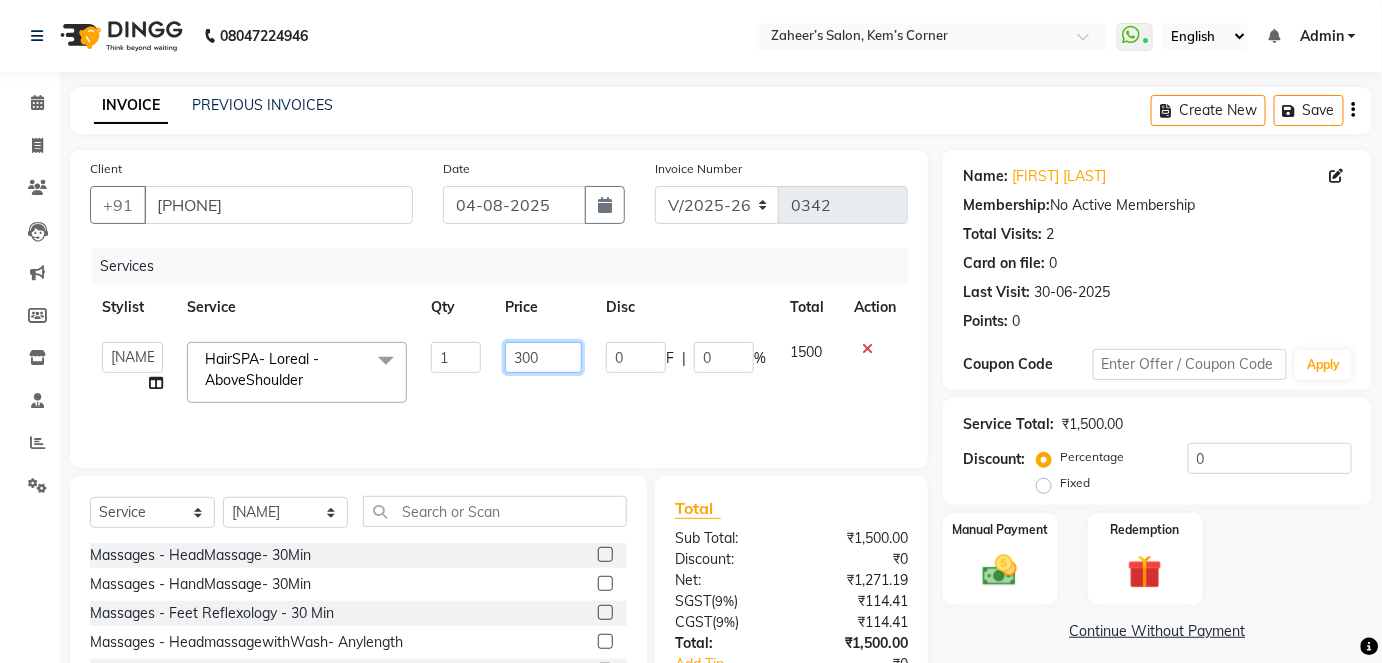 type on "3000" 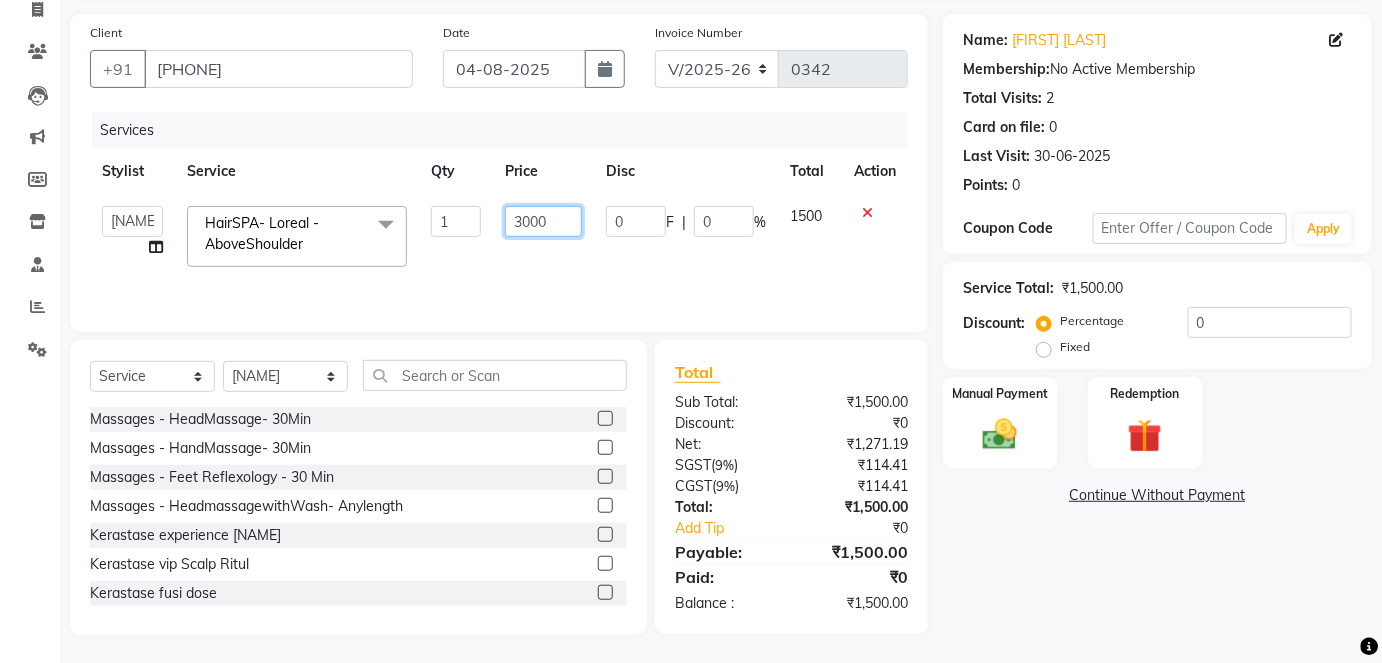 scroll, scrollTop: 137, scrollLeft: 0, axis: vertical 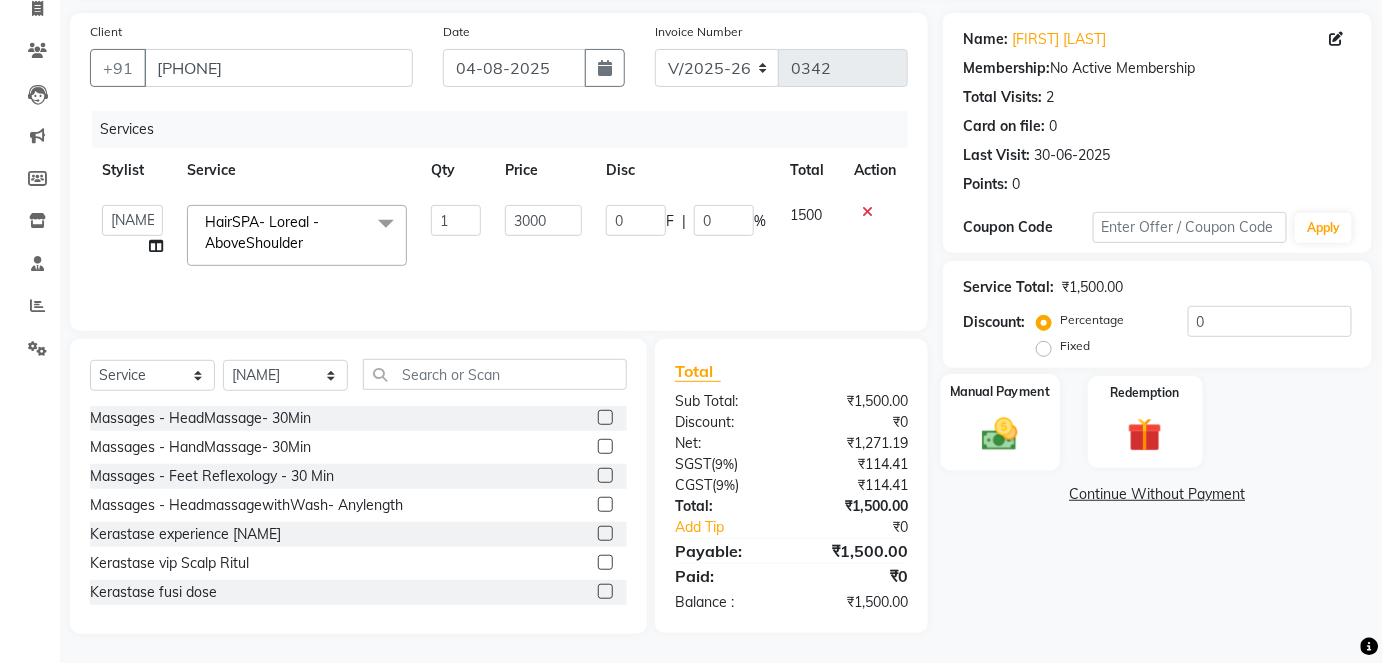 click 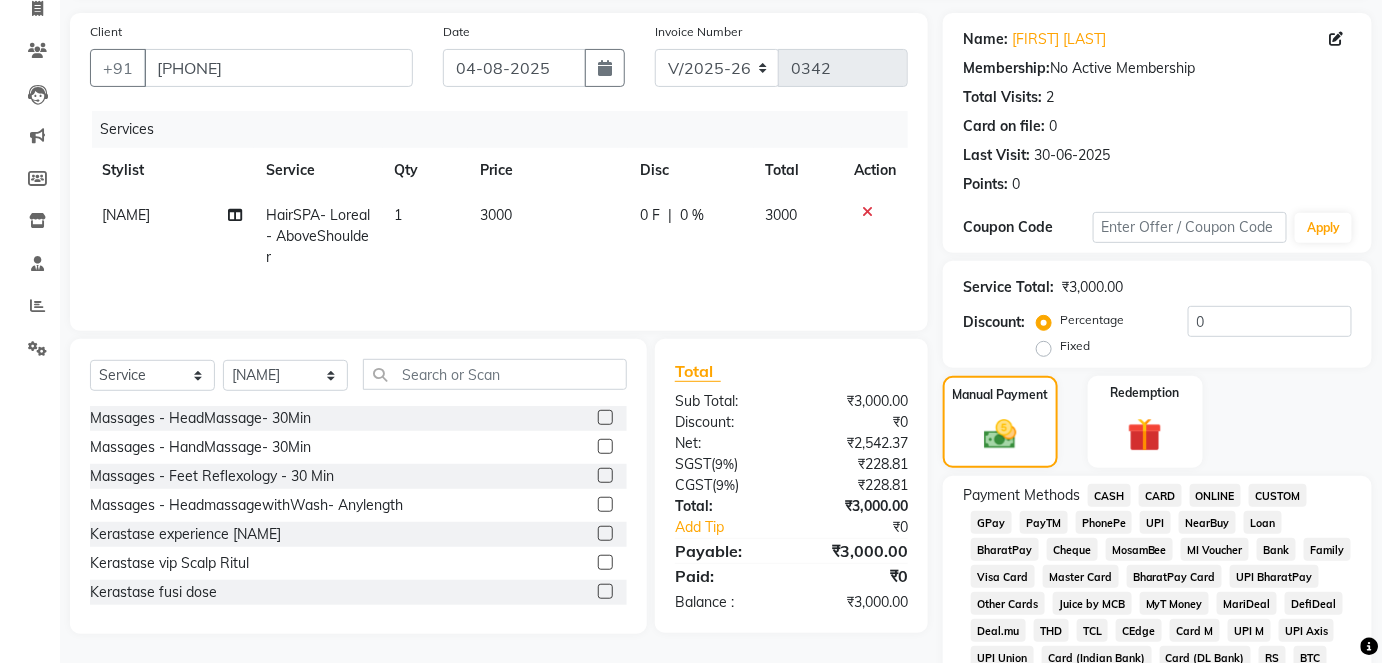drag, startPoint x: 1104, startPoint y: 491, endPoint x: 1115, endPoint y: 491, distance: 11 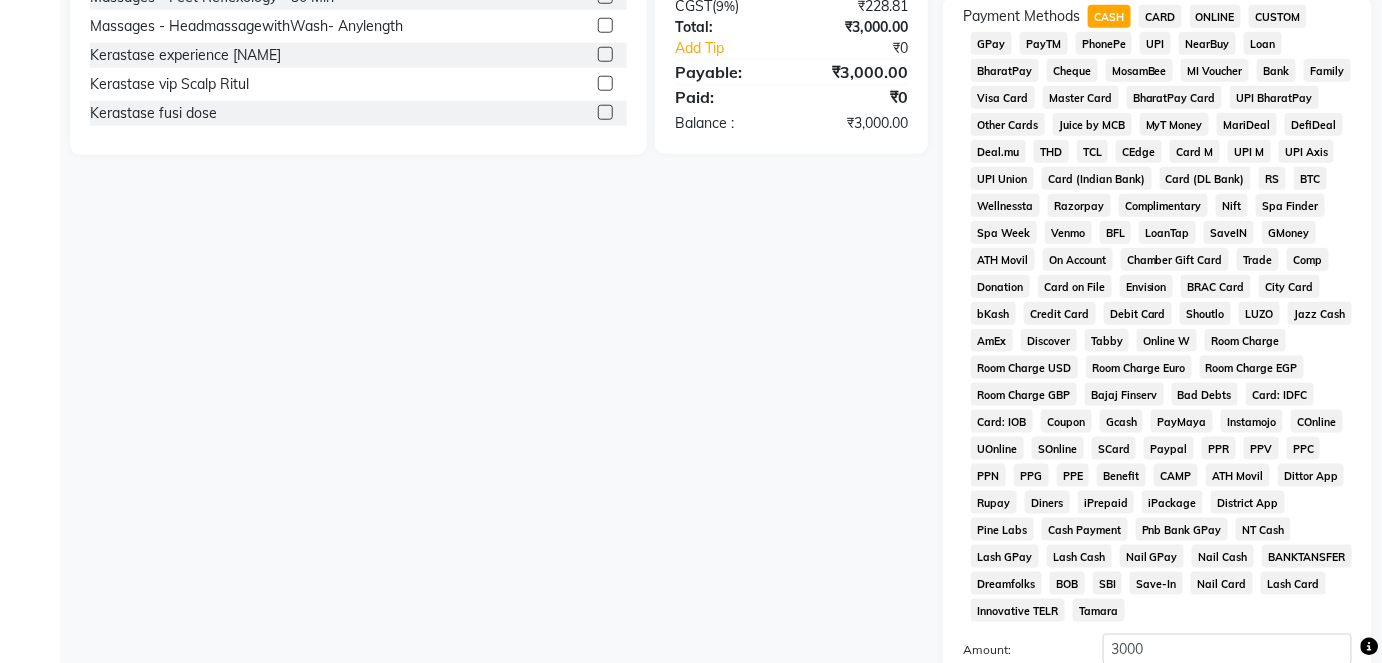 scroll, scrollTop: 842, scrollLeft: 0, axis: vertical 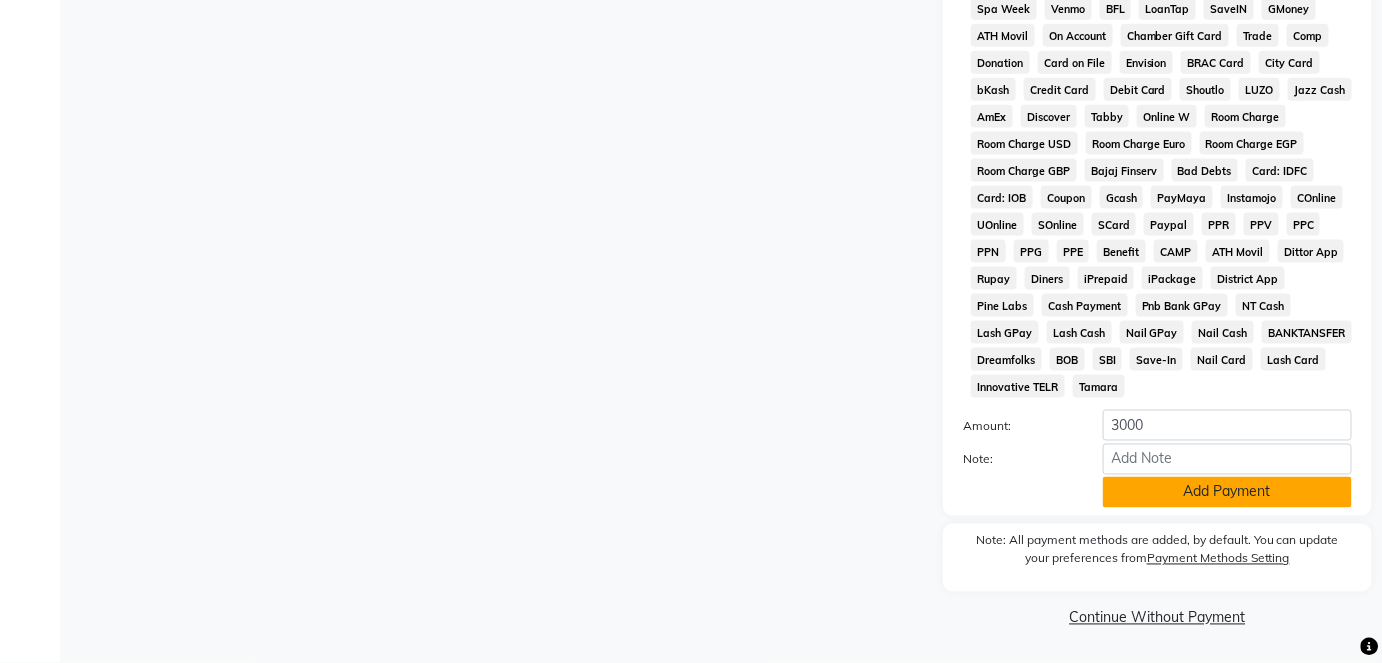 click on "Add Payment" 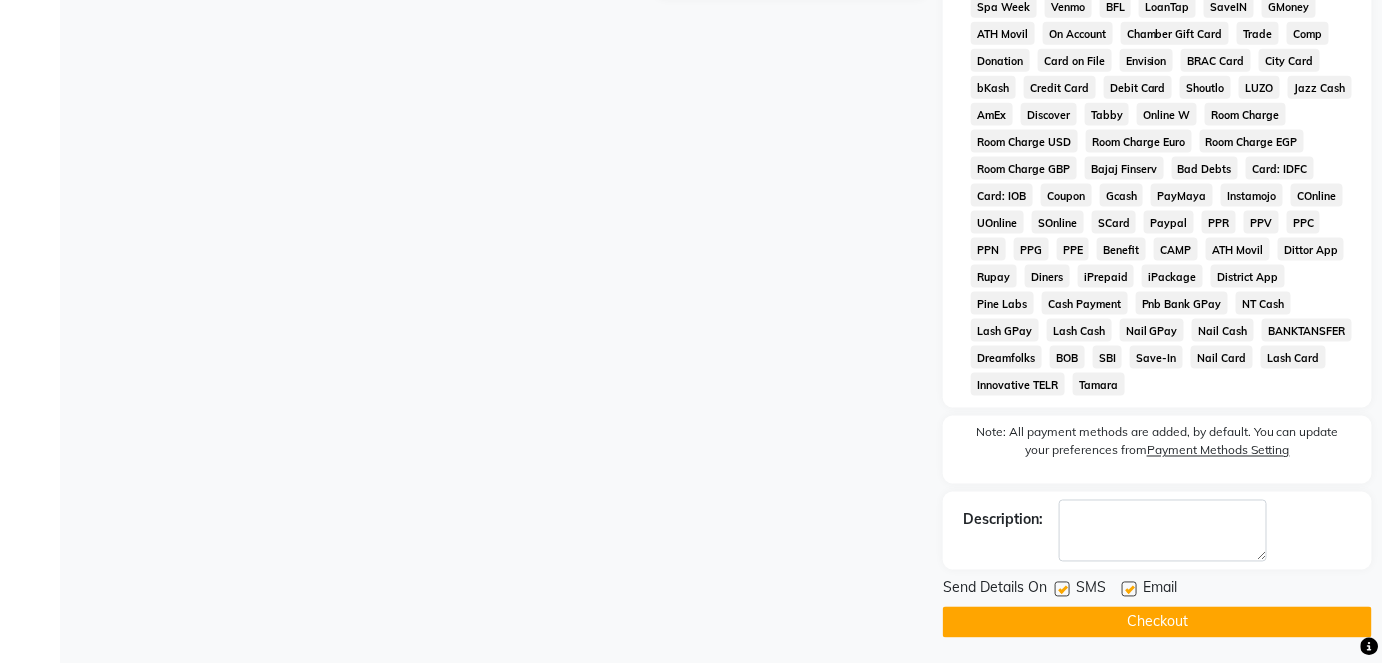 drag, startPoint x: 1128, startPoint y: 589, endPoint x: 1118, endPoint y: 609, distance: 22.36068 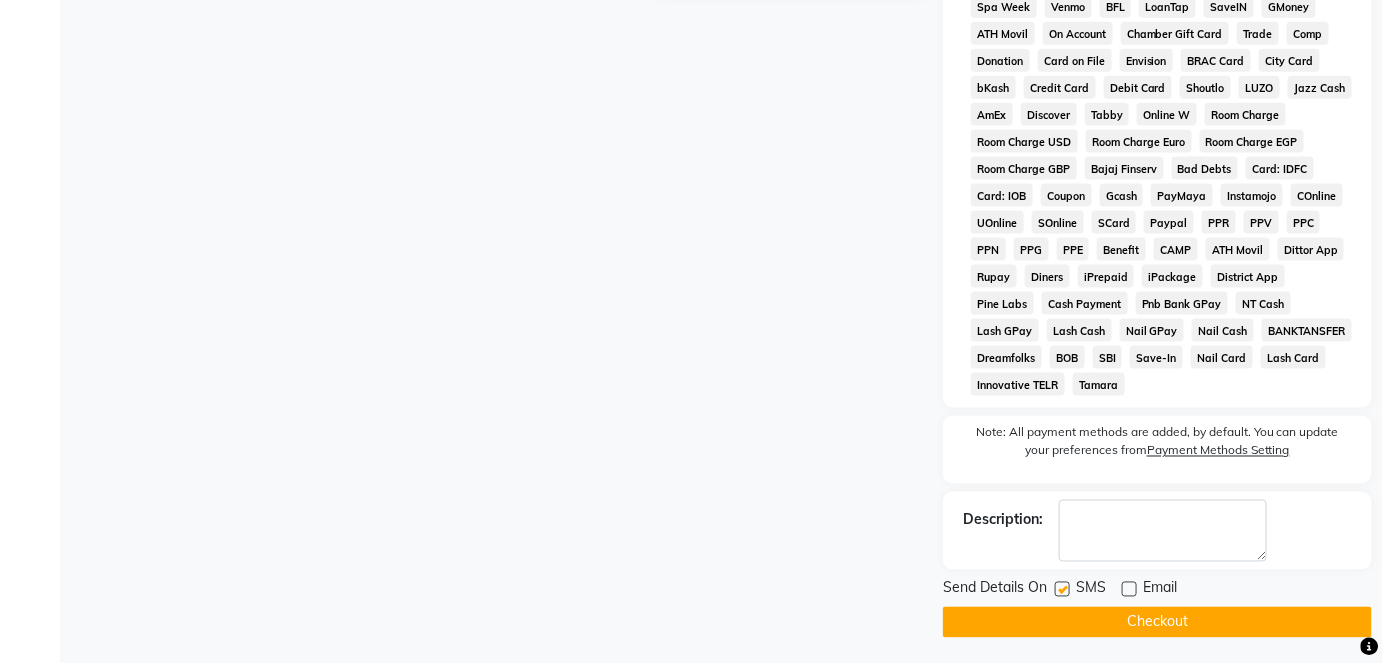 click on "Checkout" 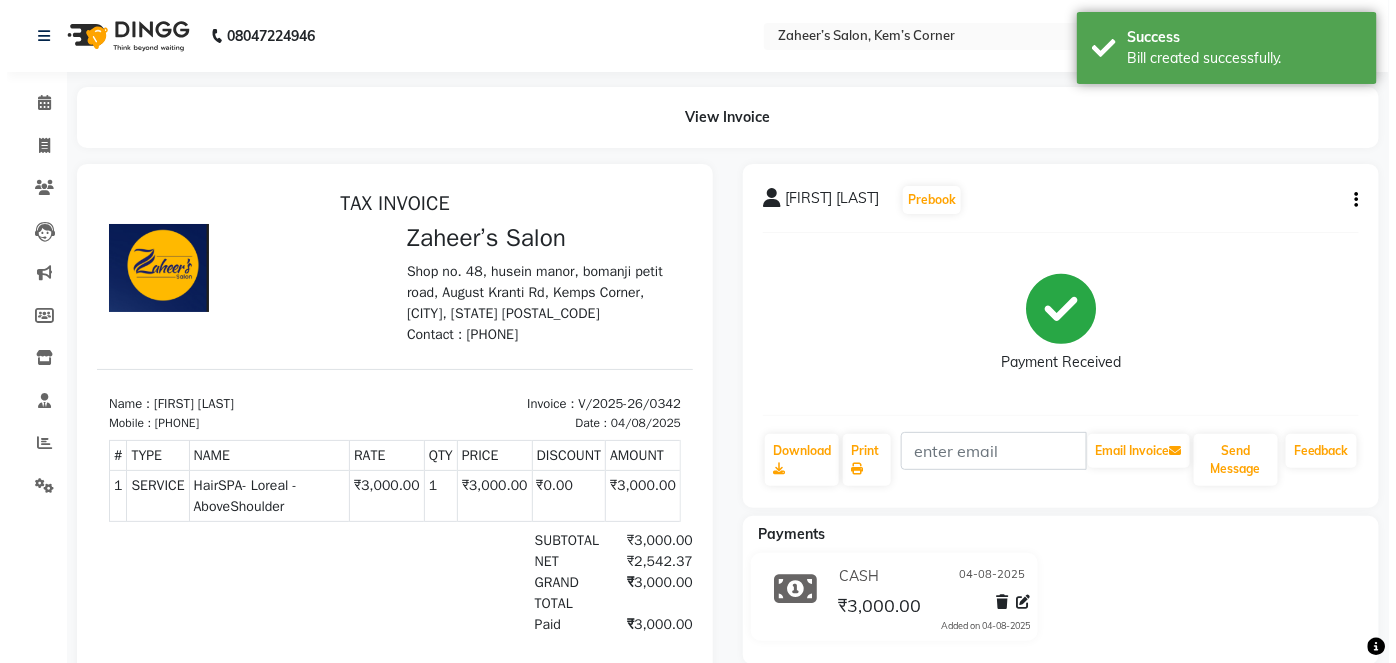 scroll, scrollTop: 0, scrollLeft: 0, axis: both 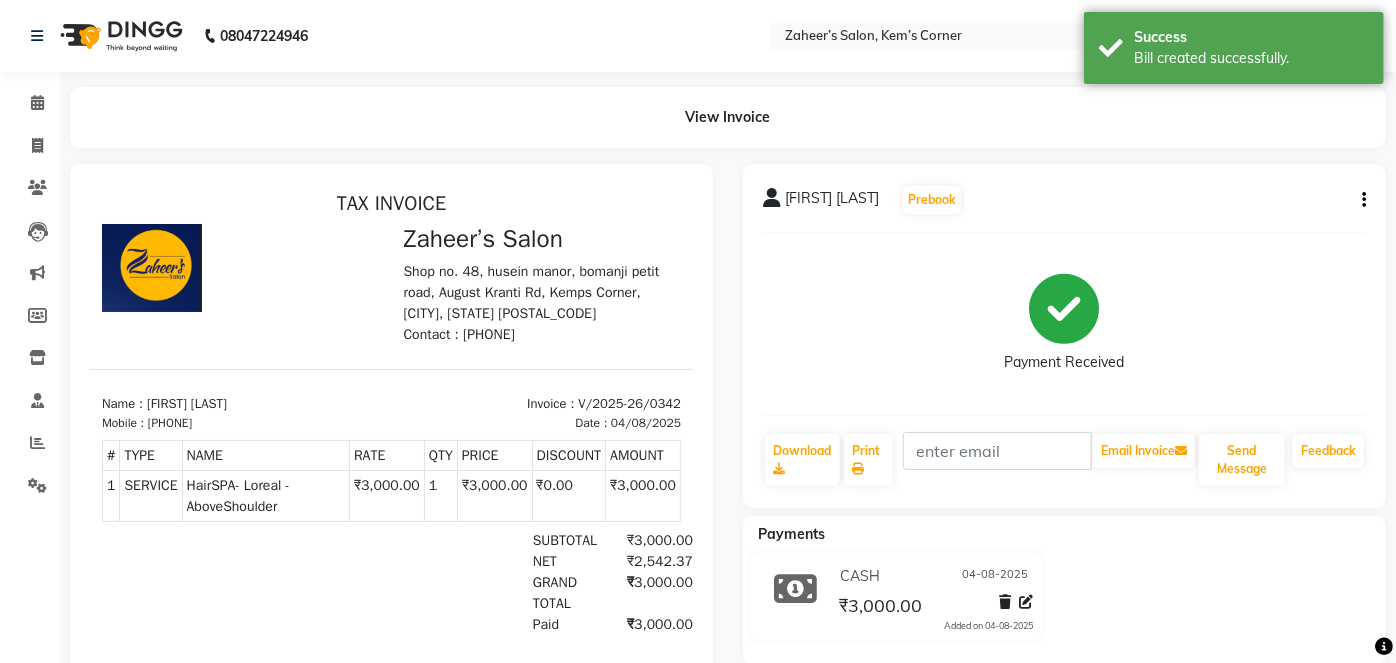 select on "service" 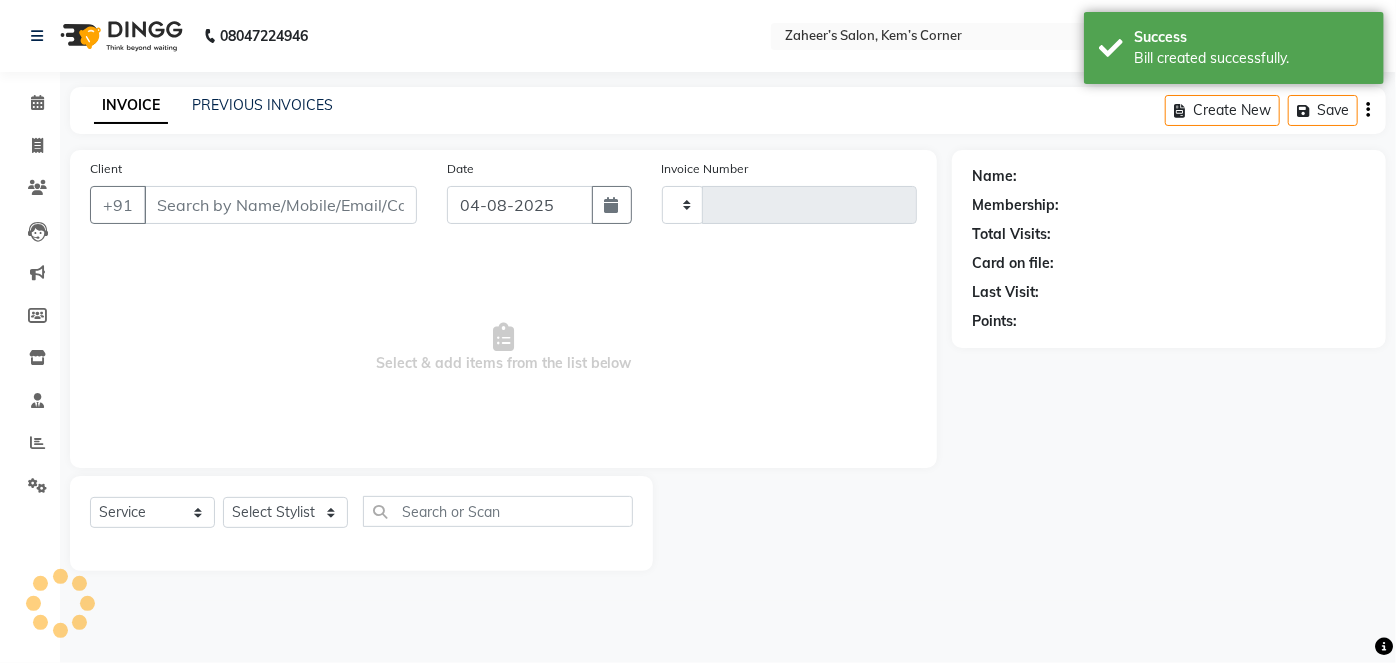 type on "0343" 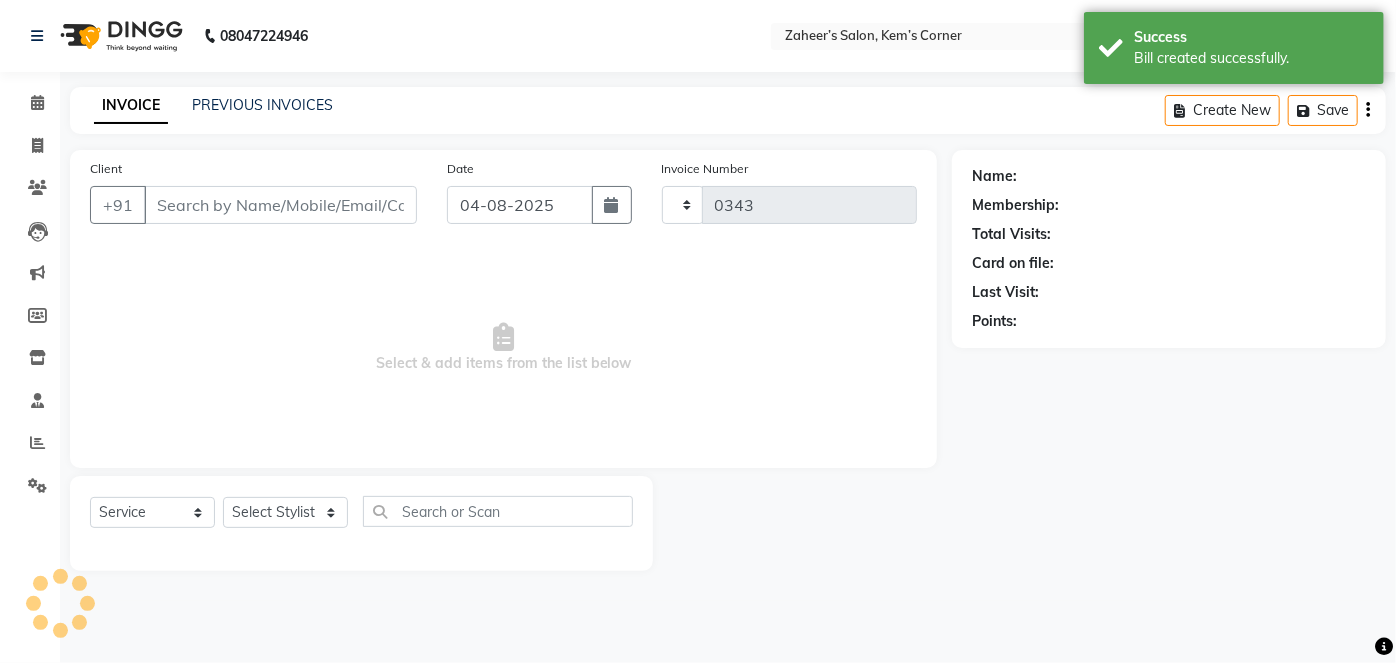 select on "6386" 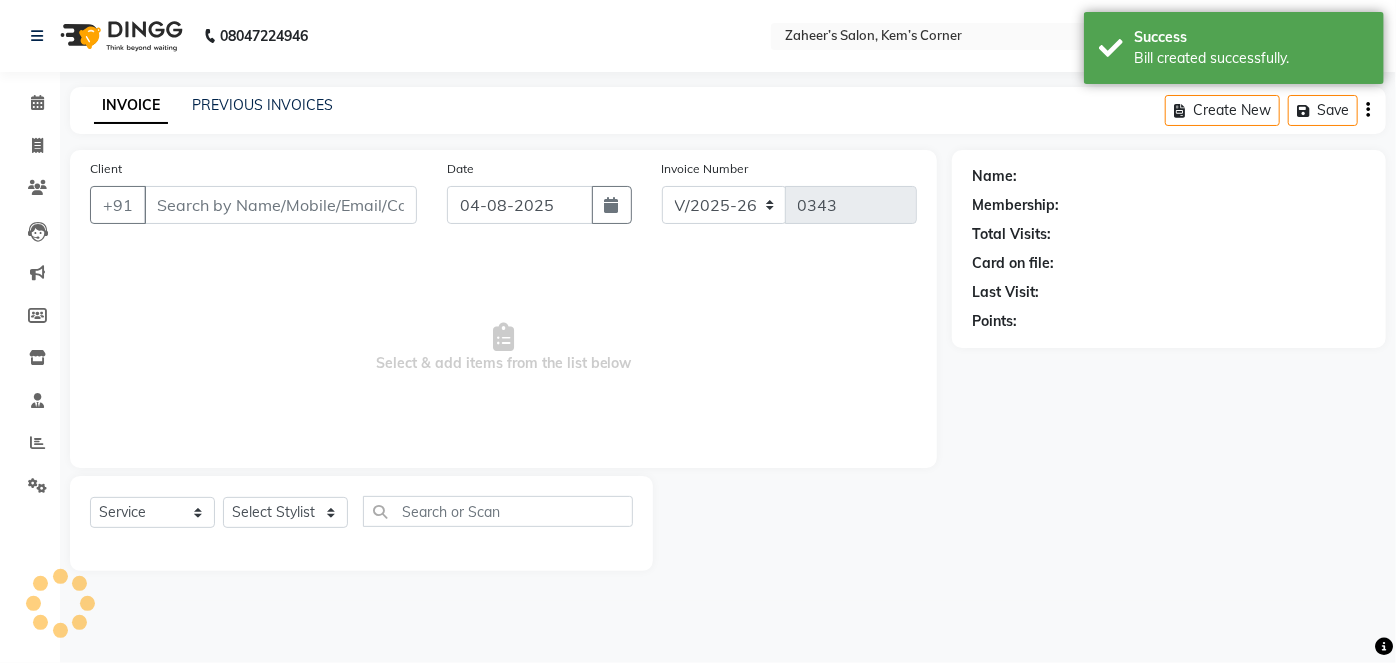 type on "9833086667" 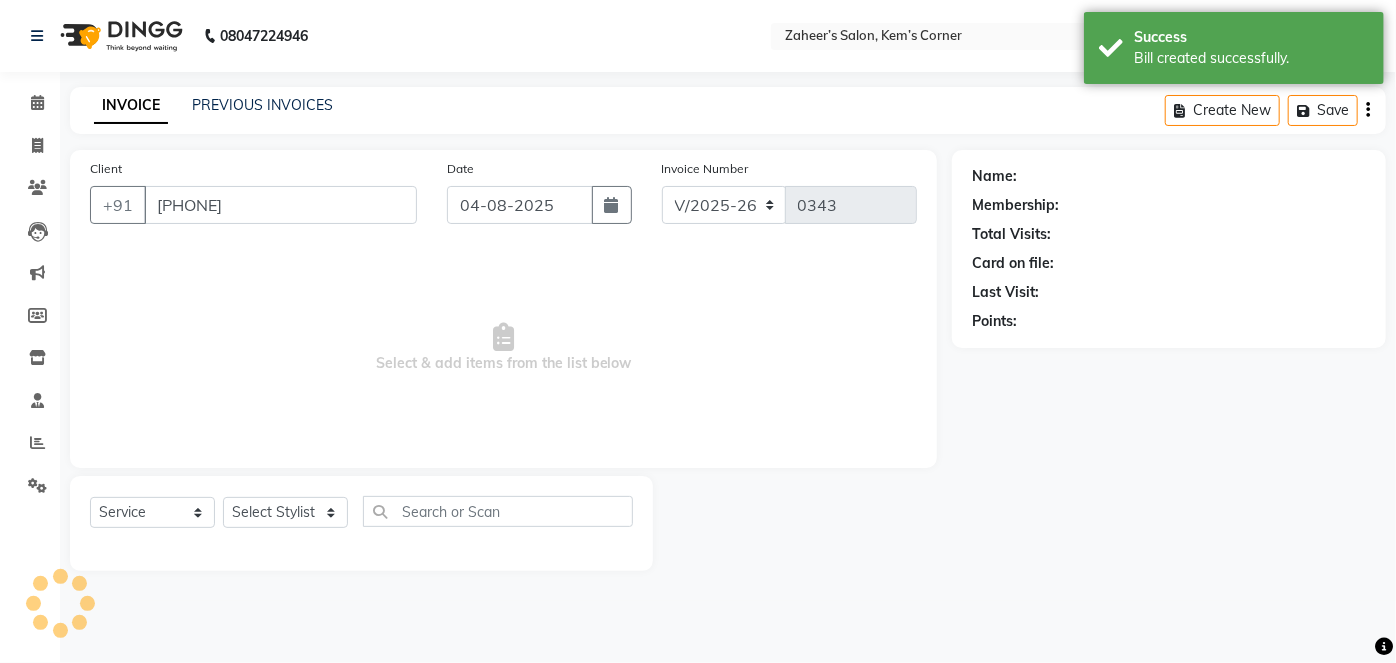 select on "50293" 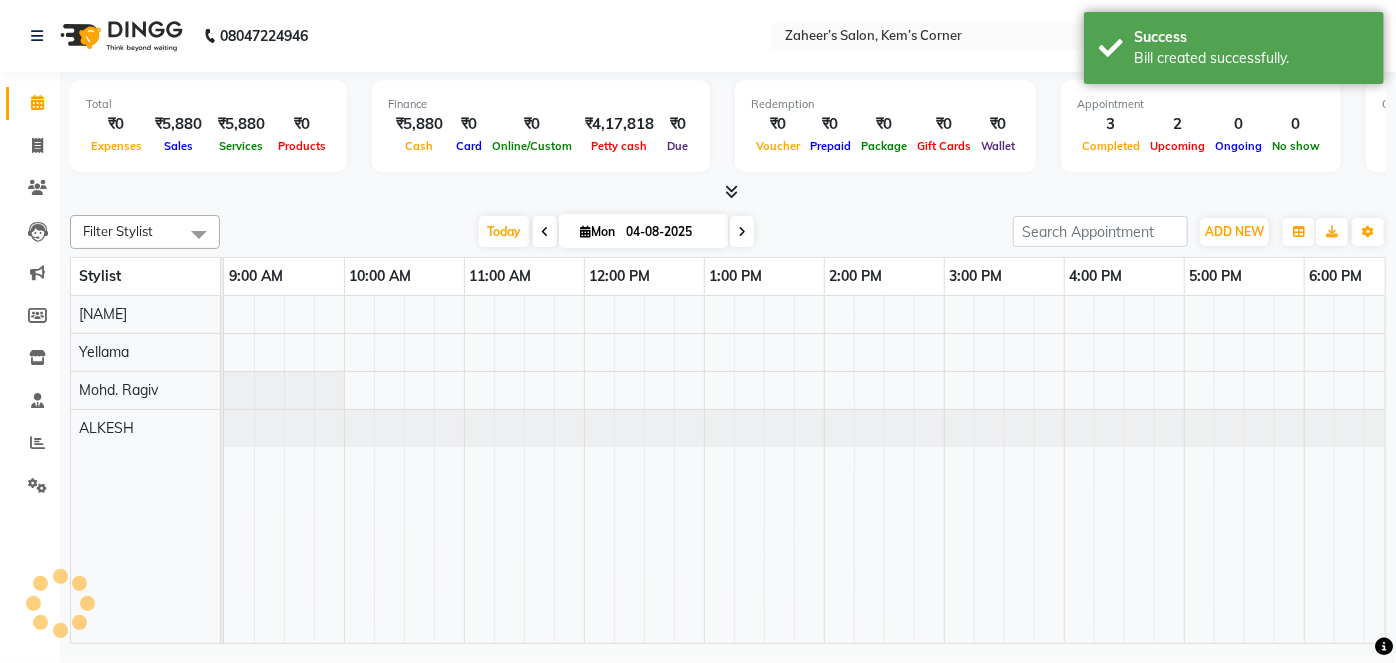 scroll, scrollTop: 0, scrollLeft: 0, axis: both 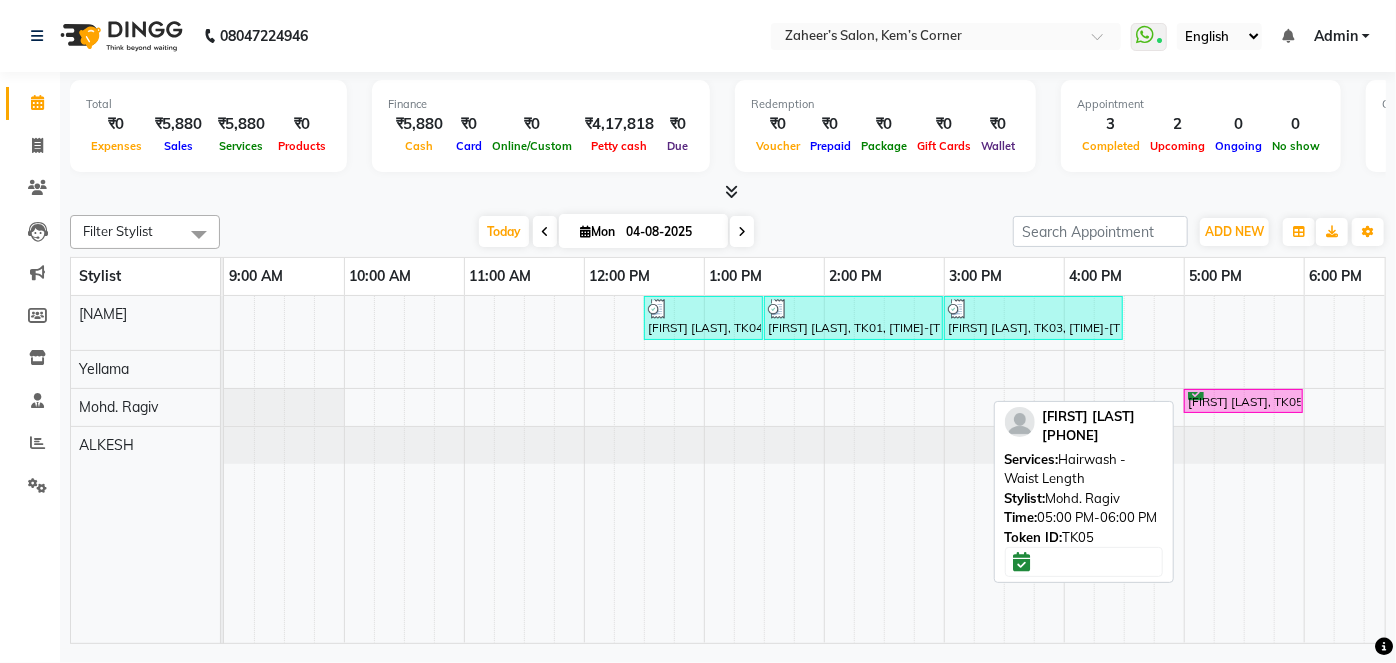click on "[FIRST] [LAST], [CODE], [TIME]-[TIME], [SERVICE] - [SERVICE]" at bounding box center (1243, 401) 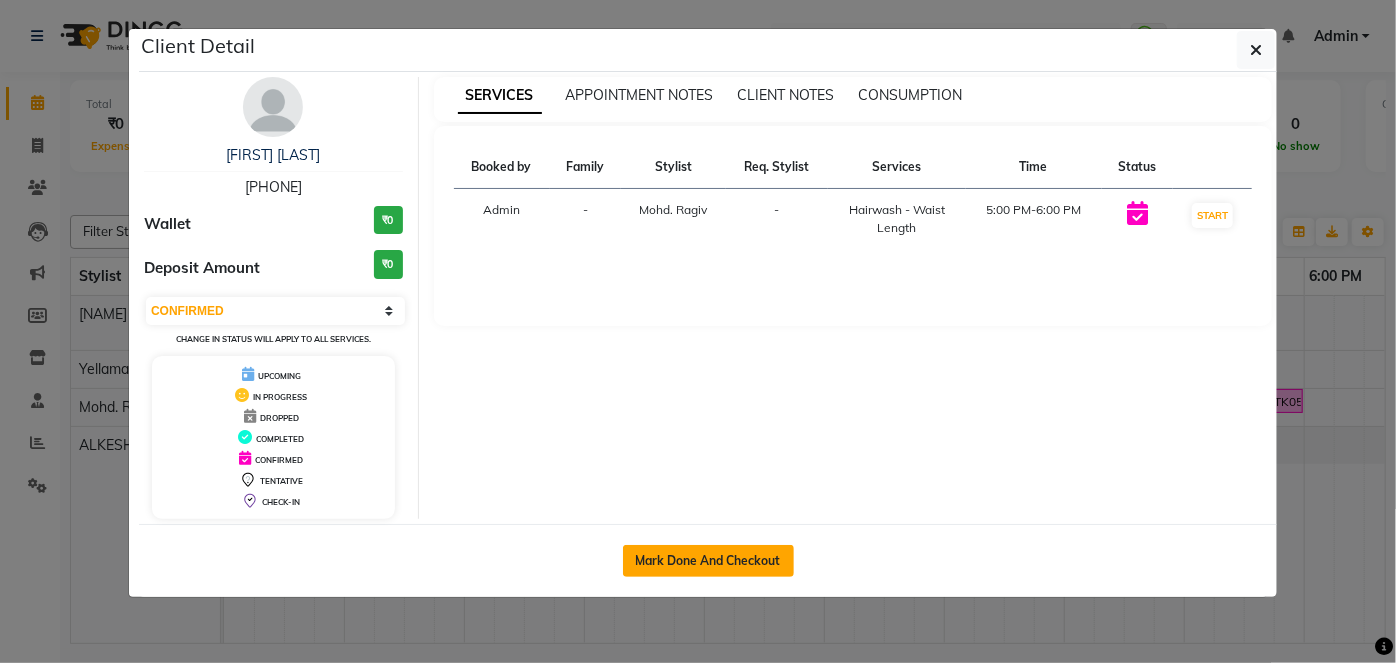 click on "Mark Done And Checkout" 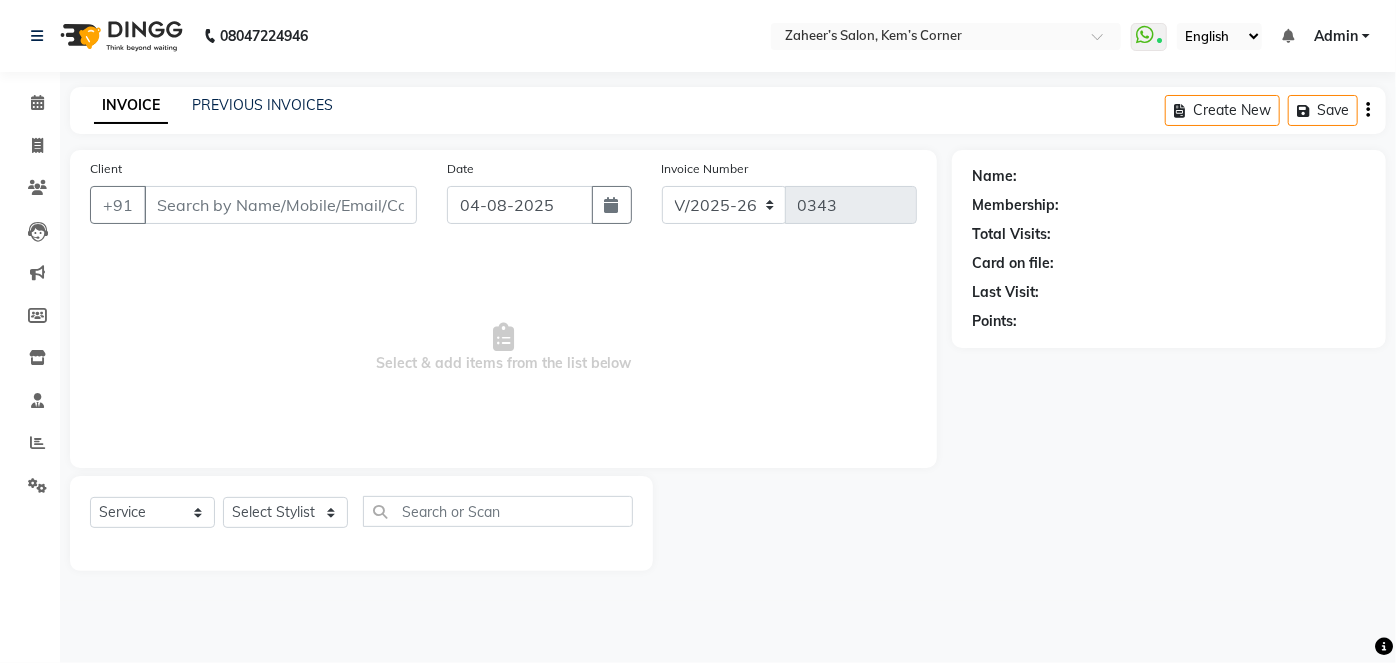 select on "3" 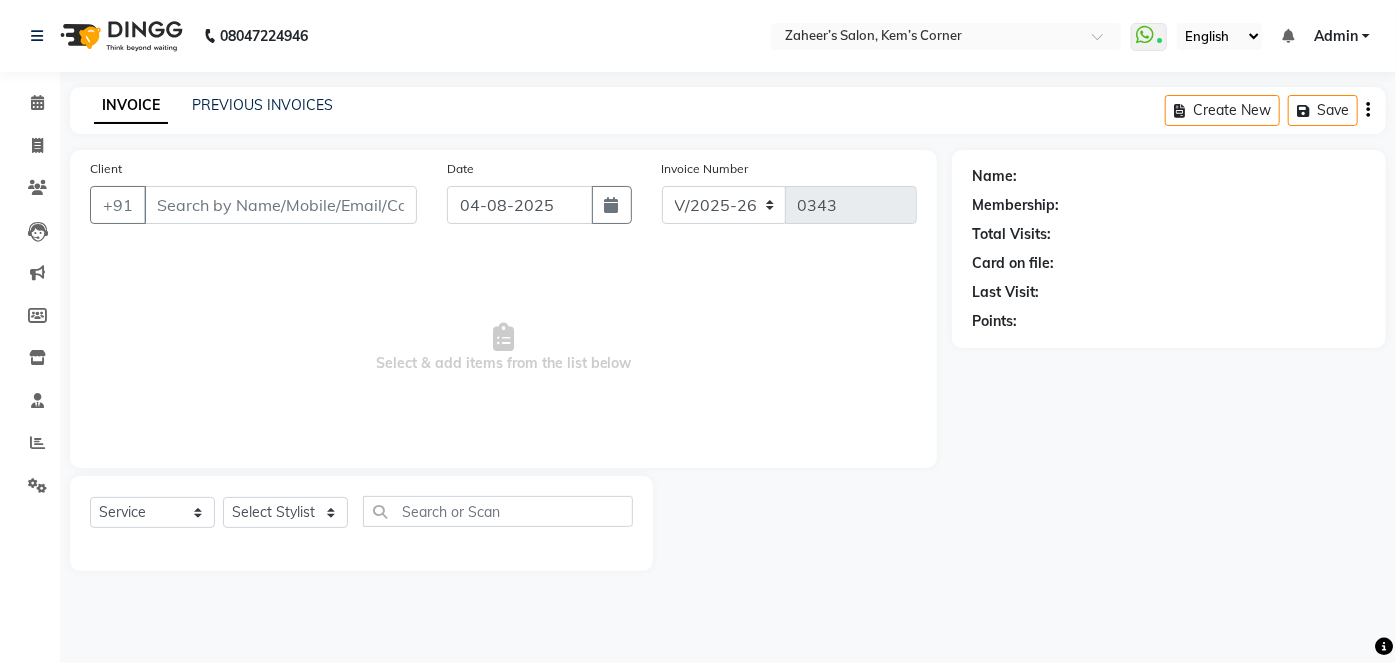 type on "[PHONE]" 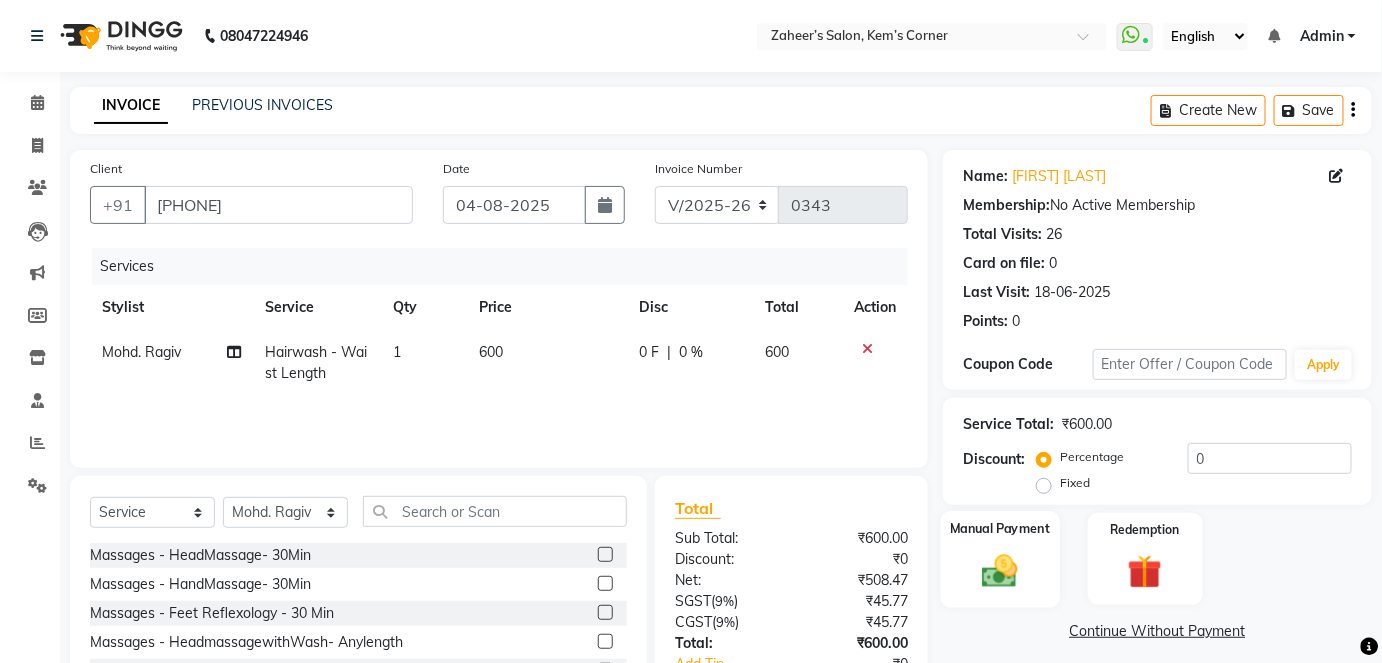 click 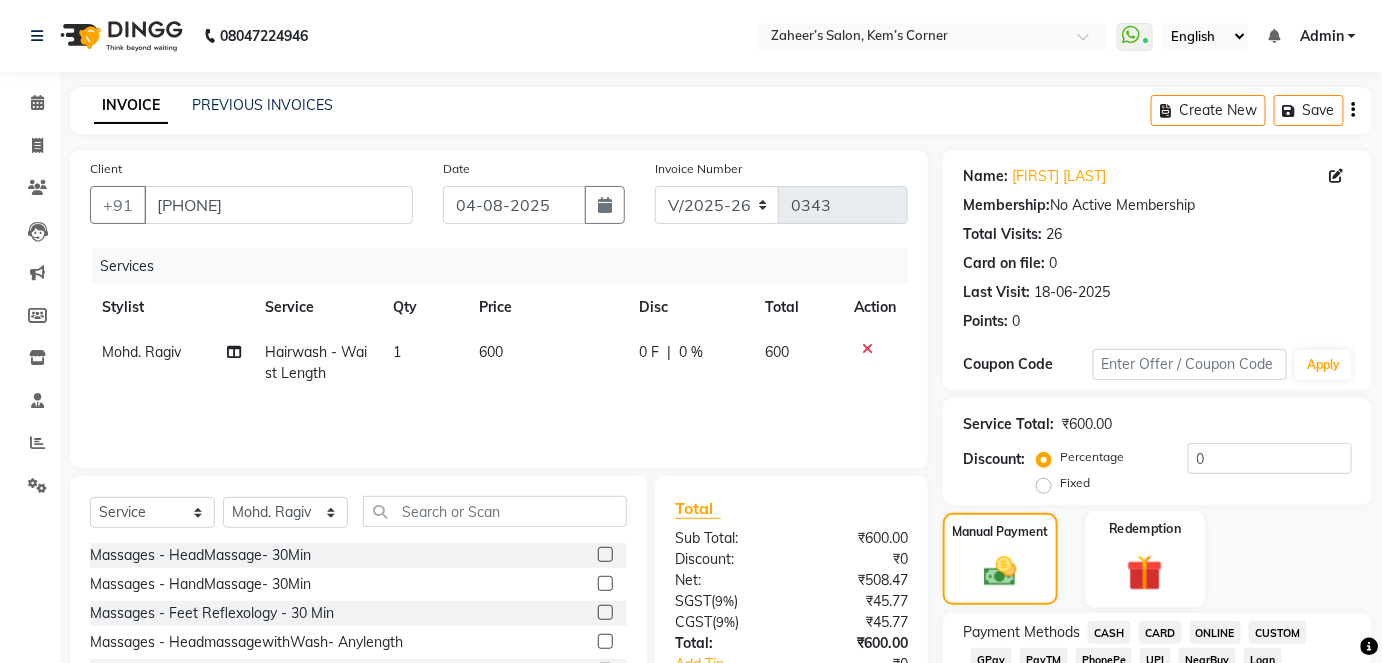 scroll, scrollTop: 181, scrollLeft: 0, axis: vertical 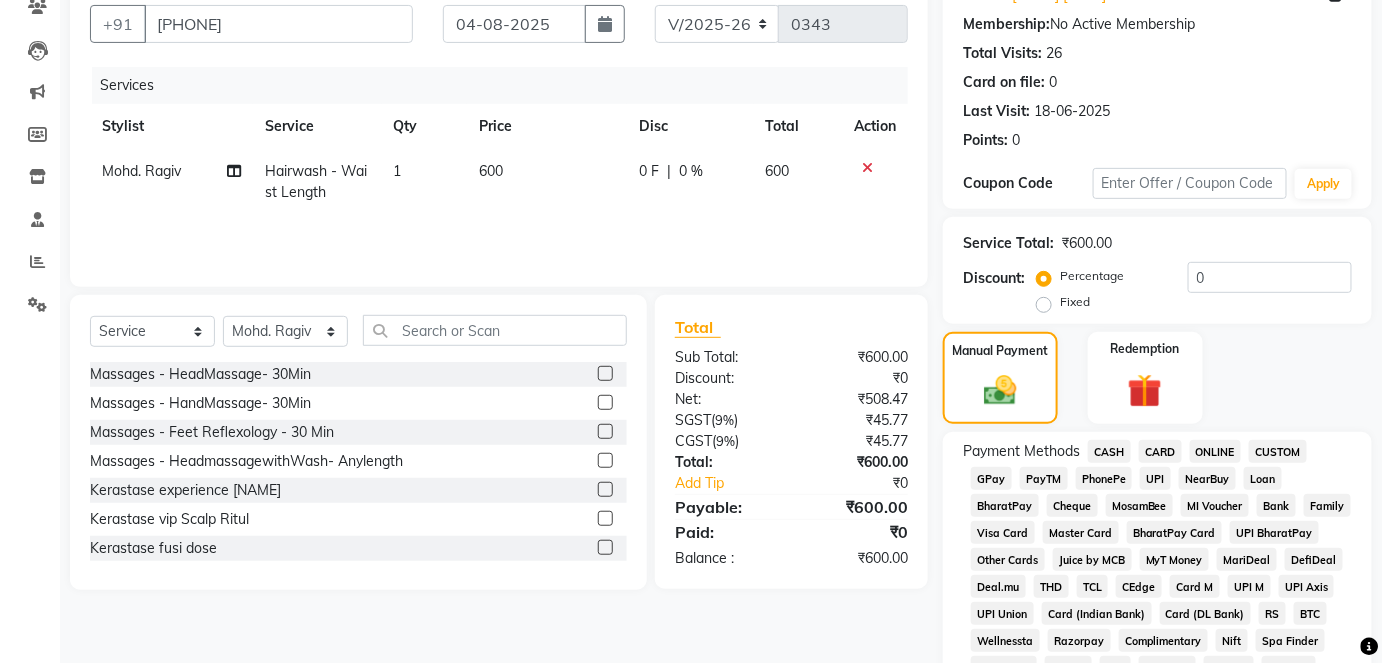 click on "ONLINE" 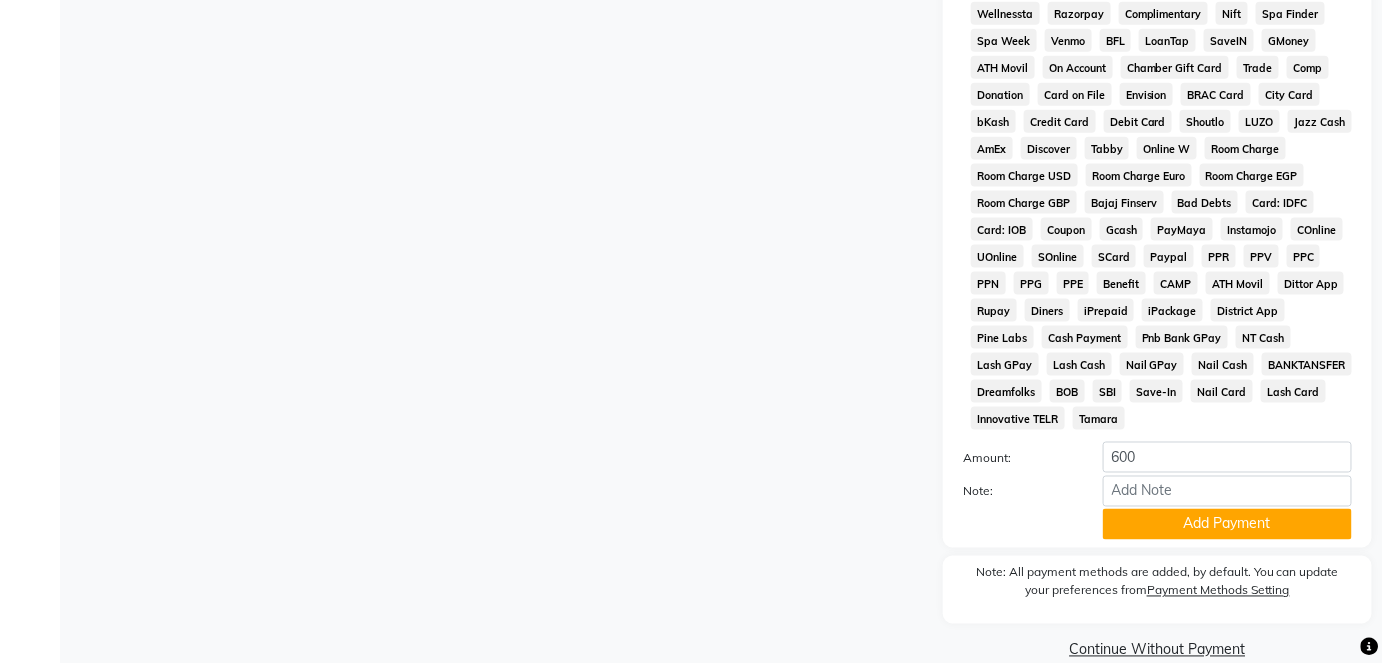 scroll, scrollTop: 842, scrollLeft: 0, axis: vertical 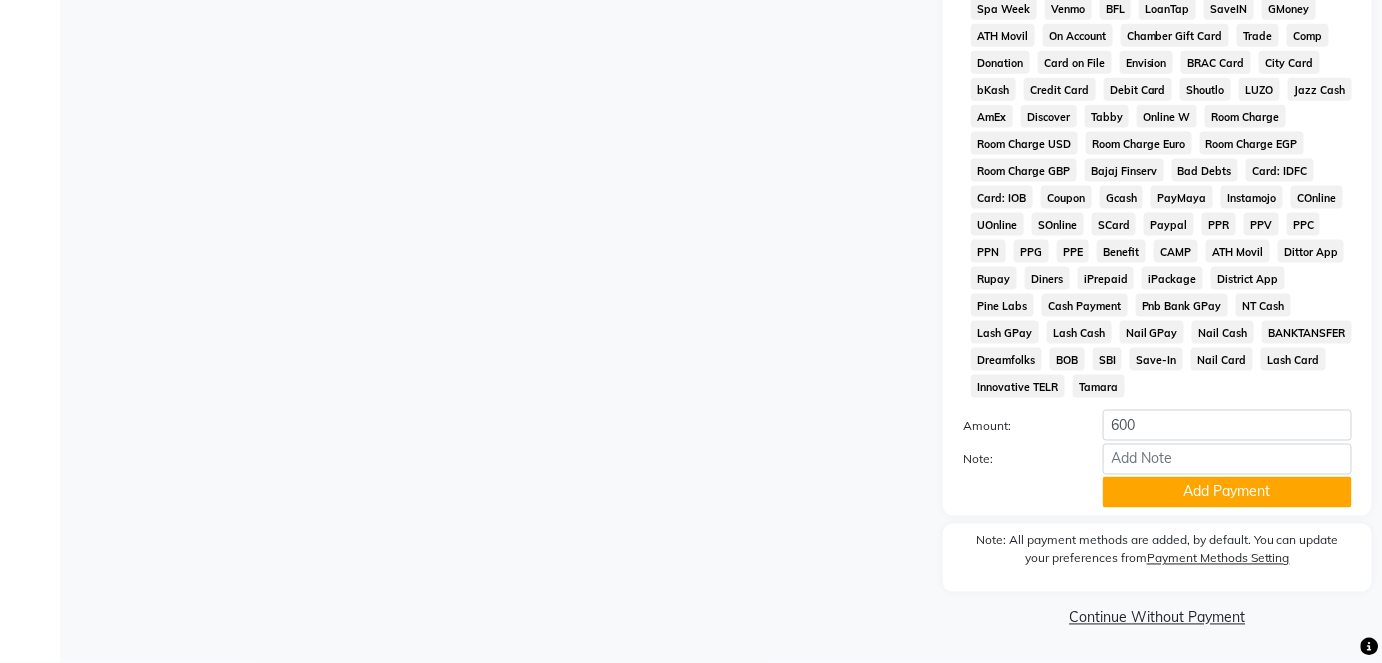 click on "Add Payment" 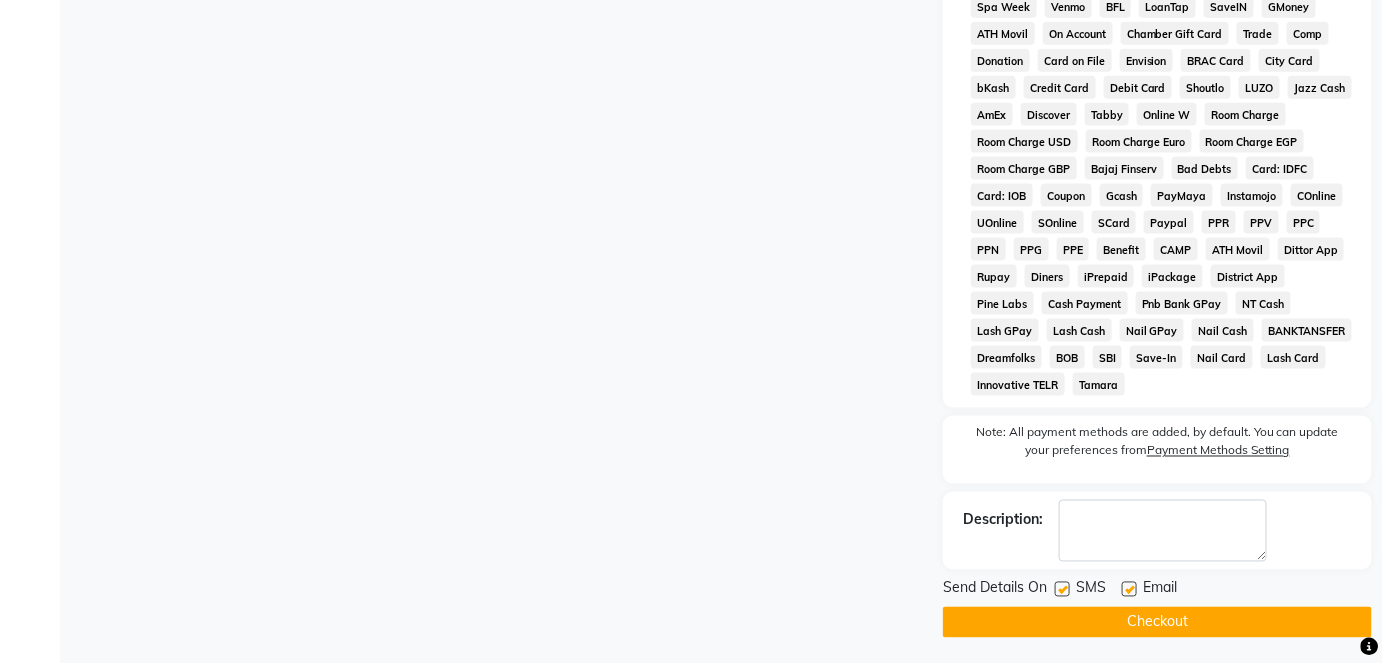 click 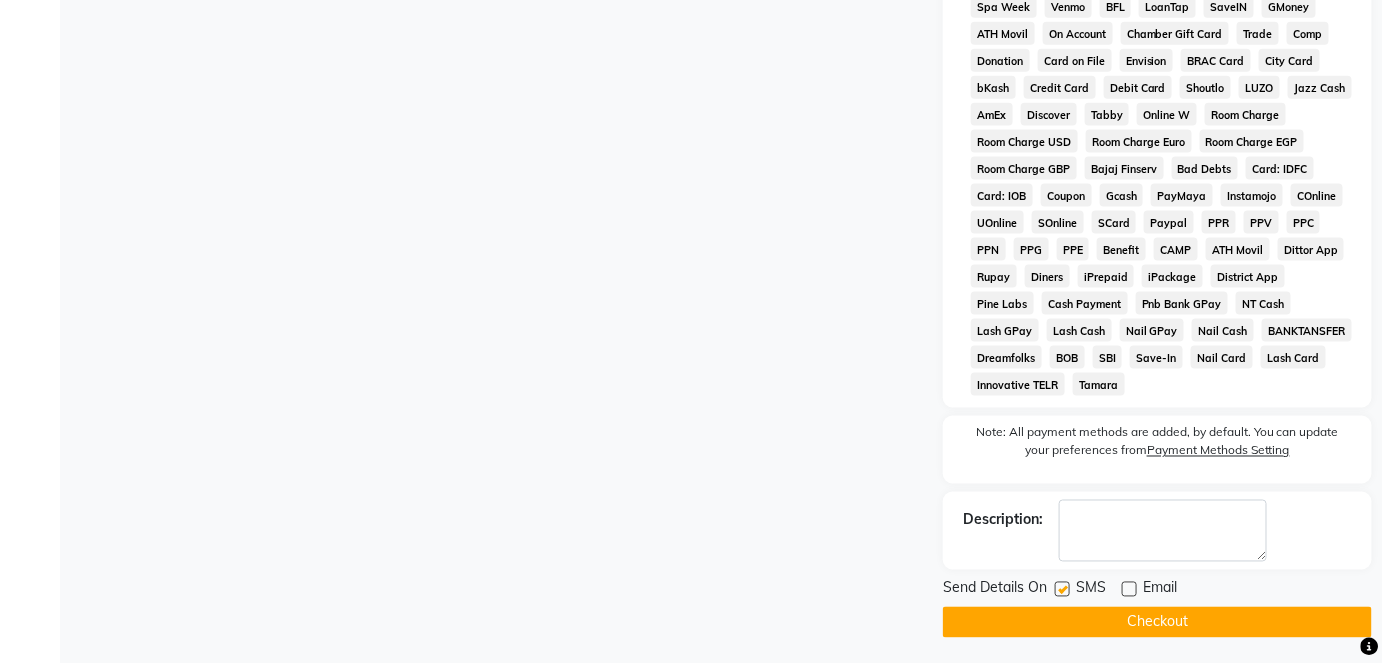 click on "Checkout" 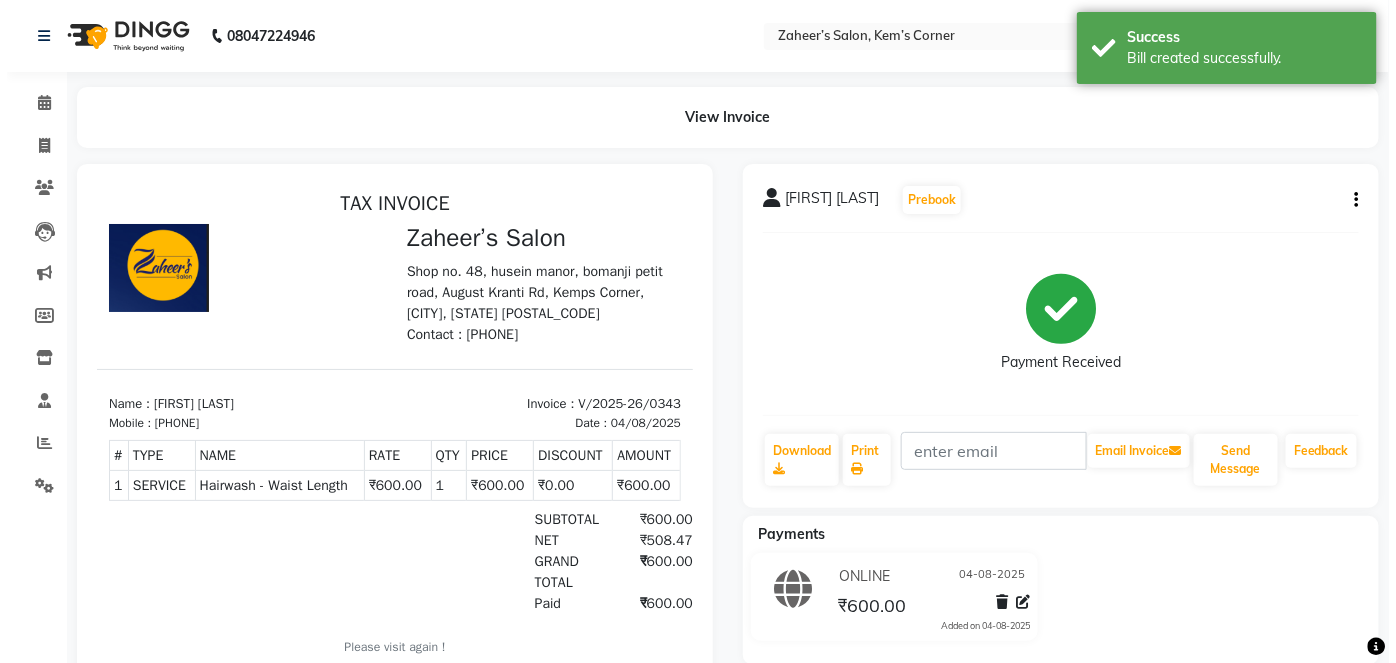 scroll, scrollTop: 0, scrollLeft: 0, axis: both 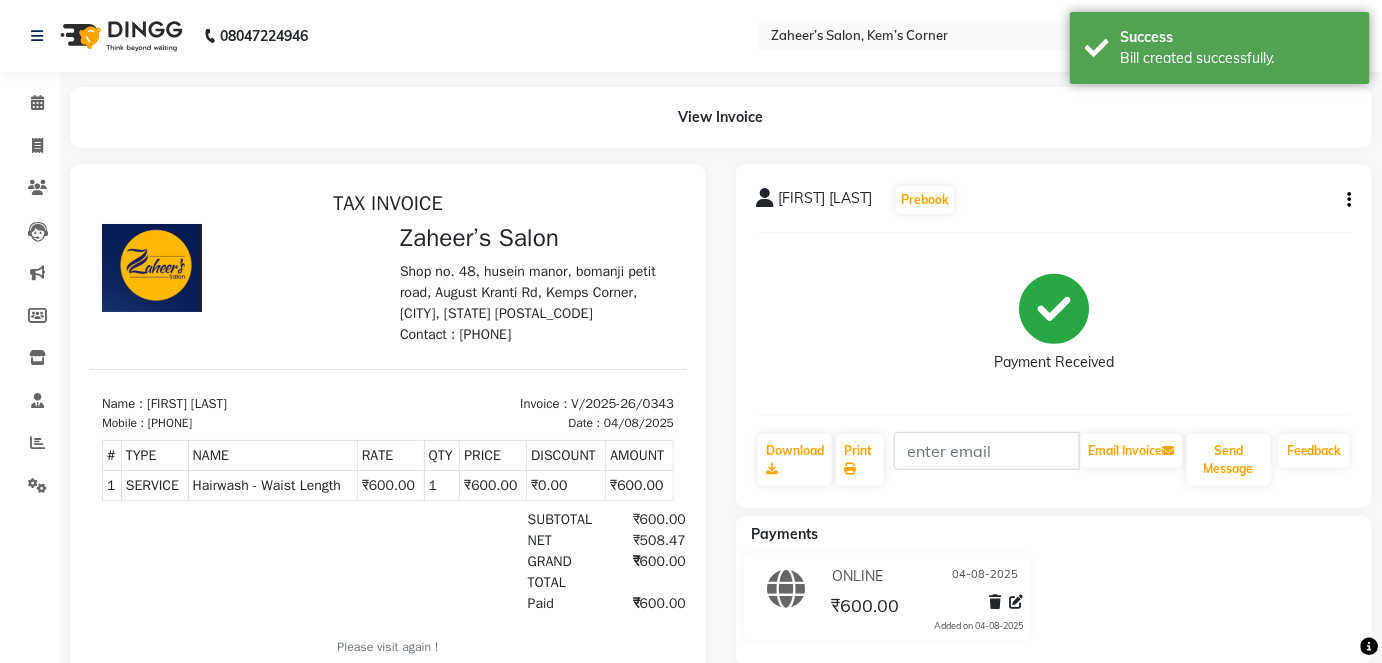 select on "6386" 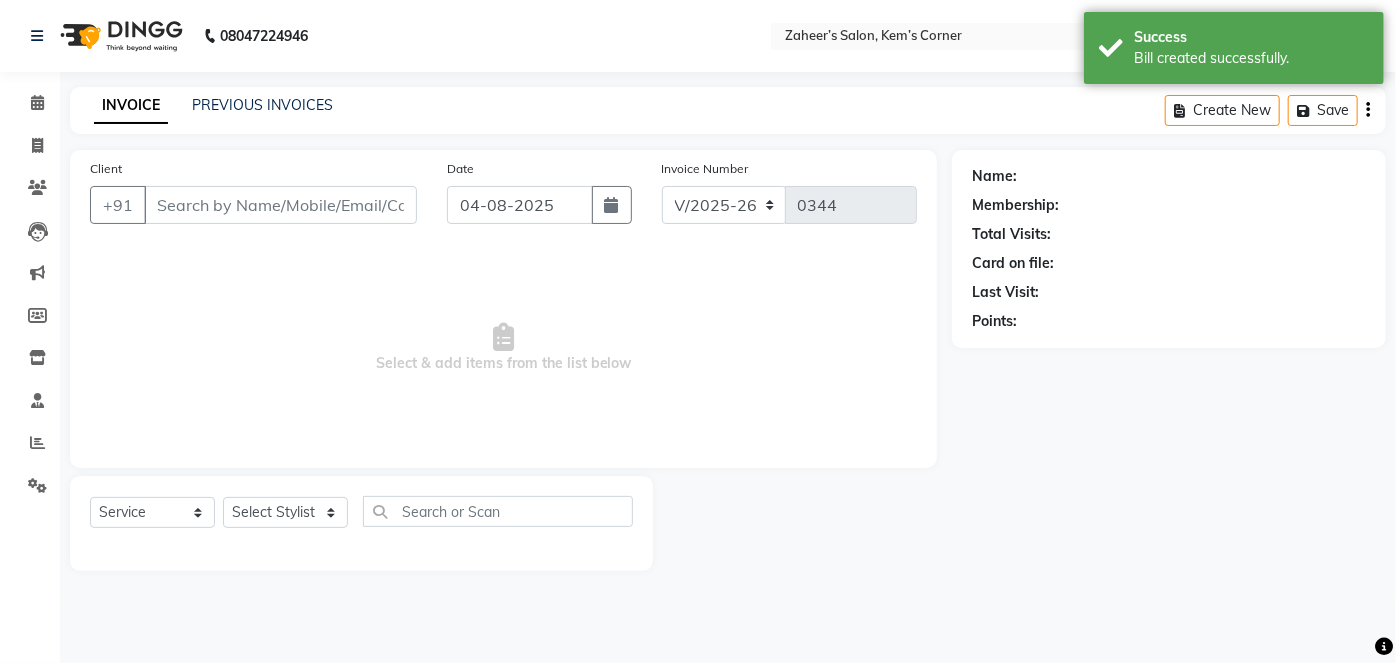 type on "[PHONE]" 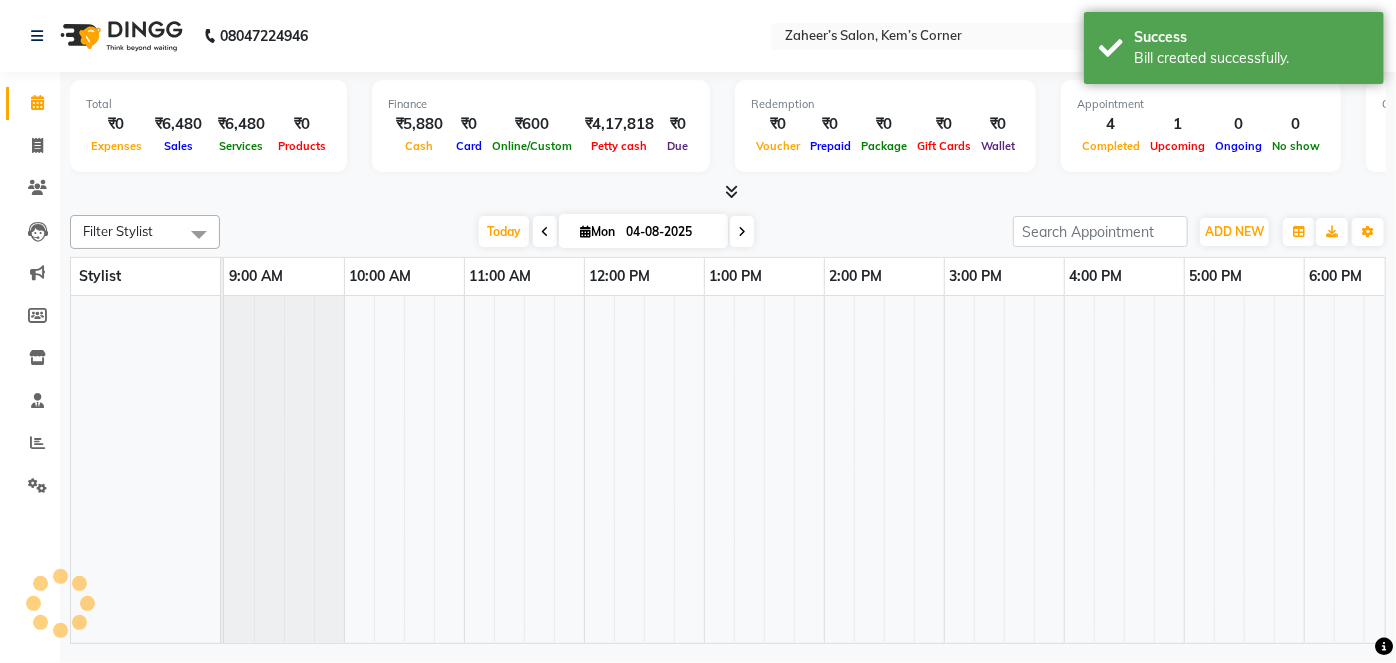 scroll, scrollTop: 0, scrollLeft: 0, axis: both 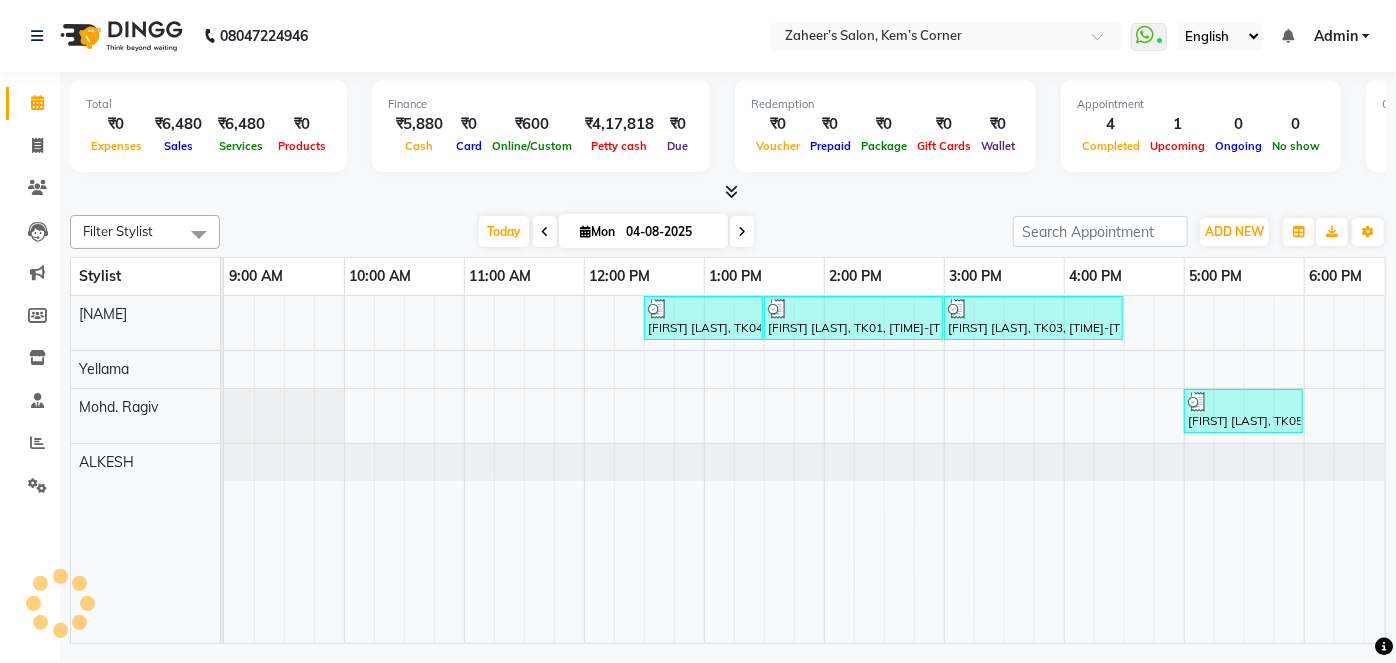 drag, startPoint x: 890, startPoint y: 640, endPoint x: 1000, endPoint y: 440, distance: 228.25424 